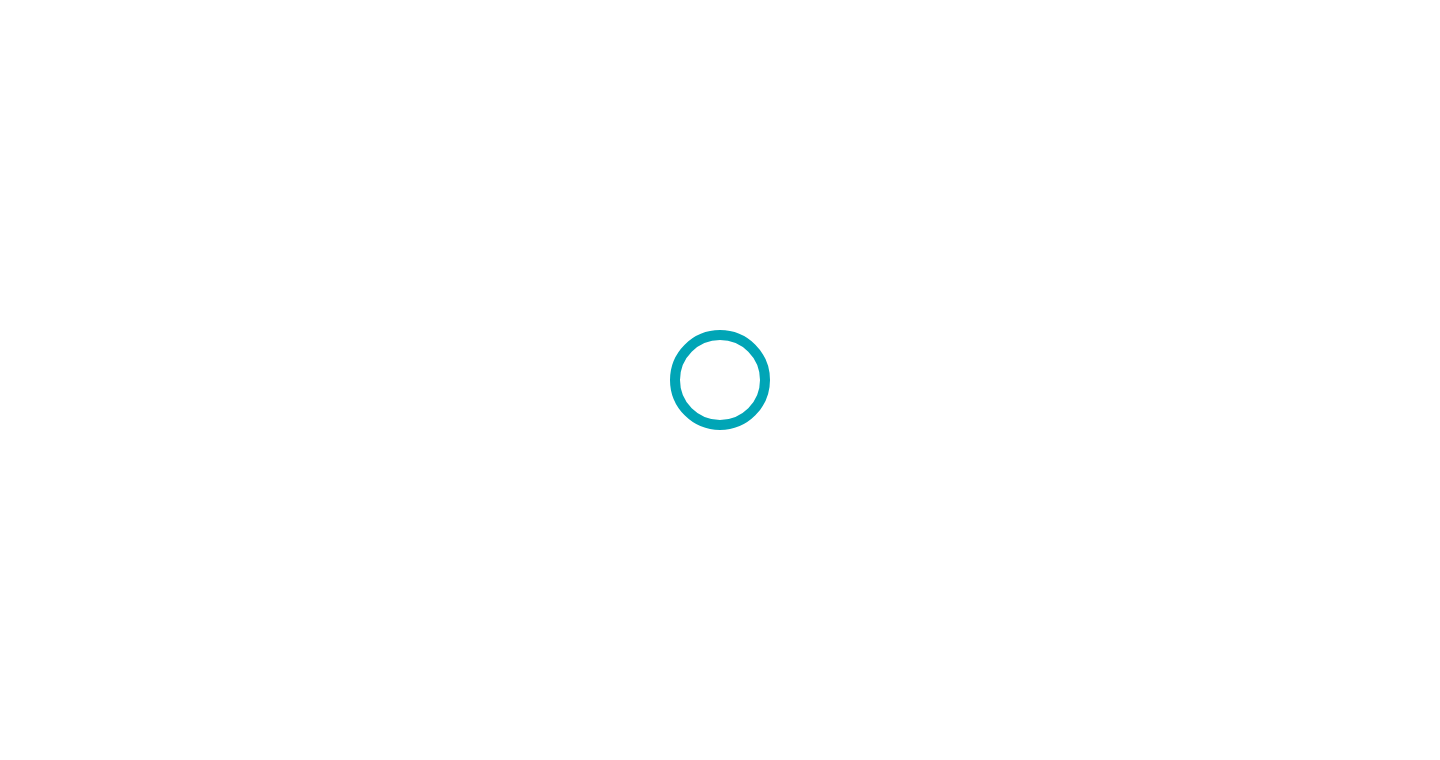 scroll, scrollTop: 0, scrollLeft: 0, axis: both 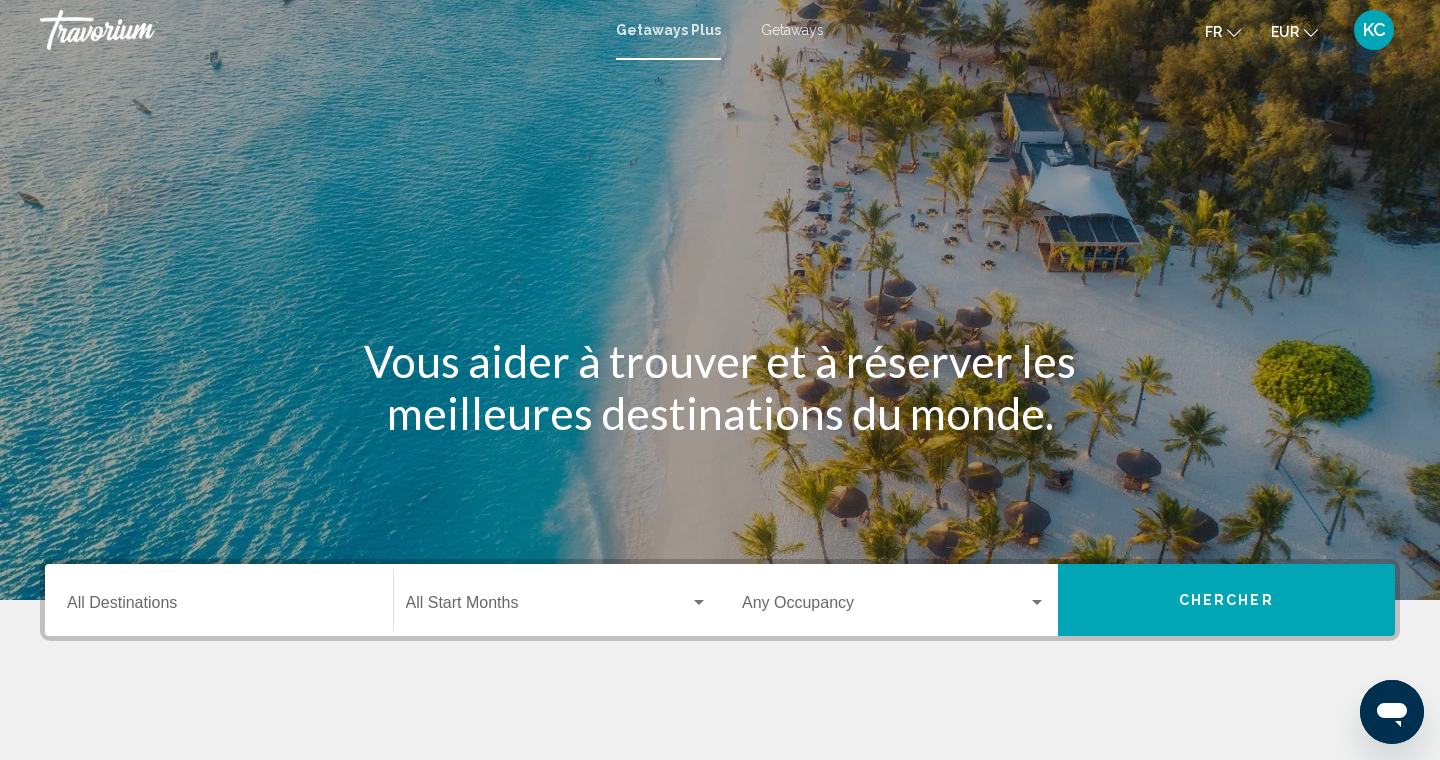 click on "Destination All Destinations" at bounding box center (219, 607) 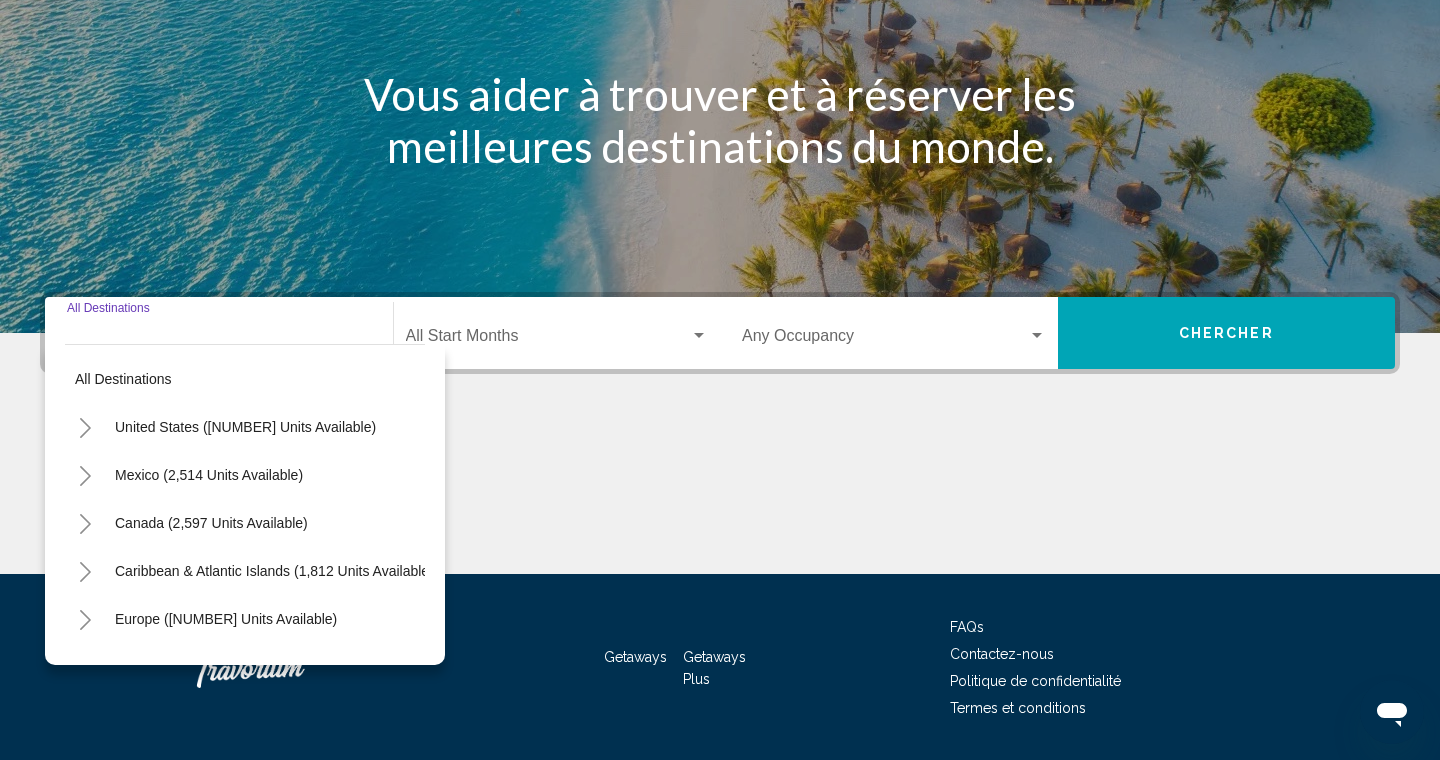 scroll, scrollTop: 326, scrollLeft: 0, axis: vertical 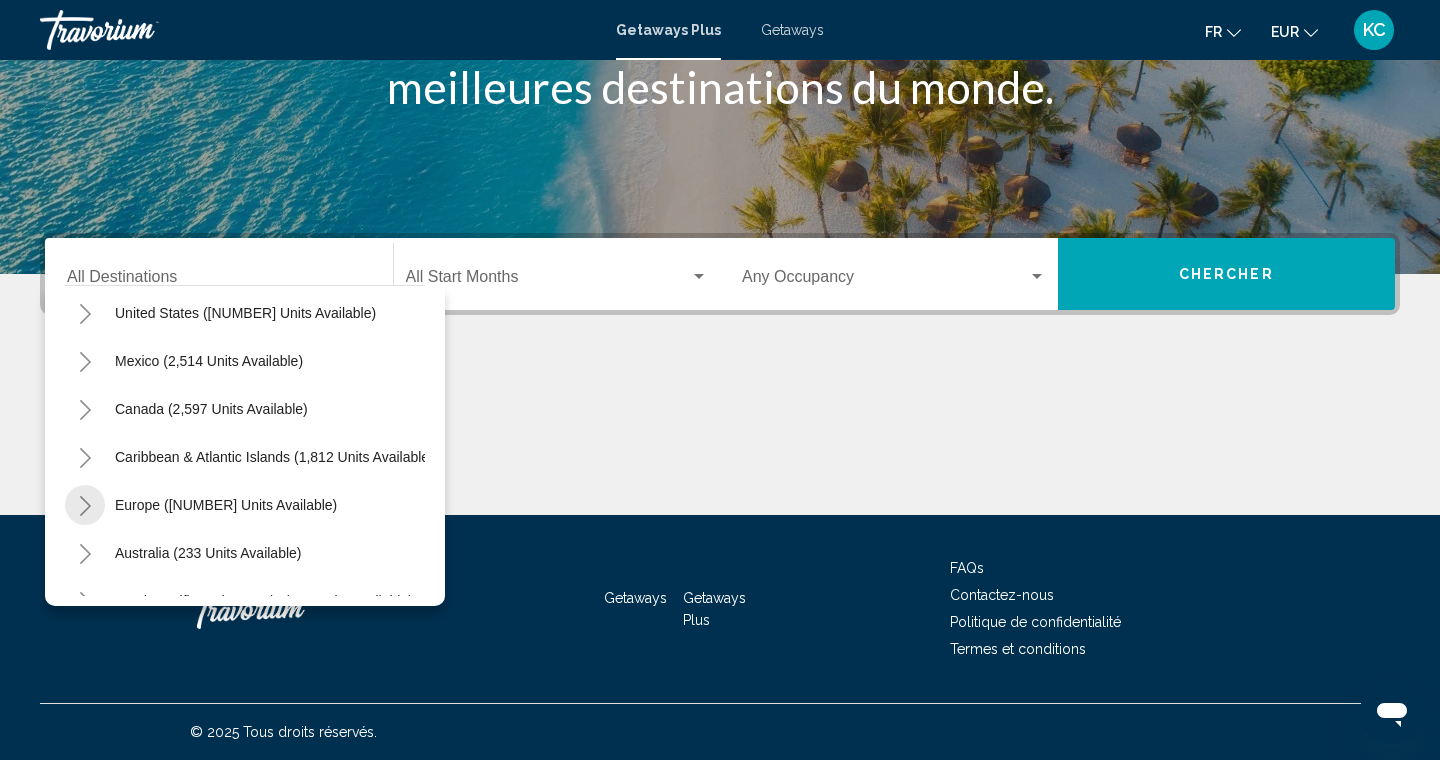 click 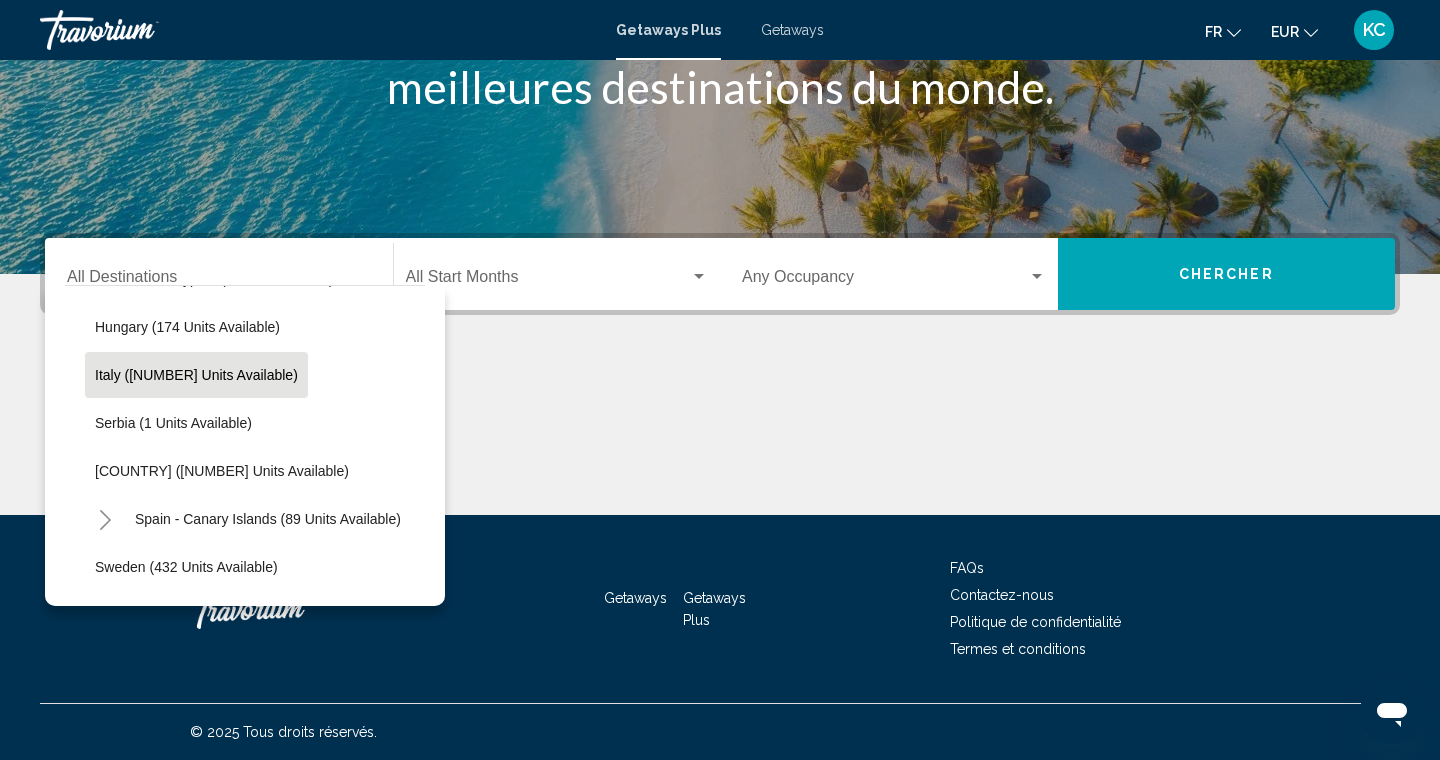 scroll, scrollTop: 623, scrollLeft: 0, axis: vertical 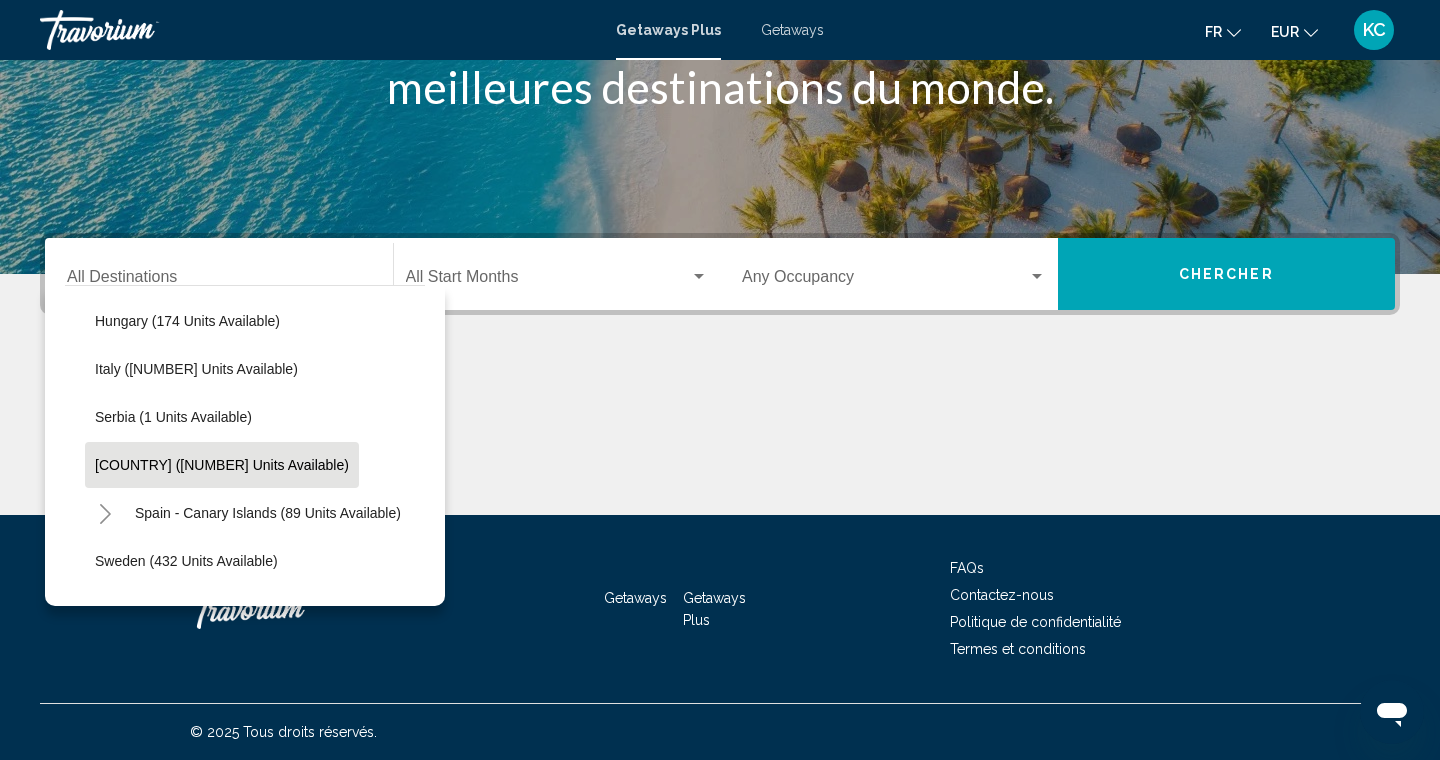 click on "[COUNTRY] ([NUMBER] units available)" 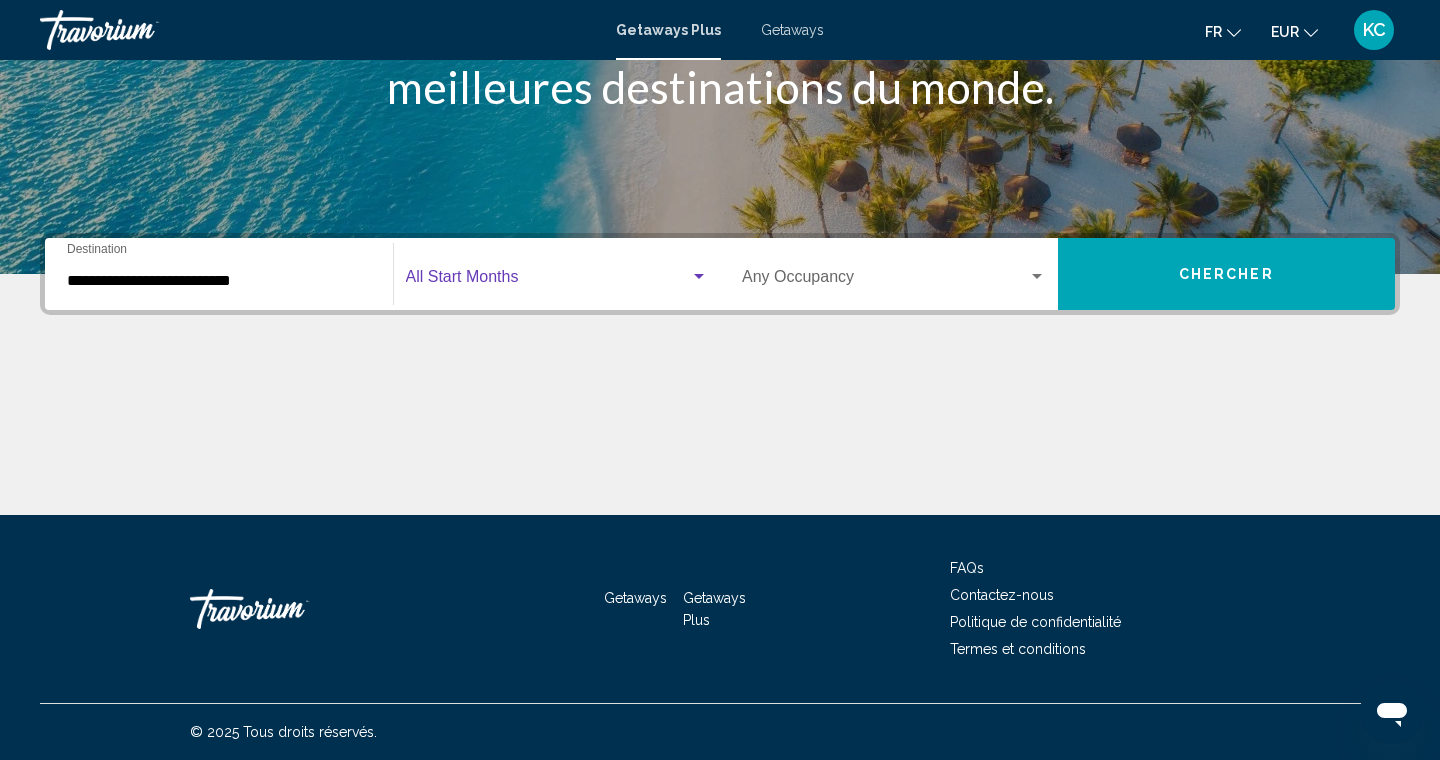 click at bounding box center (548, 281) 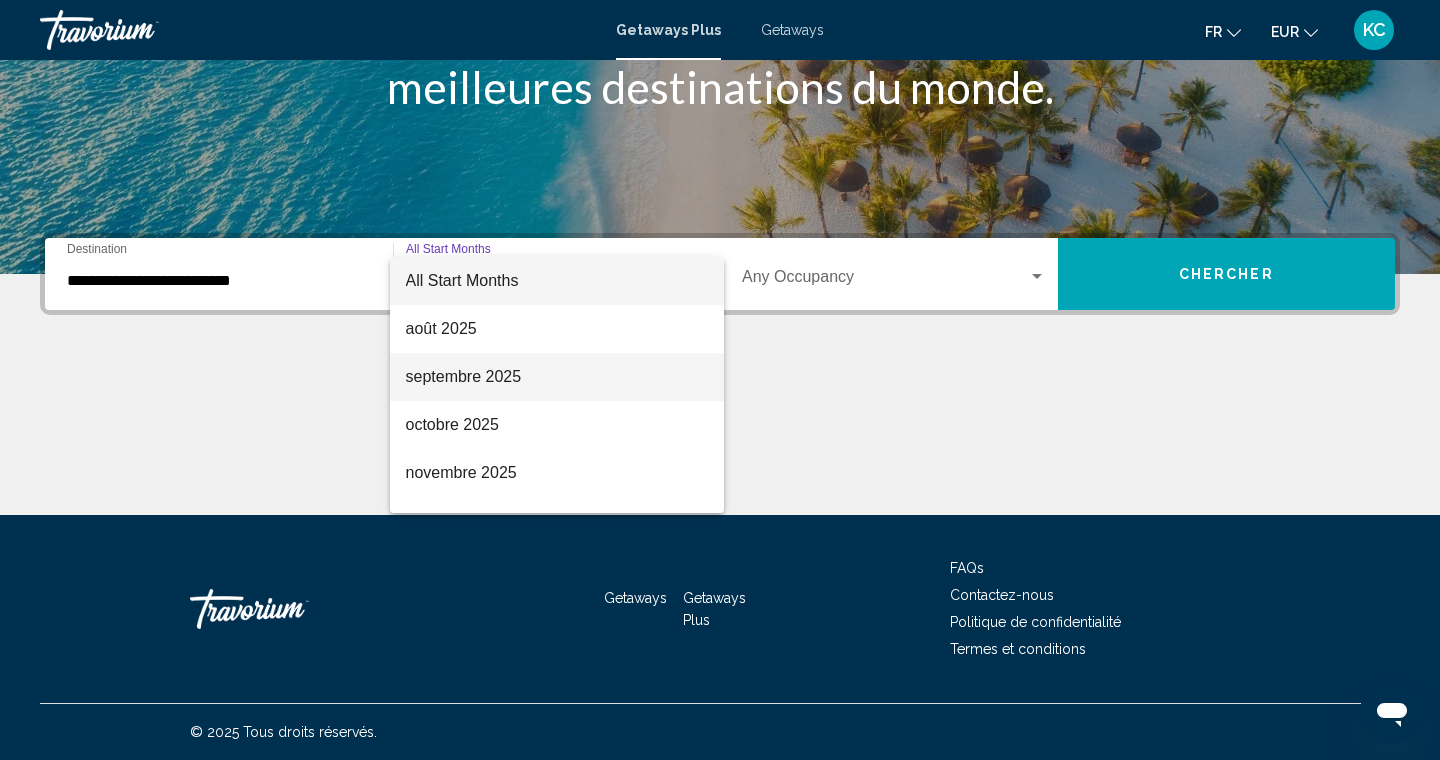 click on "septembre 2025" at bounding box center [557, 377] 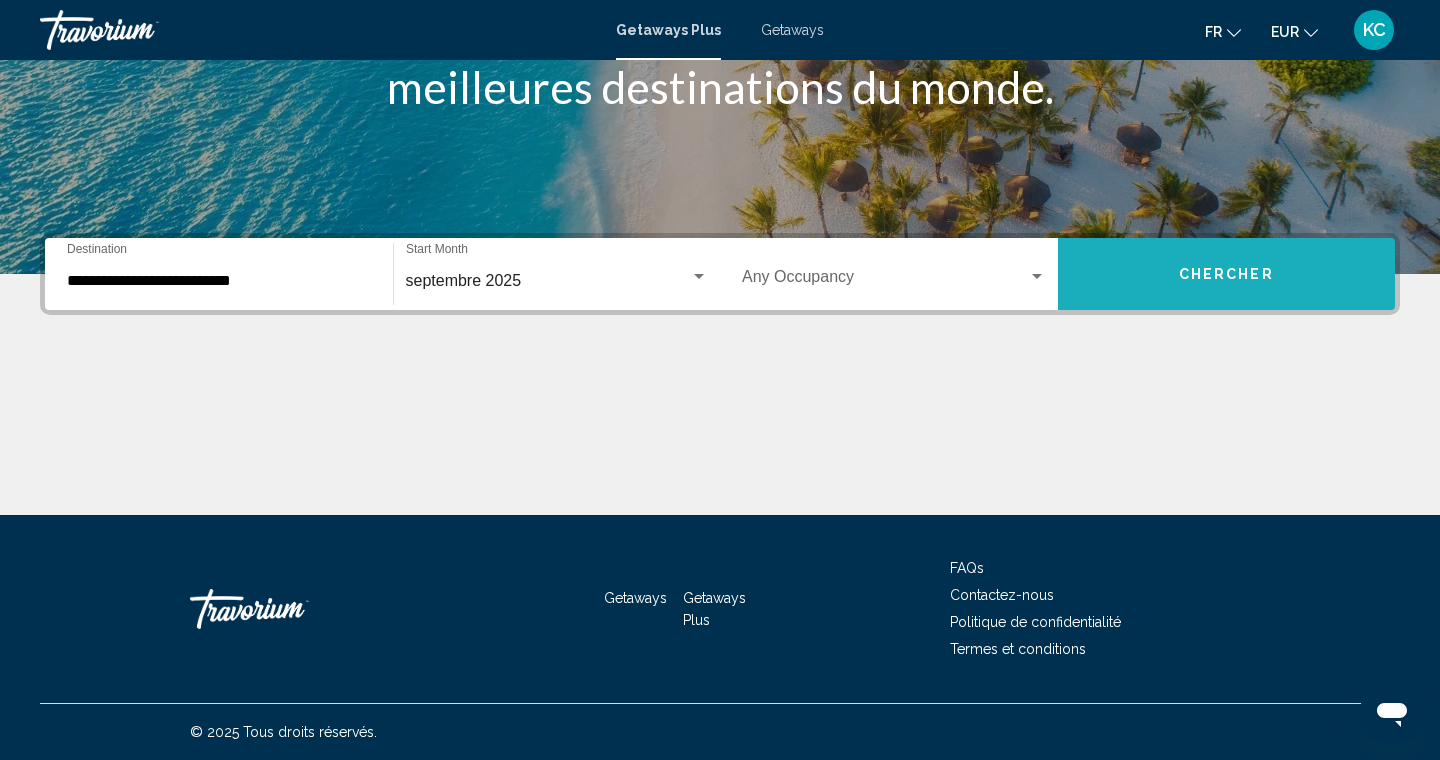 click on "Chercher" at bounding box center [1227, 274] 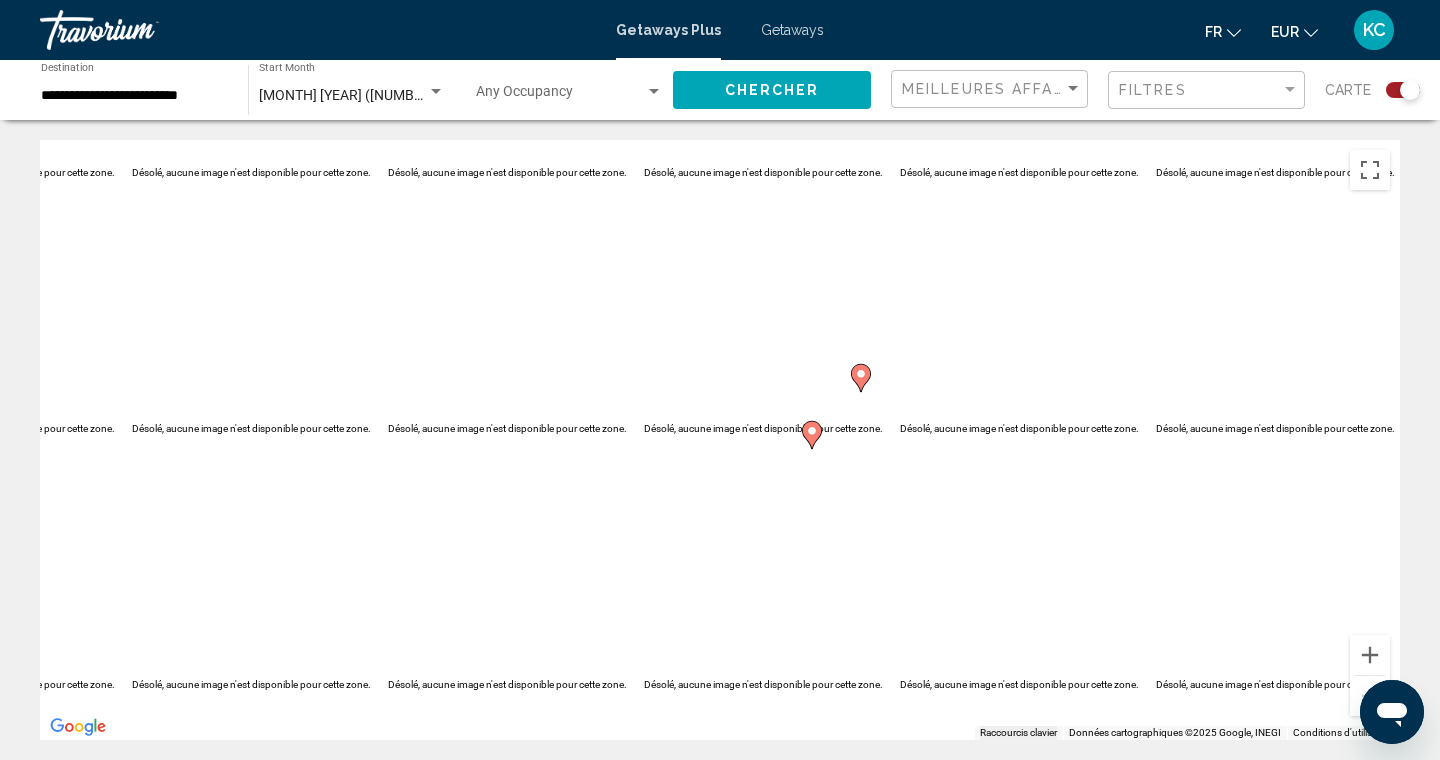 scroll, scrollTop: 0, scrollLeft: 0, axis: both 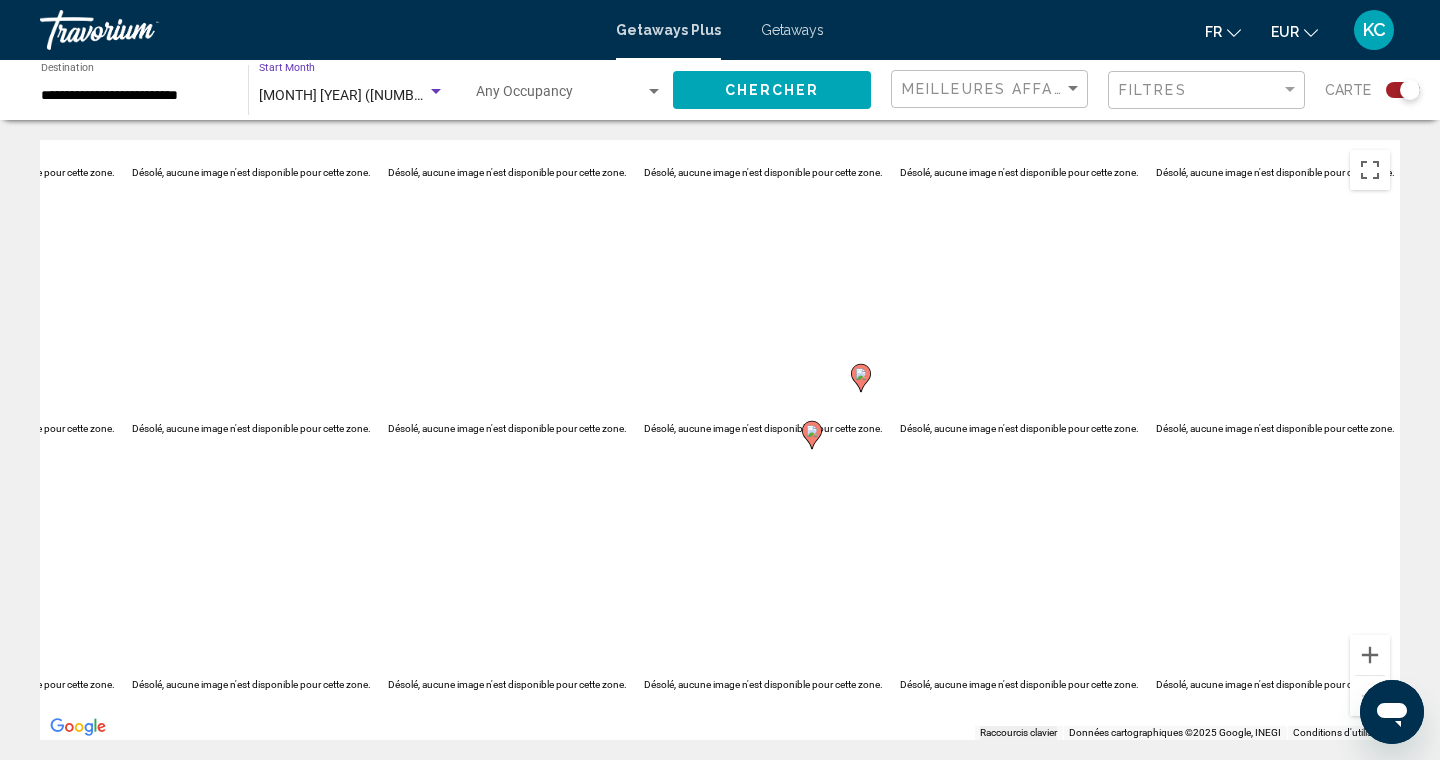 click on "[MONTH] [YEAR] ([NUMBER] units available)" at bounding box center [395, 95] 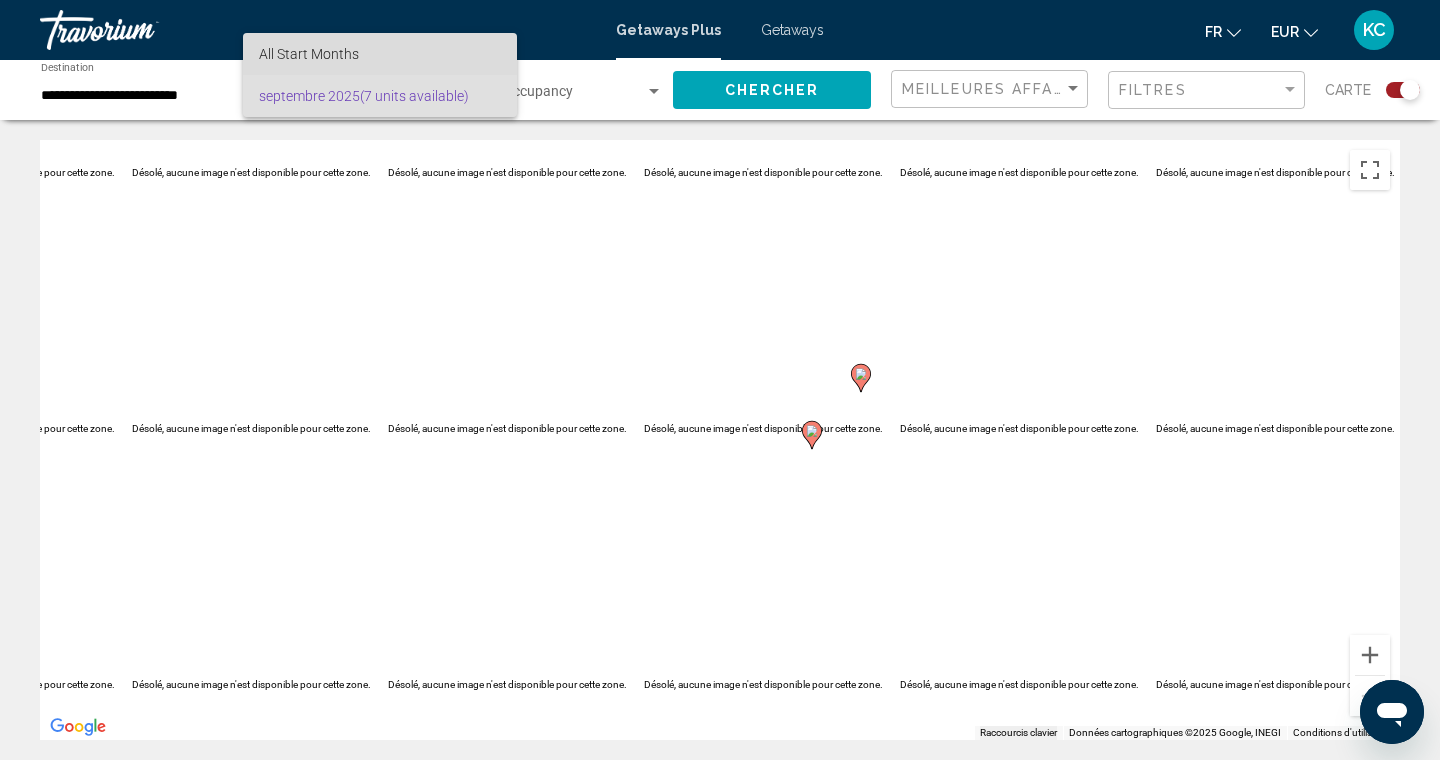 click on "All Start Months" at bounding box center [309, 54] 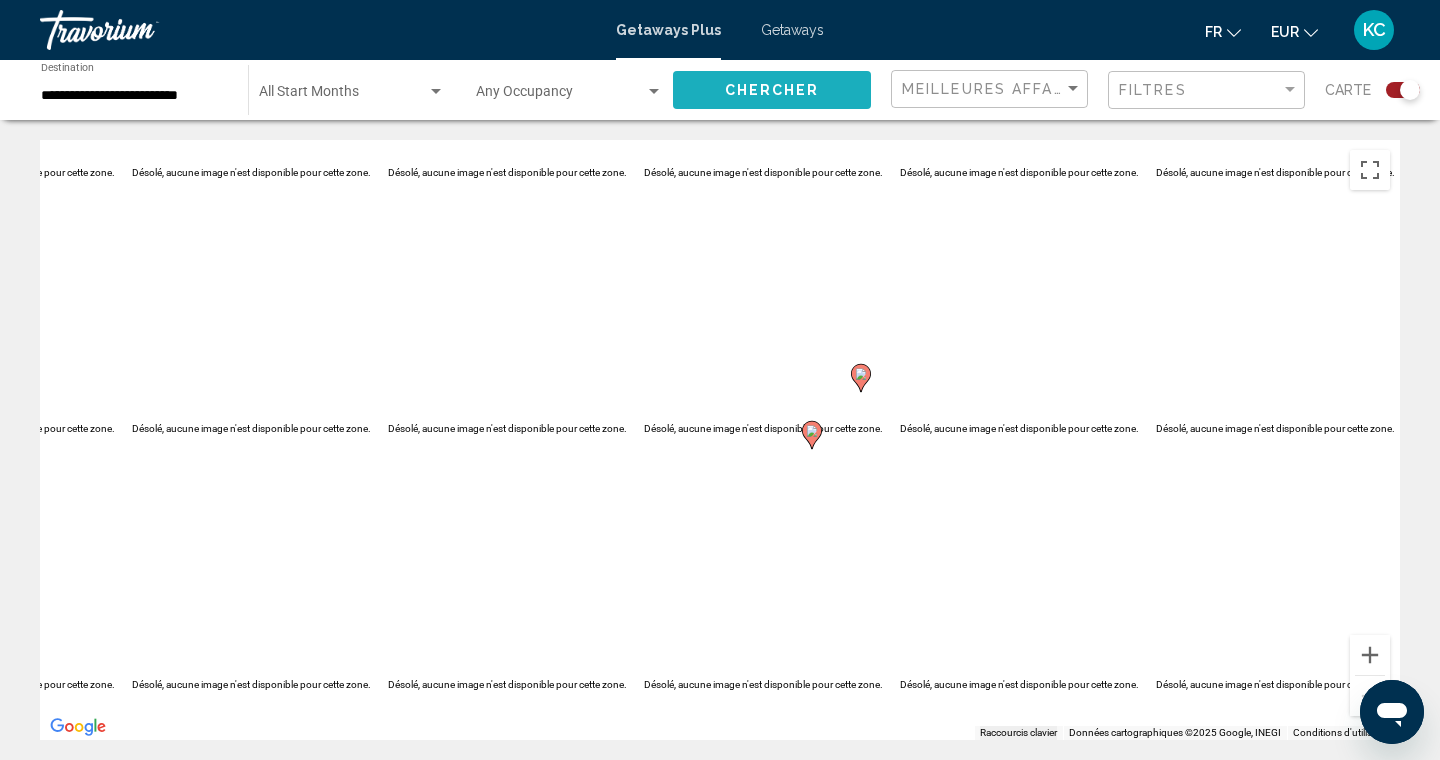 click on "Chercher" 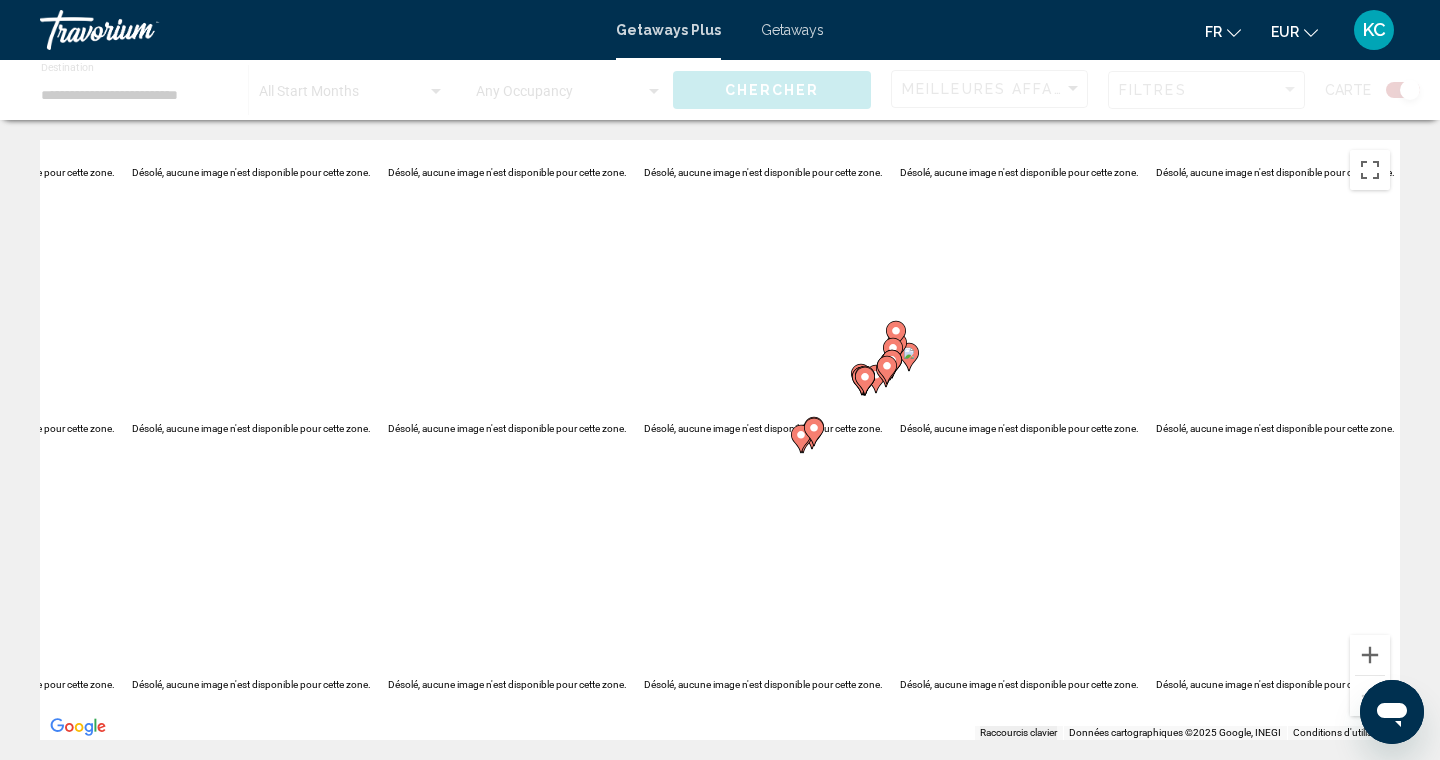 click on "Getaways Plus Getaways fr
English Español Français Italiano Português русский EUR
USD ($) MXN (Mex$) CAD (Can$) GBP (£) EUR (€) AUD (A$) NZD (NZ$) CNY (CN¥) KC Se connecter" at bounding box center [720, 30] 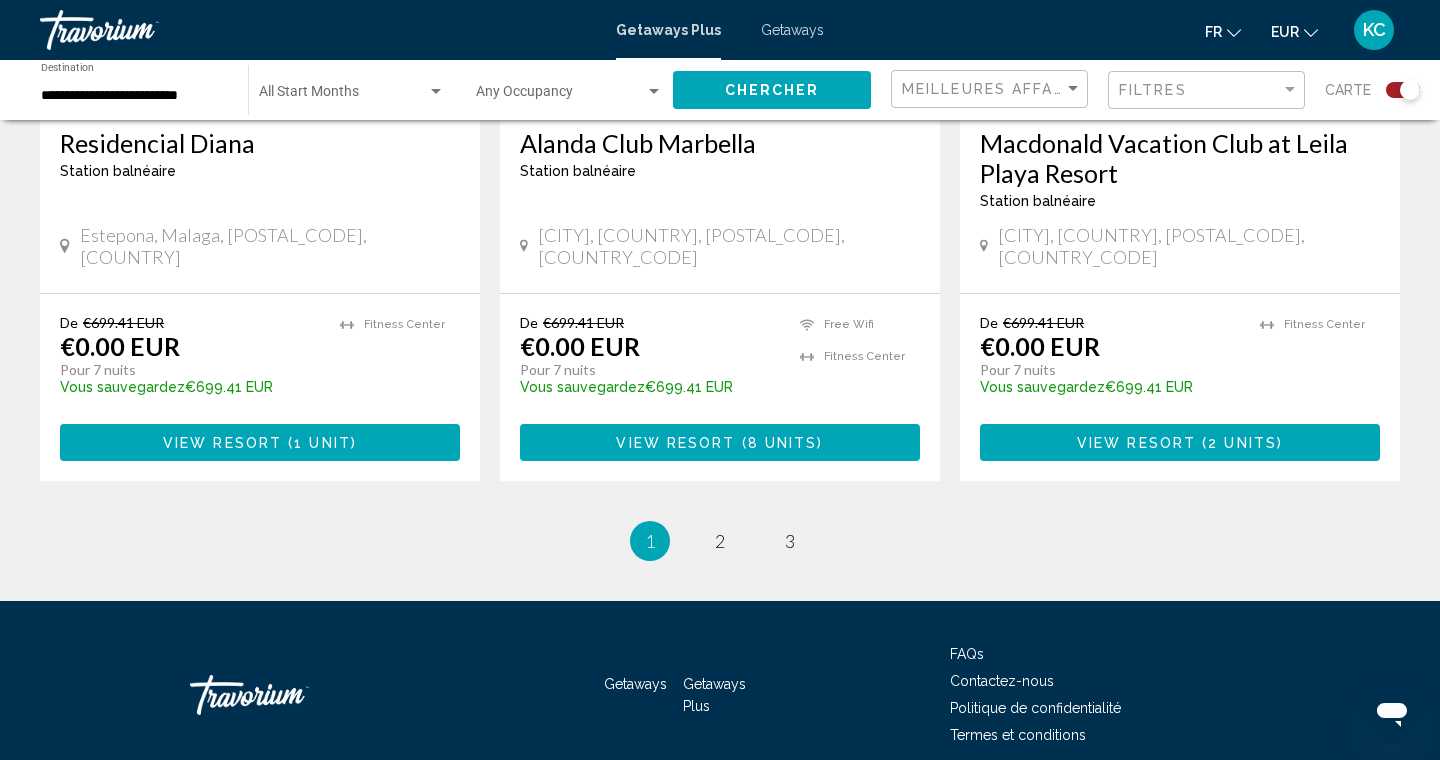 scroll, scrollTop: 3224, scrollLeft: 0, axis: vertical 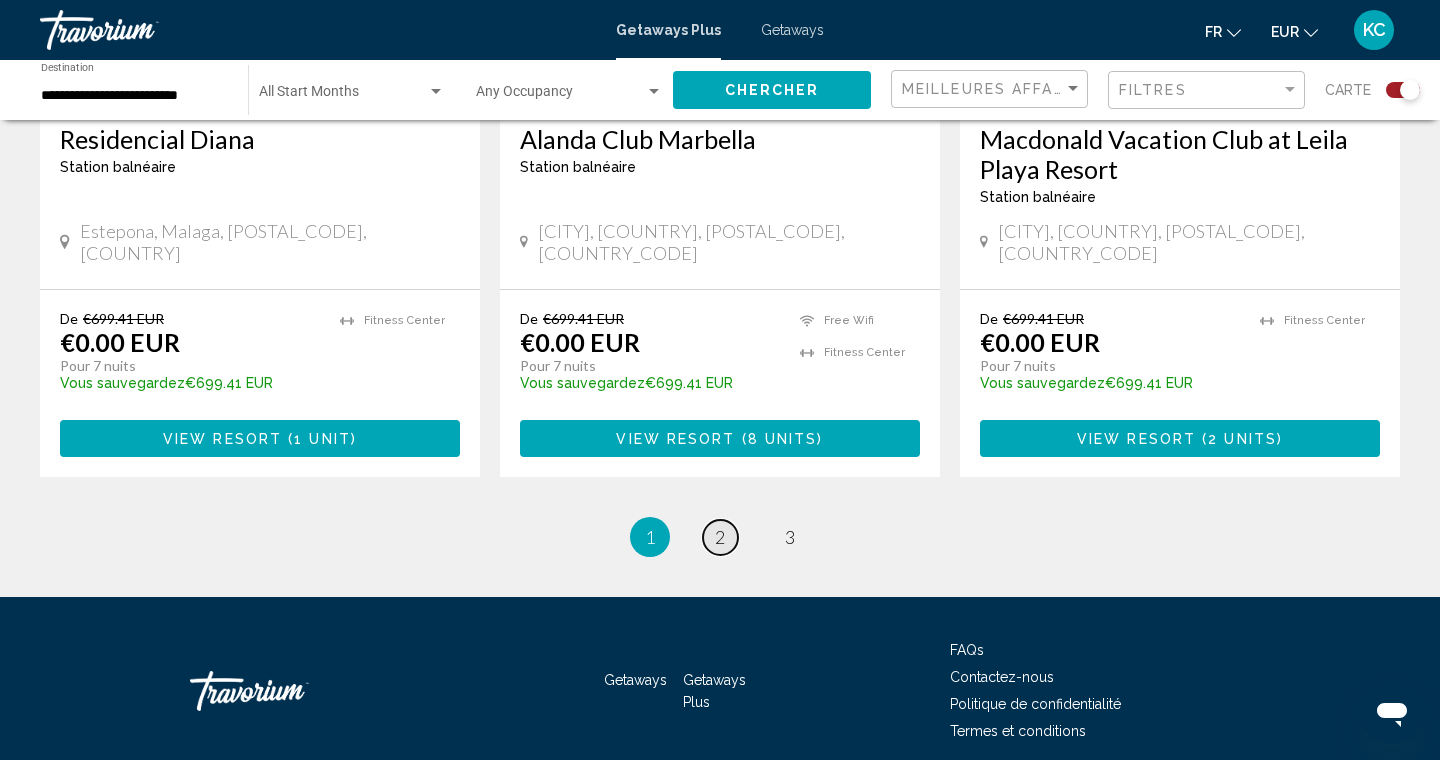 click on "2" at bounding box center [720, 537] 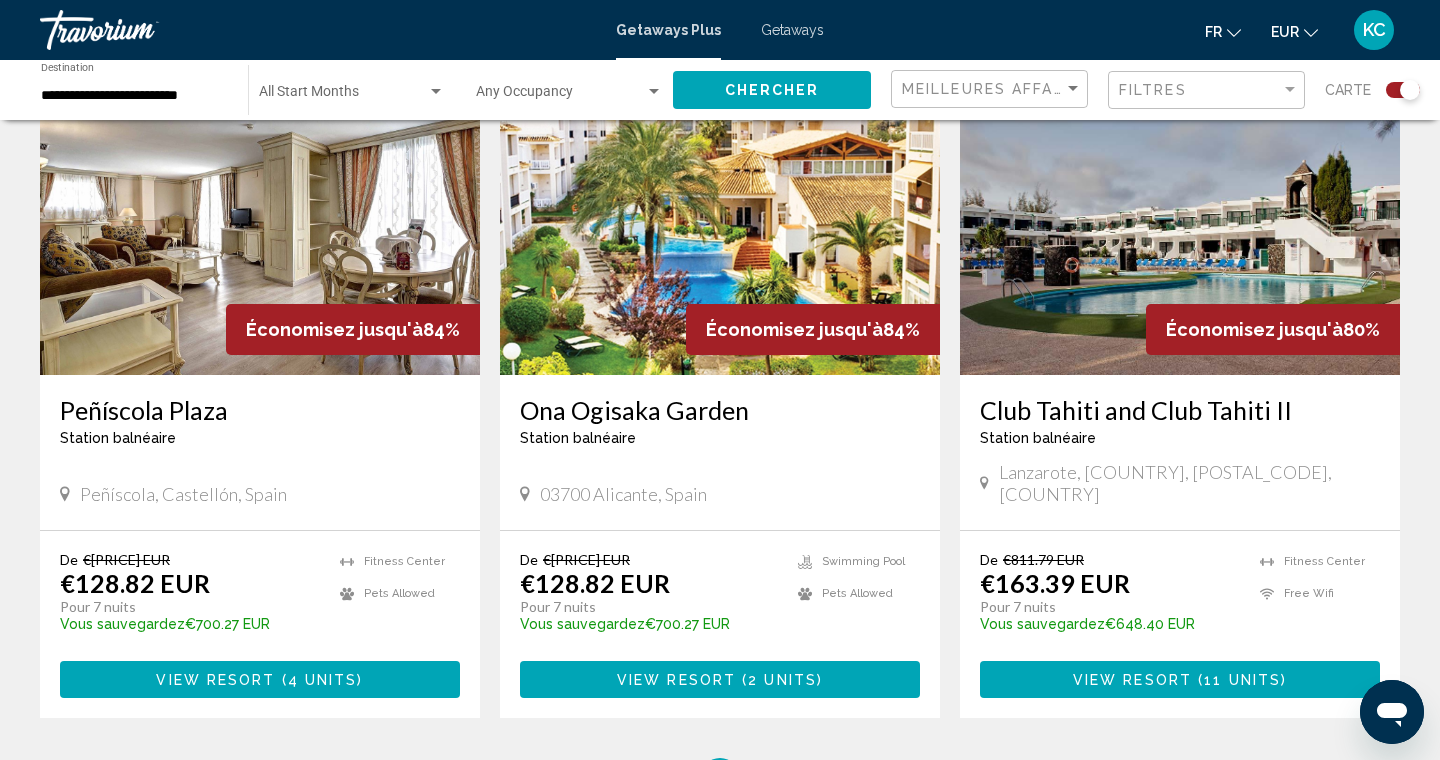 scroll, scrollTop: 2913, scrollLeft: 0, axis: vertical 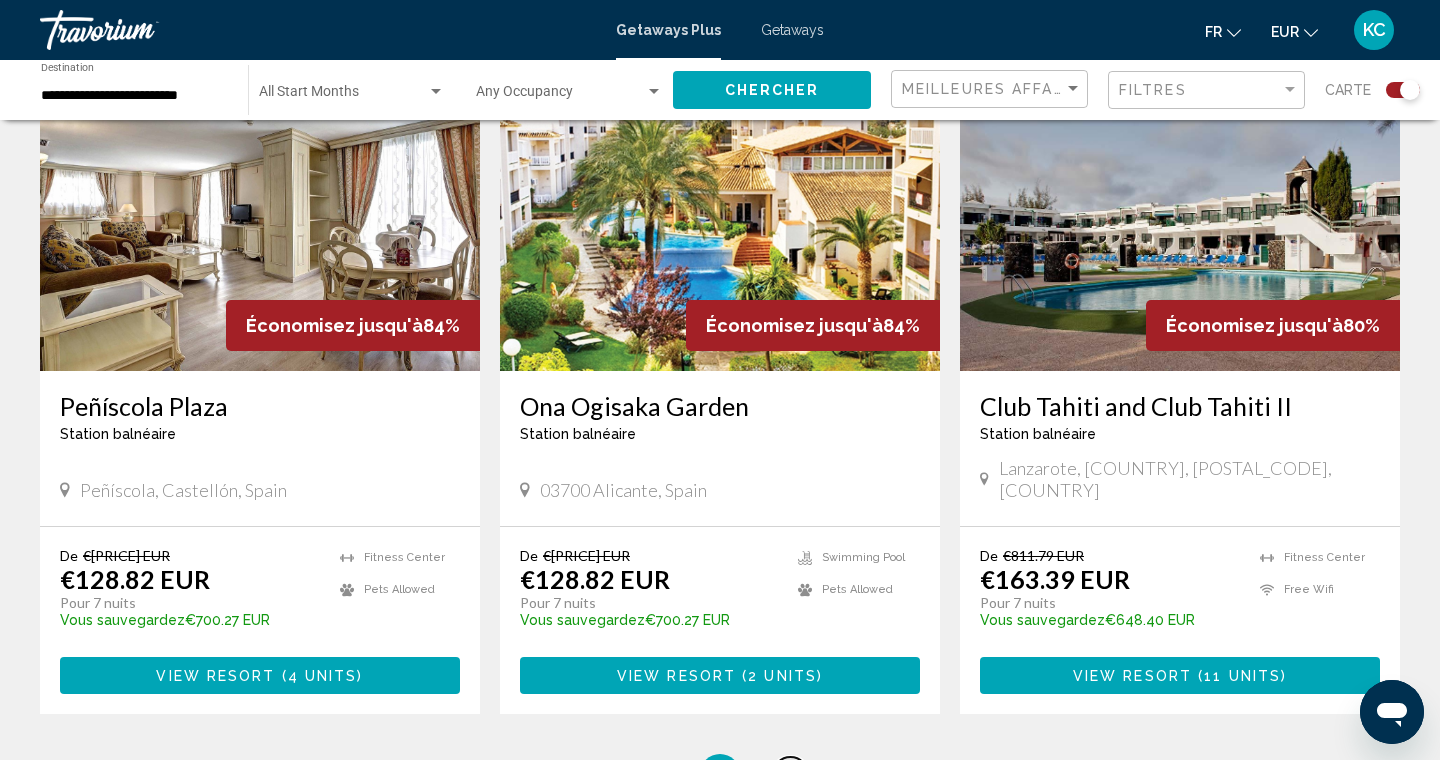 click on "3" at bounding box center [790, 774] 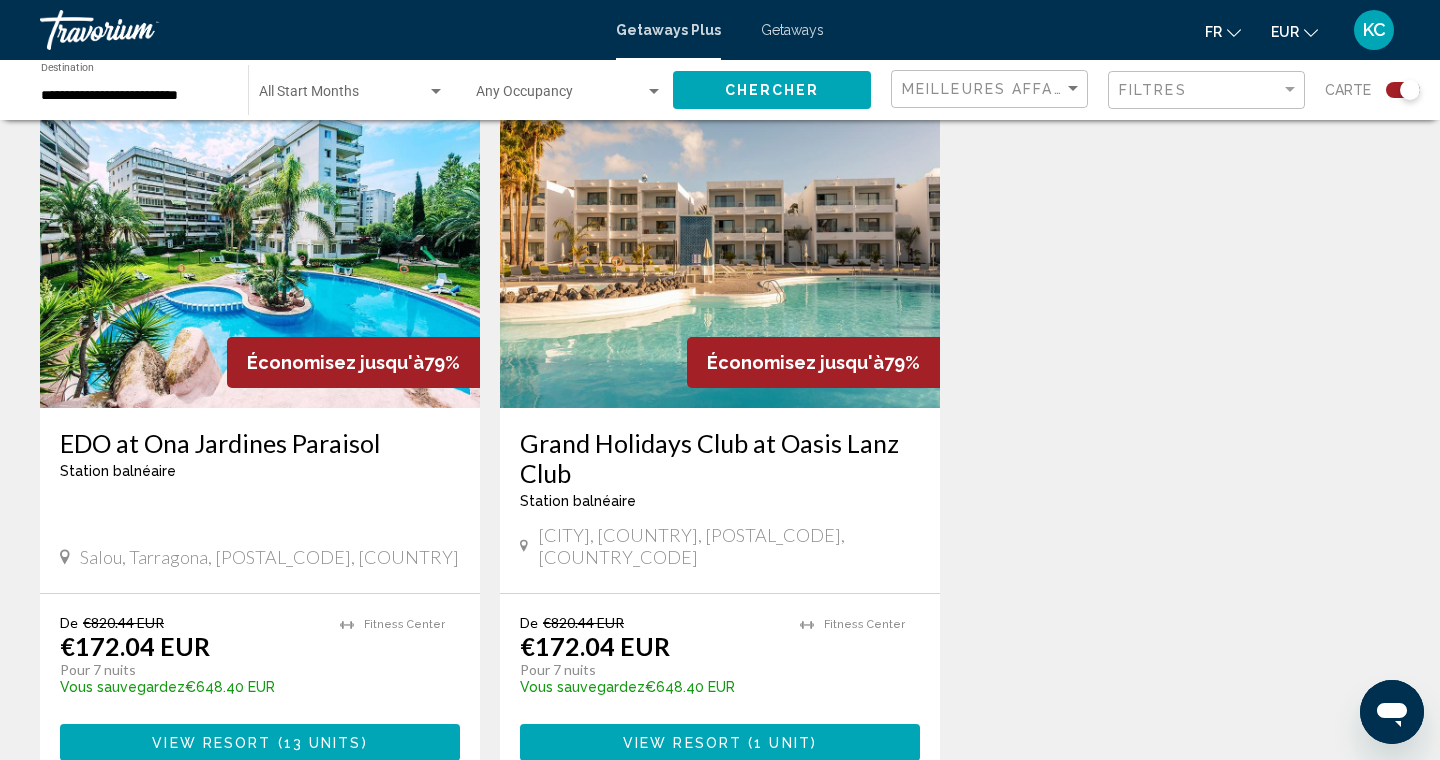 scroll, scrollTop: 2181, scrollLeft: 0, axis: vertical 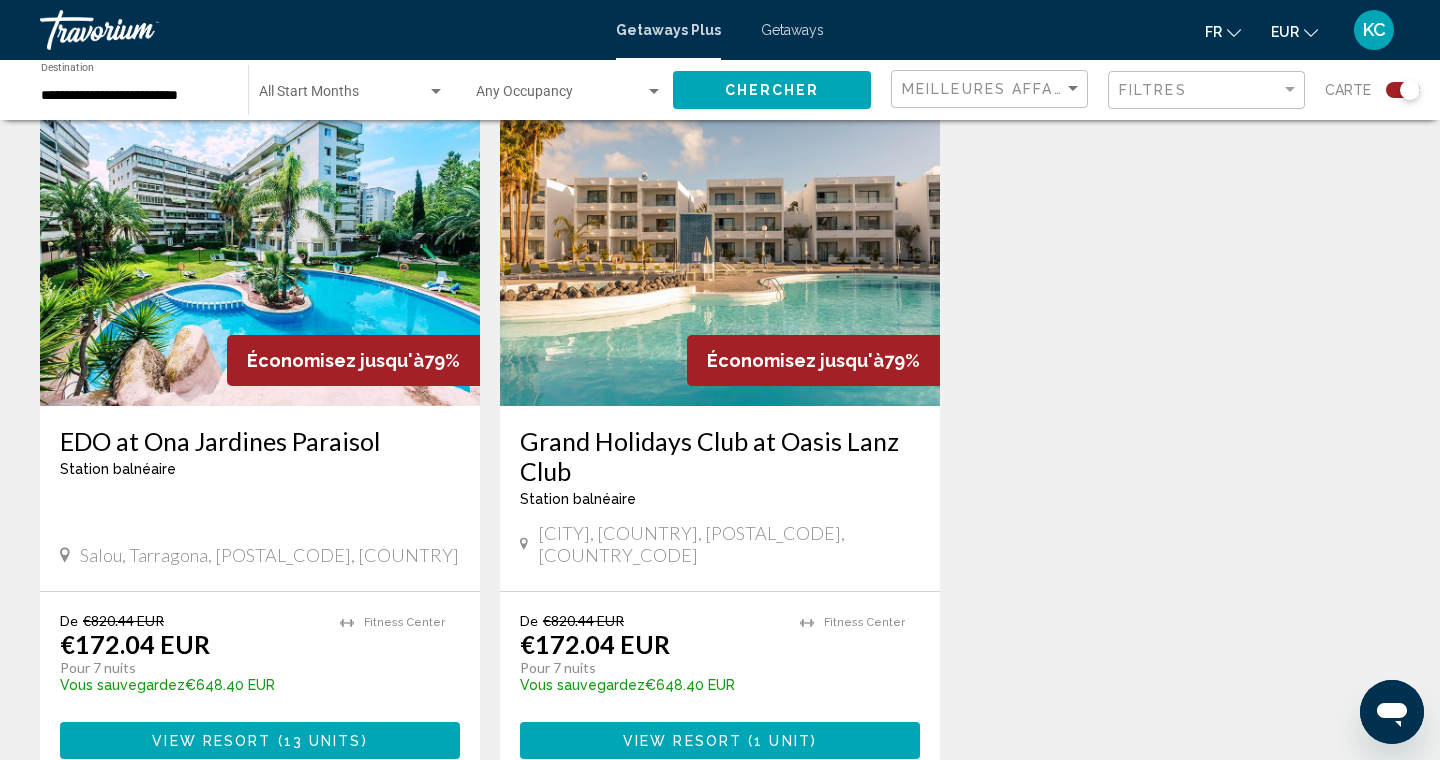 click on "View Resort" at bounding box center (682, 741) 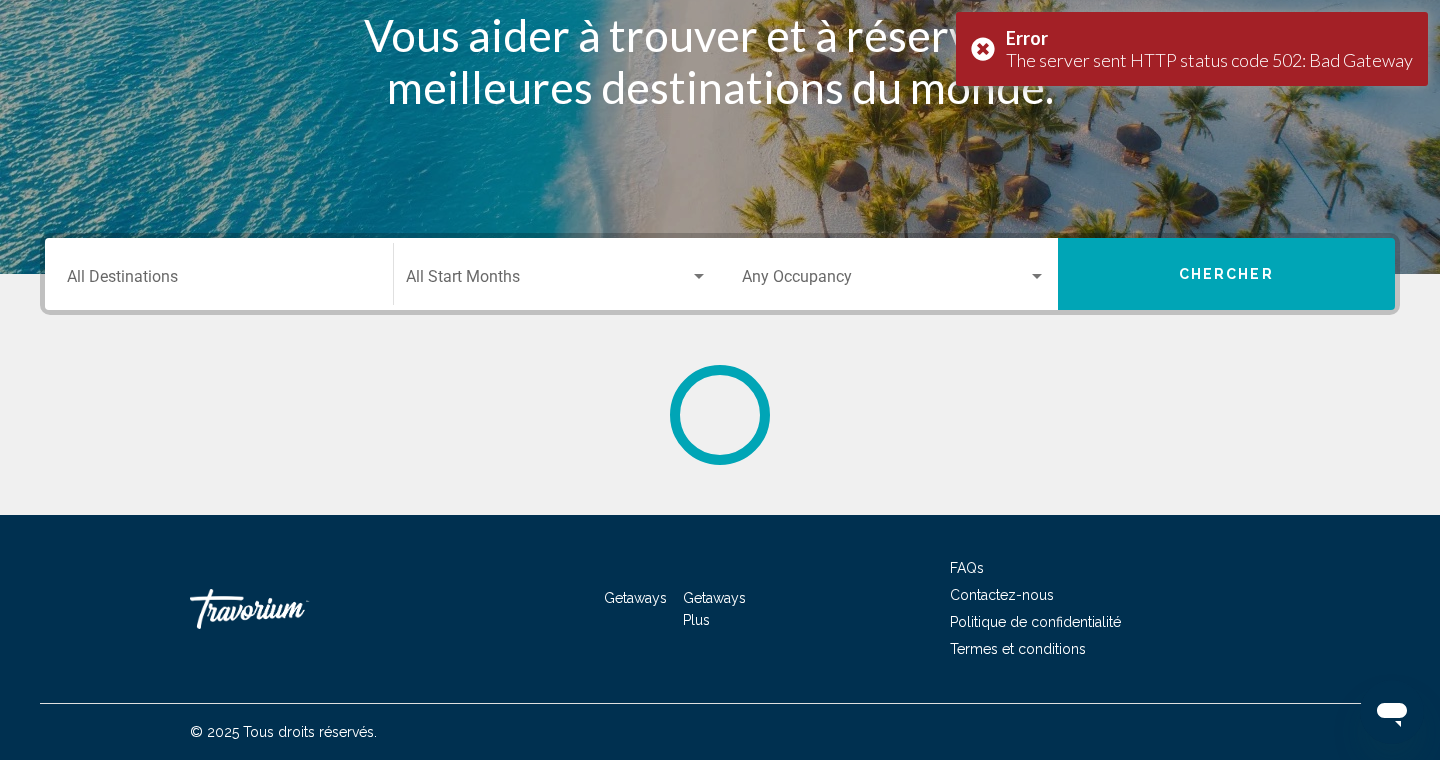 scroll, scrollTop: 0, scrollLeft: 0, axis: both 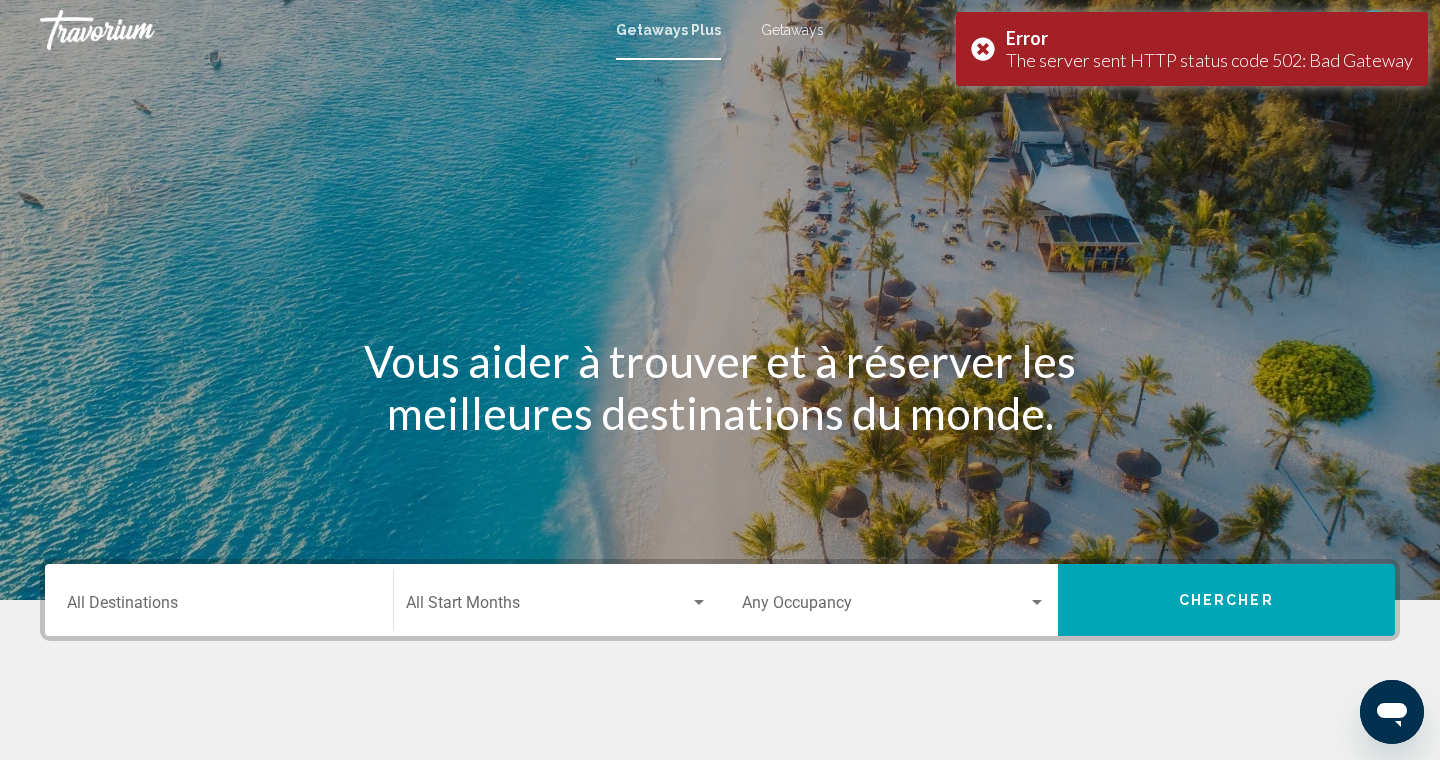 click on "Getaways" at bounding box center [792, 30] 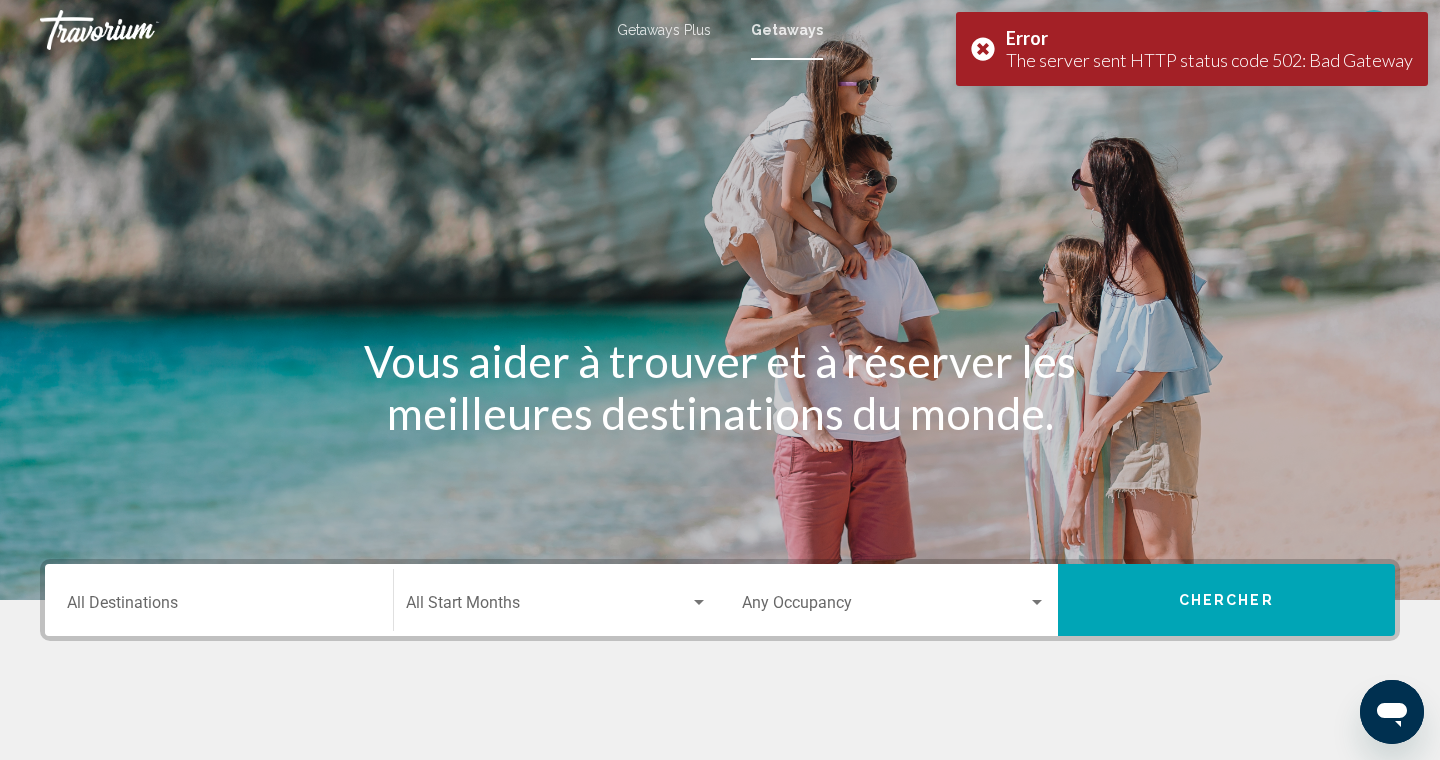 click on "Destination All Destinations" at bounding box center (219, 607) 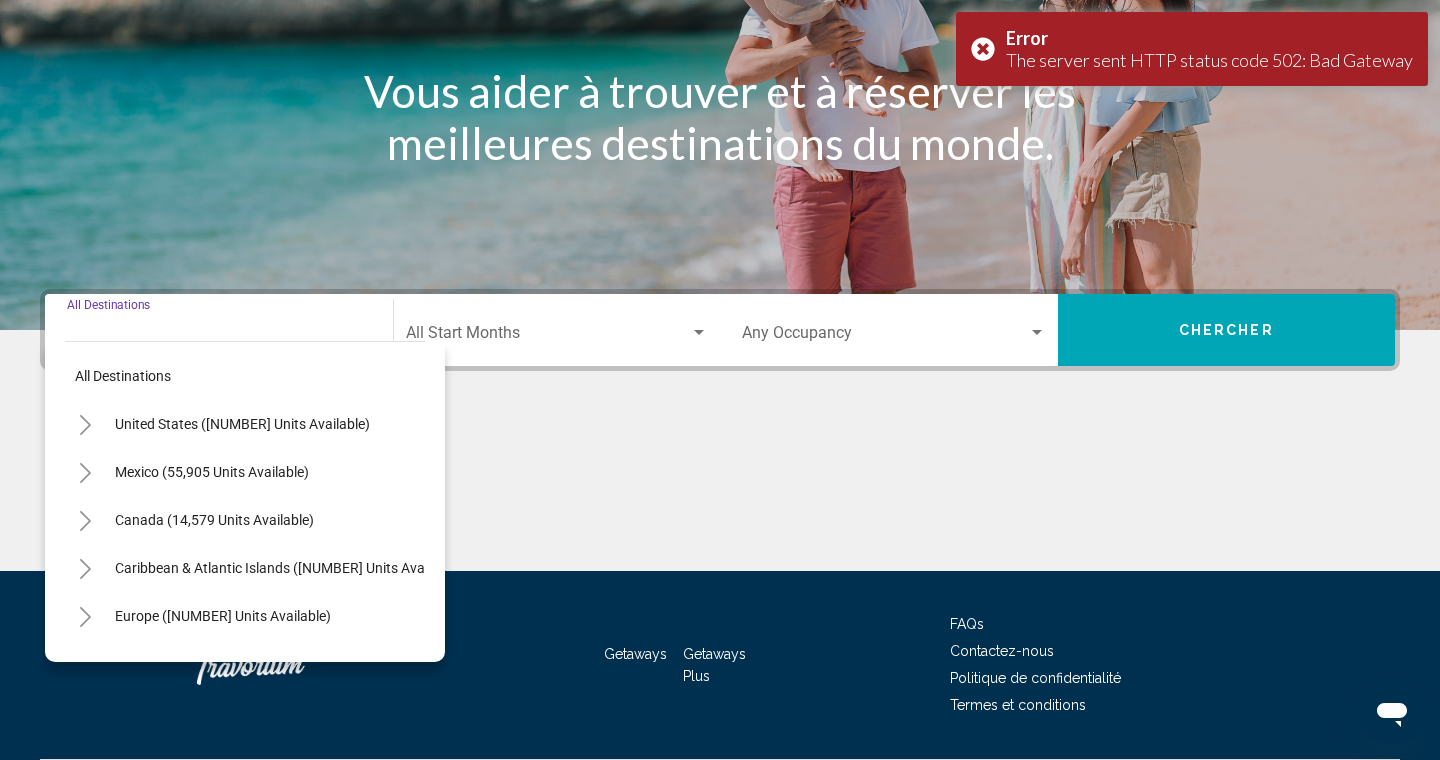 scroll, scrollTop: 326, scrollLeft: 0, axis: vertical 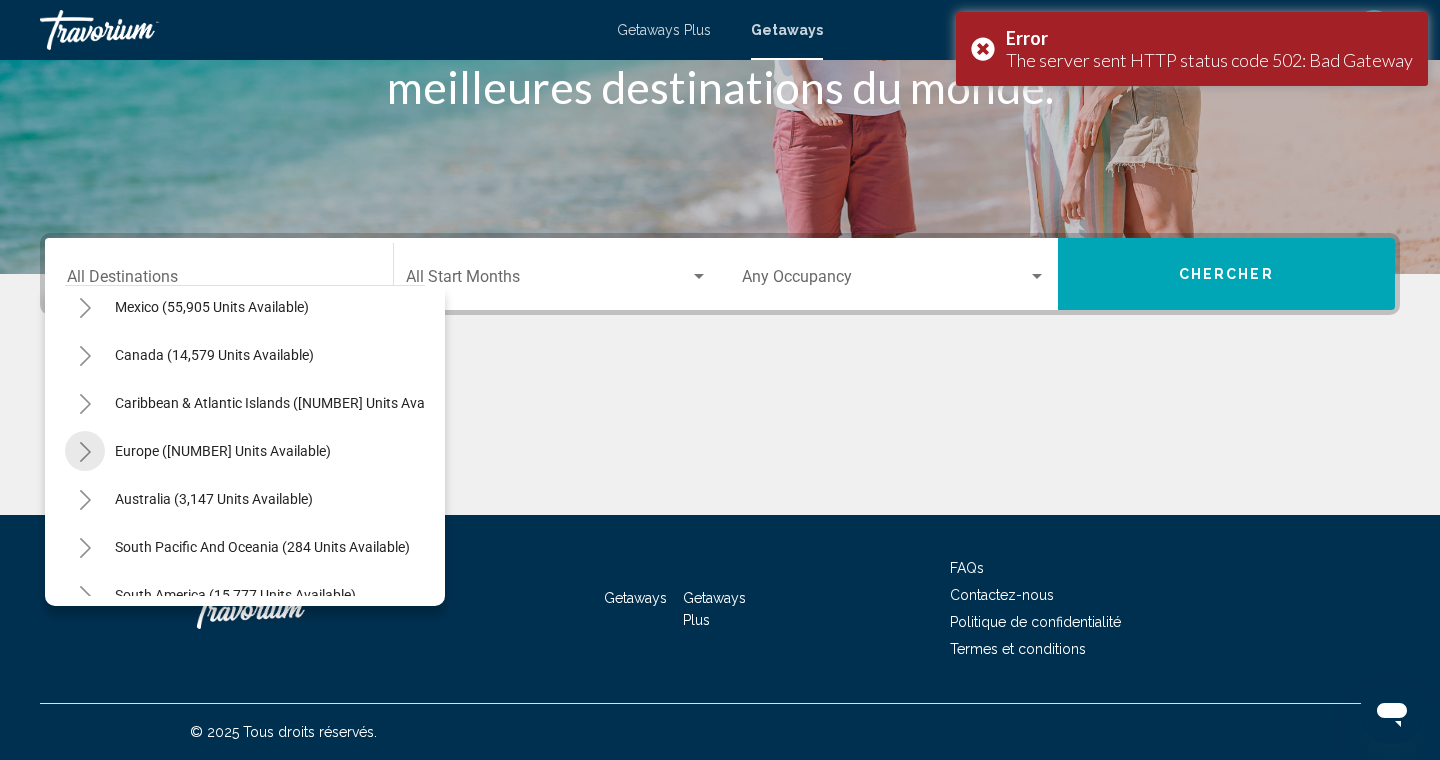 click 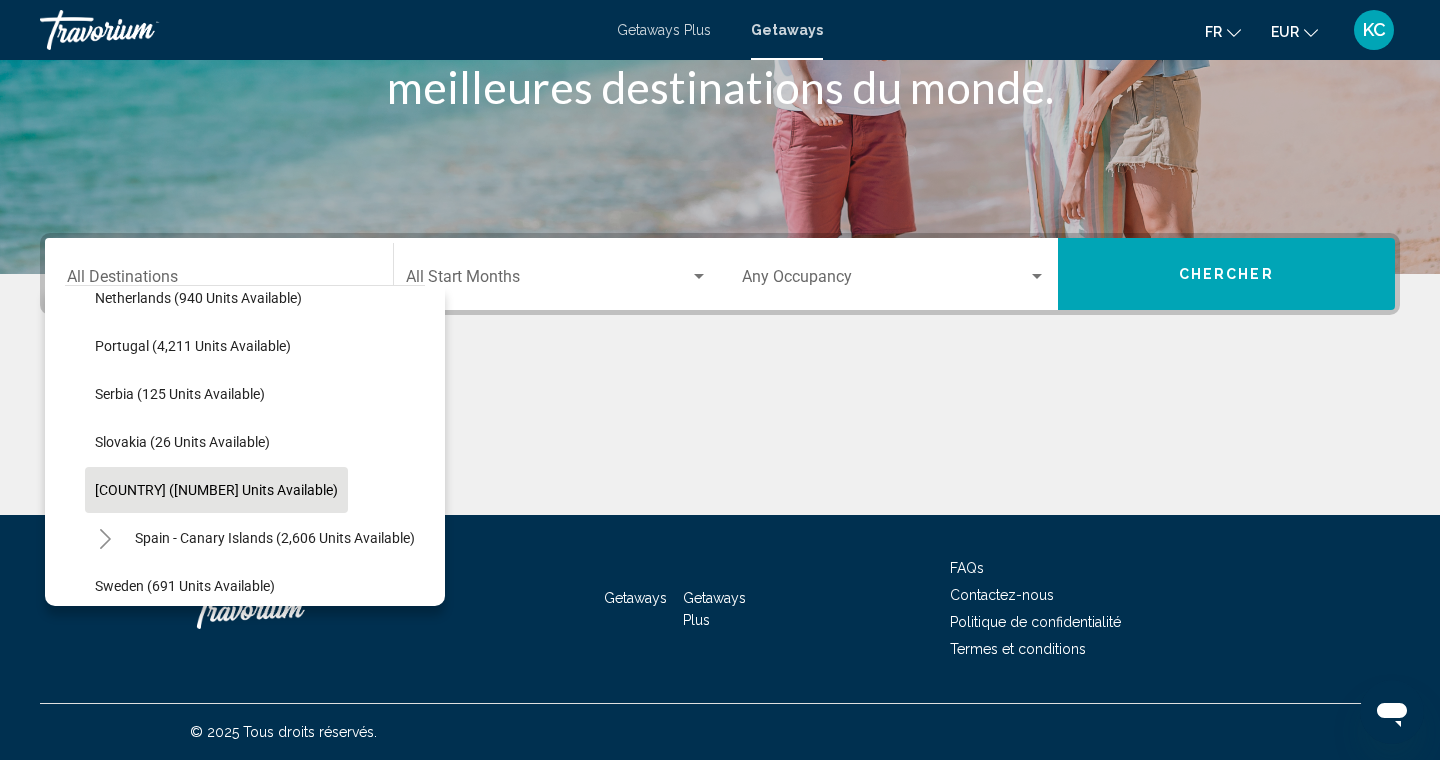 scroll, scrollTop: 888, scrollLeft: 0, axis: vertical 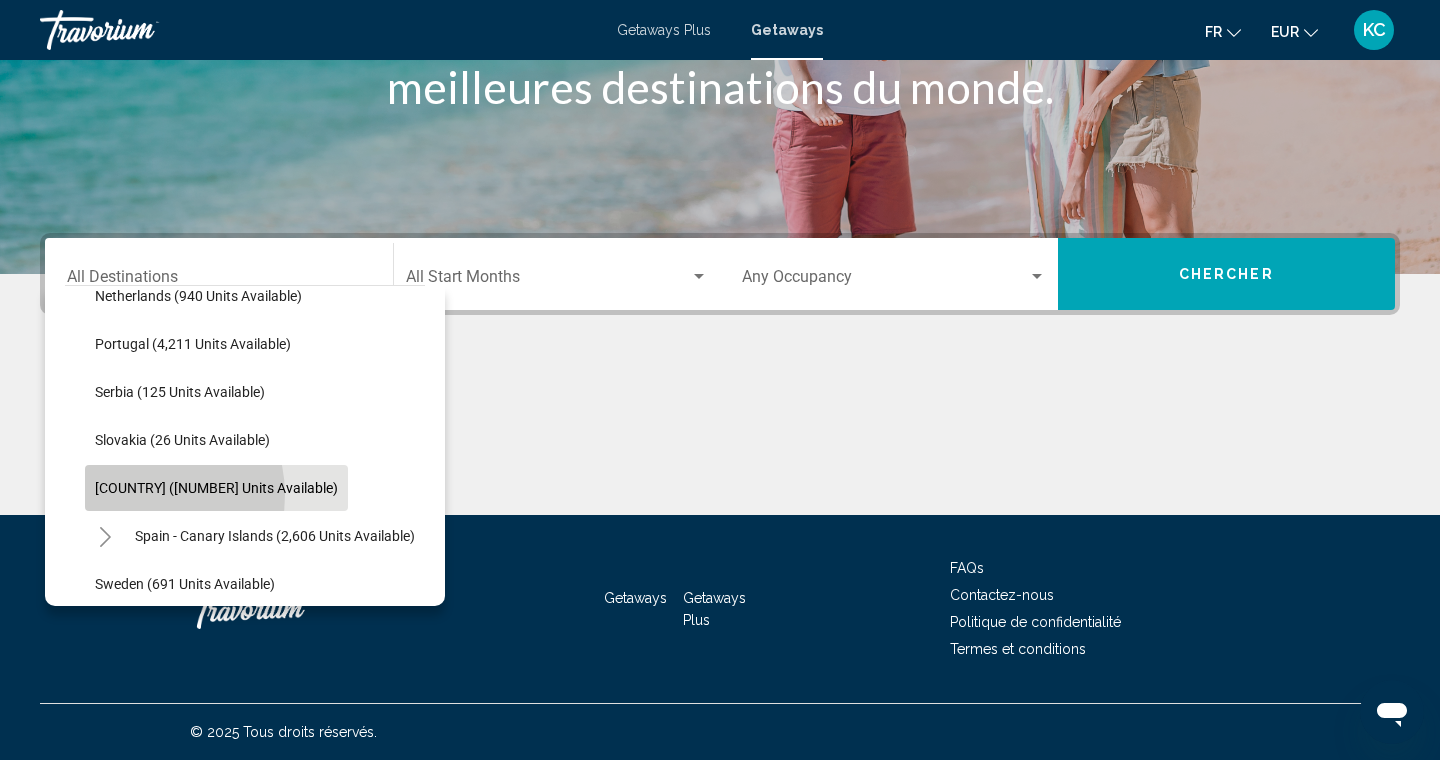 click on "[COUNTRY] ([NUMBER] units available)" 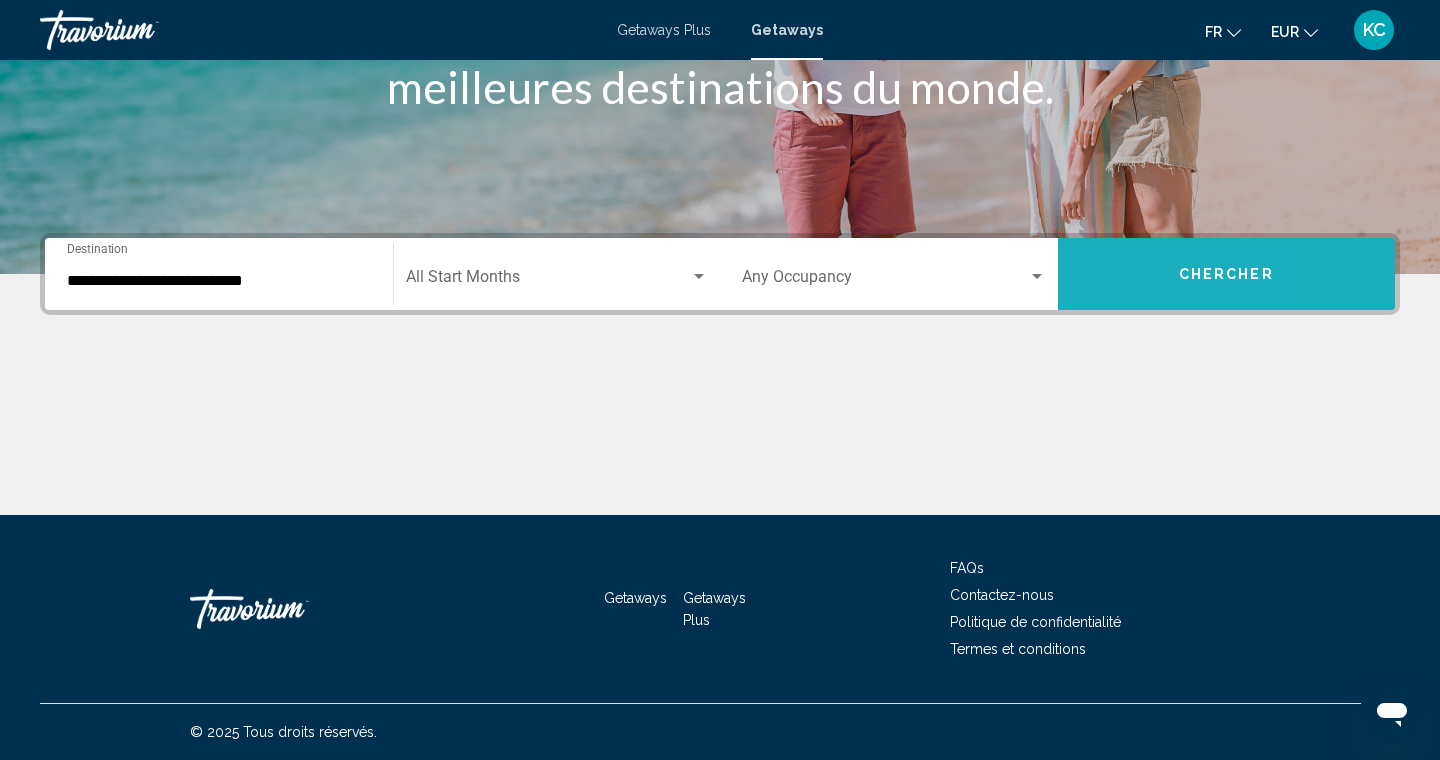 click on "Chercher" at bounding box center (1227, 274) 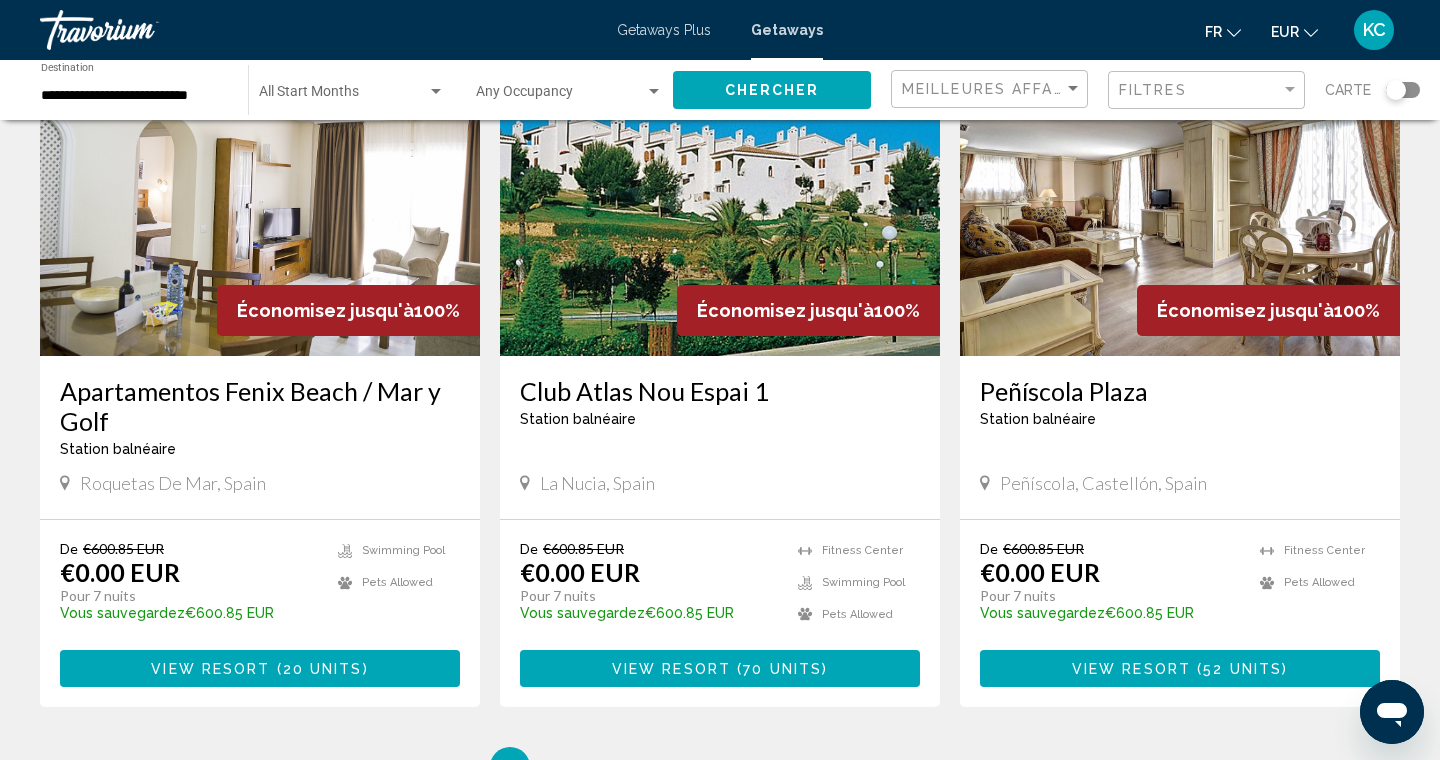 scroll, scrollTop: 2224, scrollLeft: 0, axis: vertical 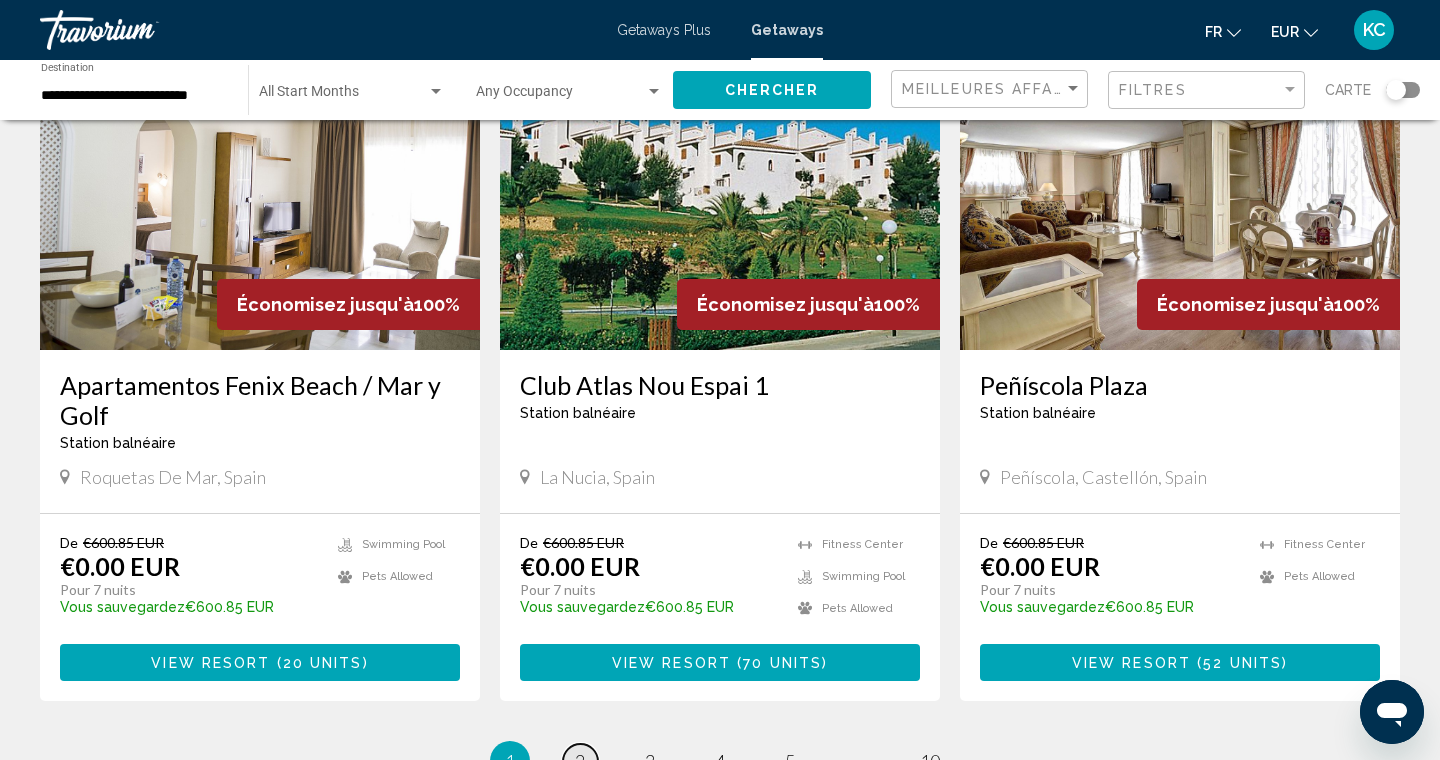 click on "2" at bounding box center (580, 761) 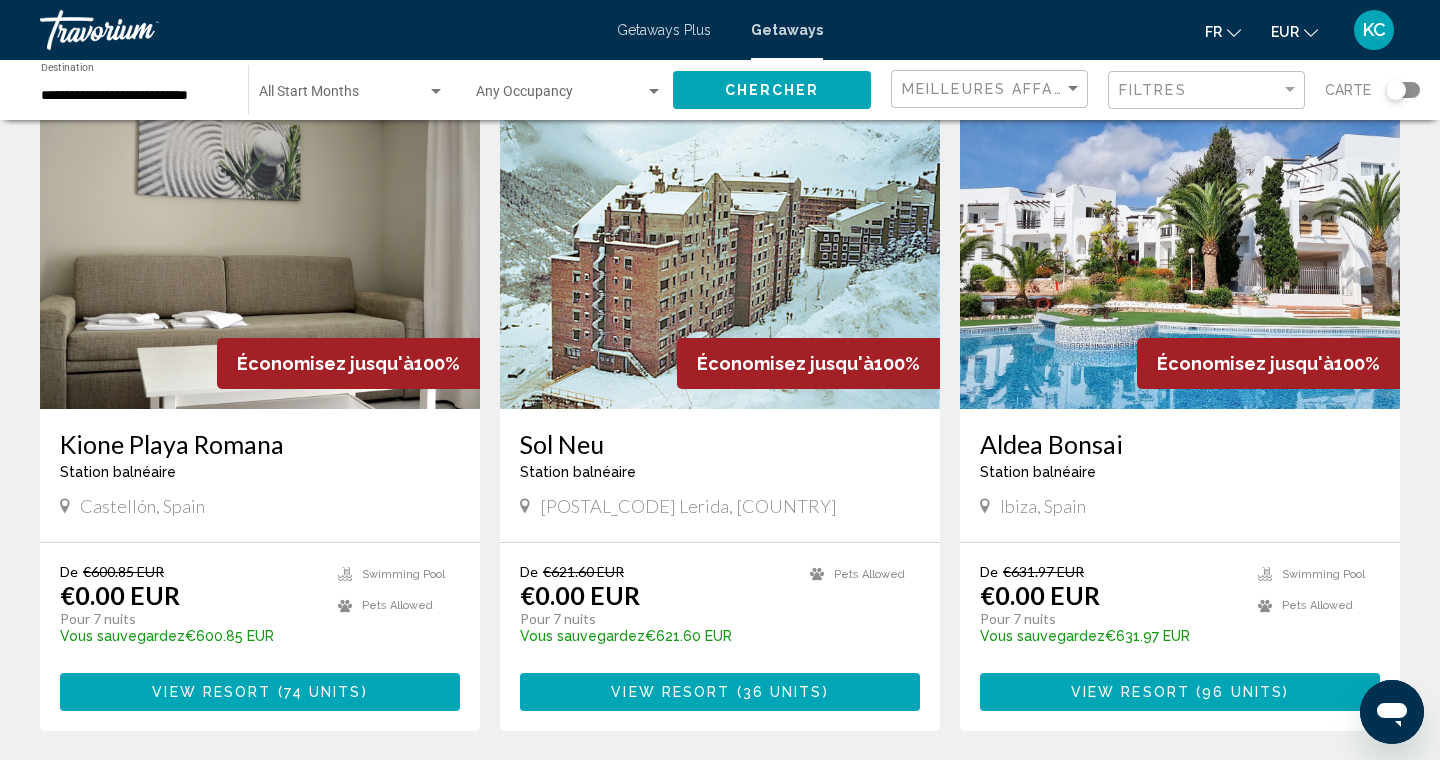 scroll, scrollTop: 800, scrollLeft: 0, axis: vertical 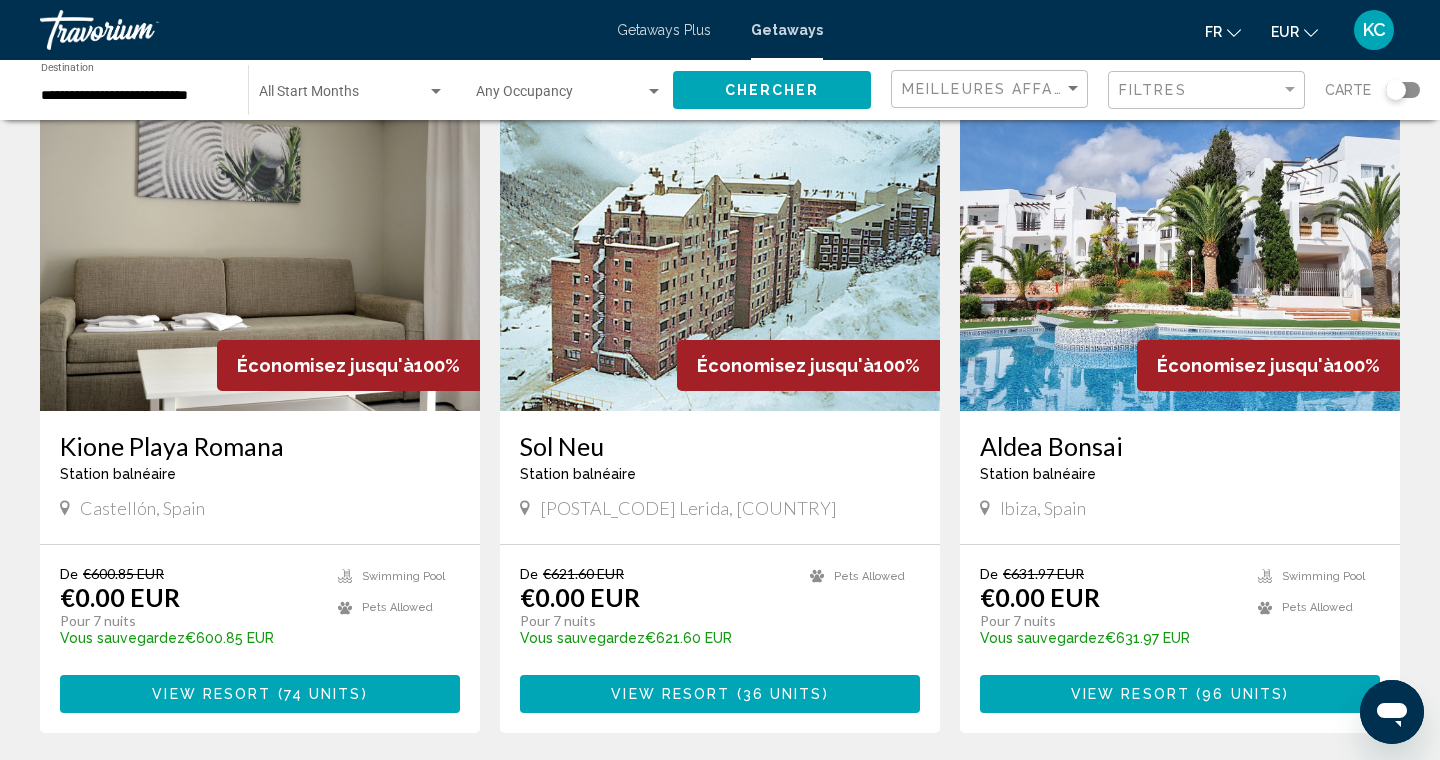 click on "View Resort    ( 96 units )" at bounding box center [1180, 693] 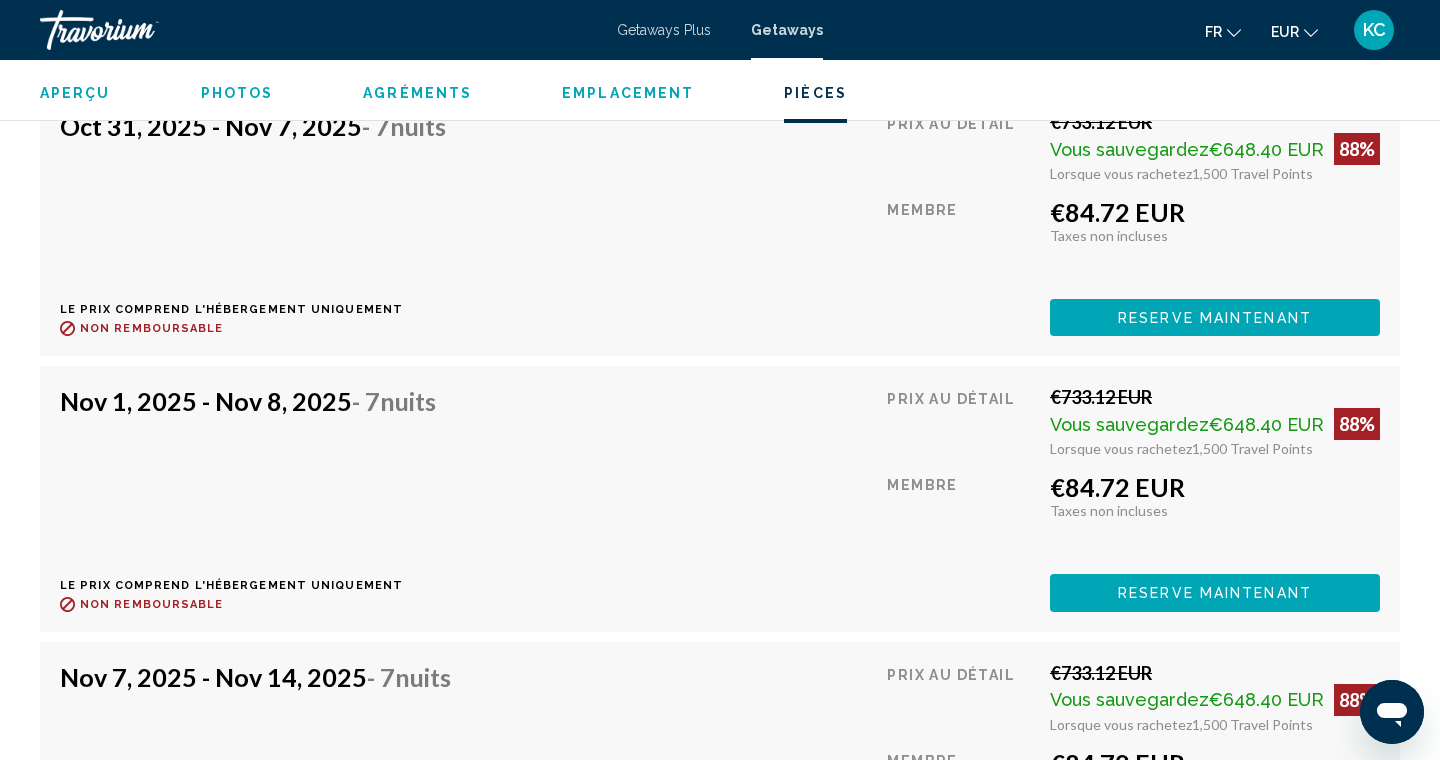 scroll, scrollTop: 4181, scrollLeft: 0, axis: vertical 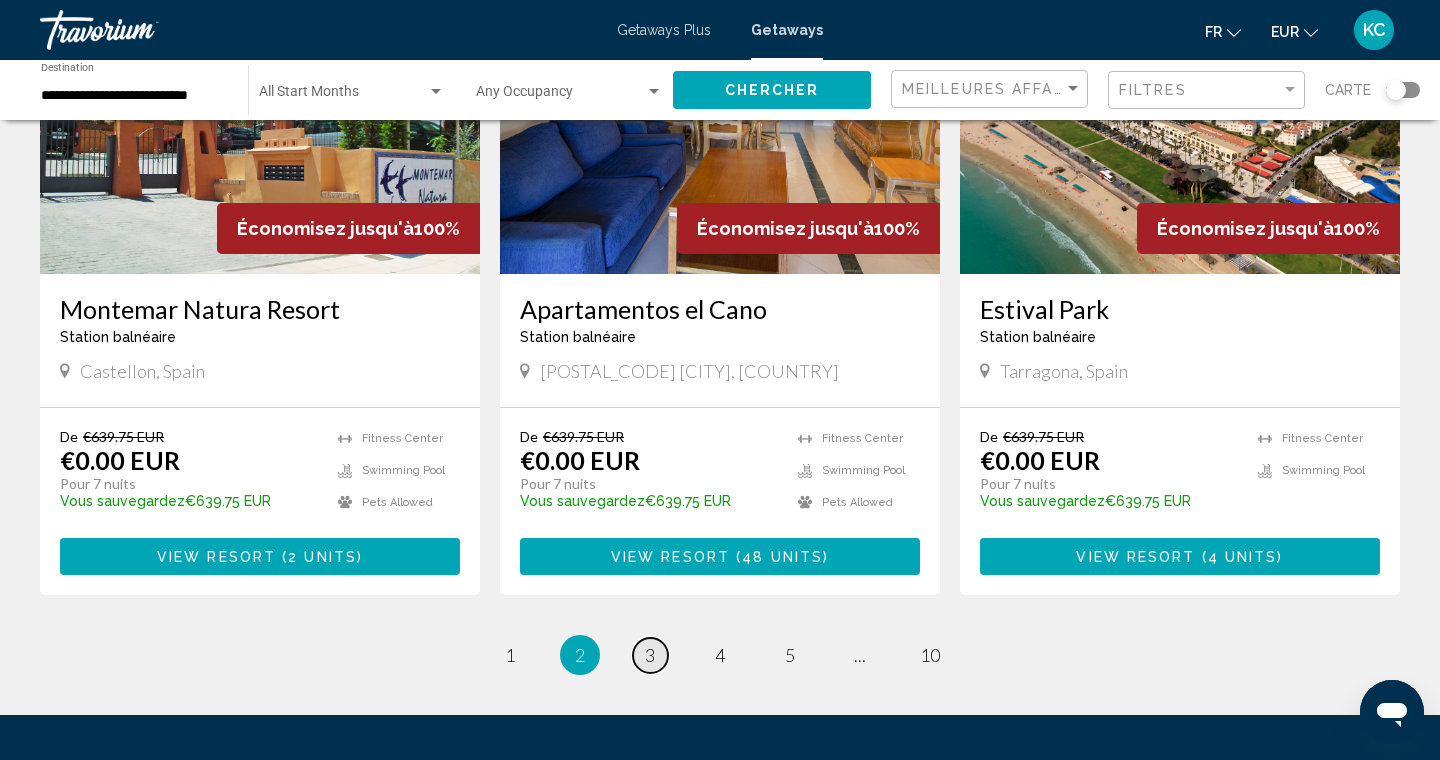click on "3" at bounding box center (650, 655) 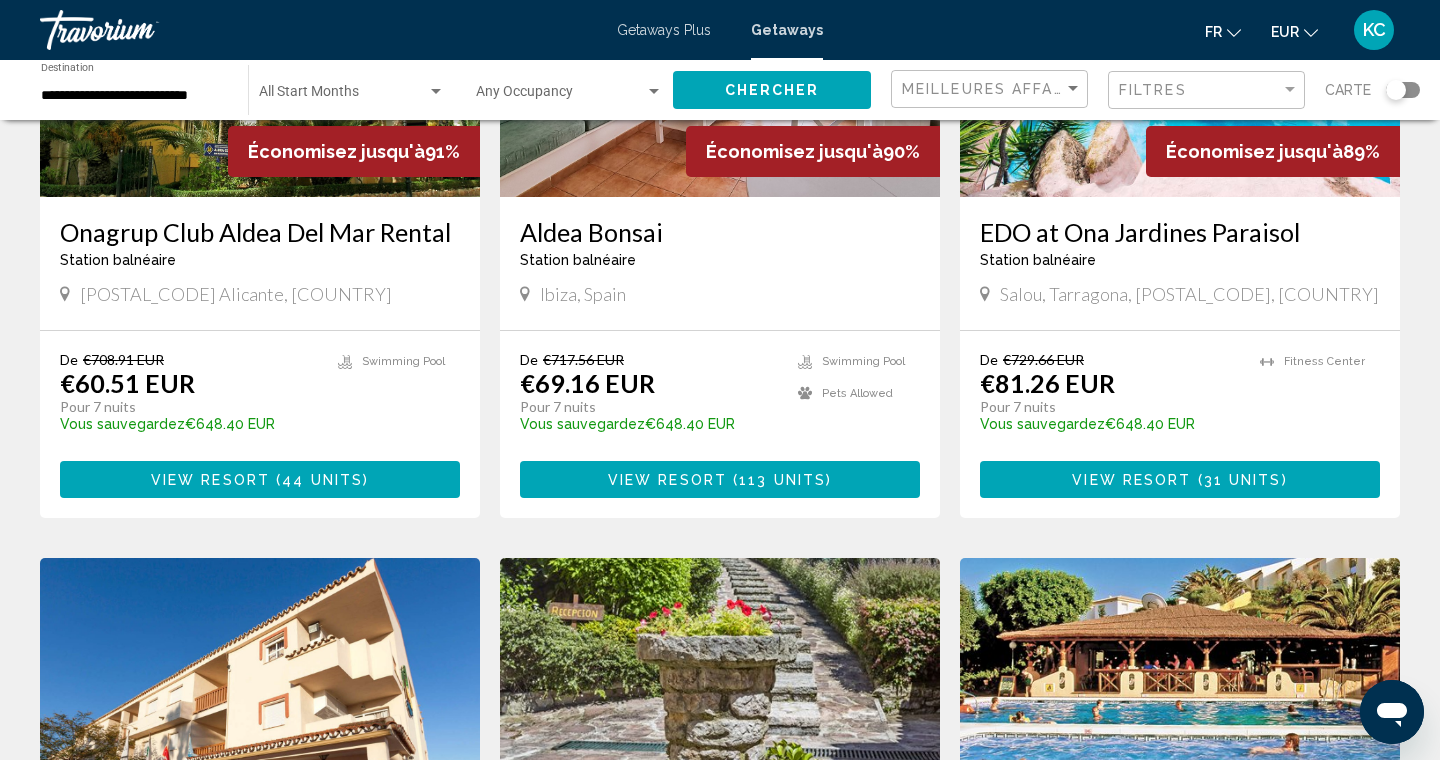 scroll, scrollTop: 1853, scrollLeft: 0, axis: vertical 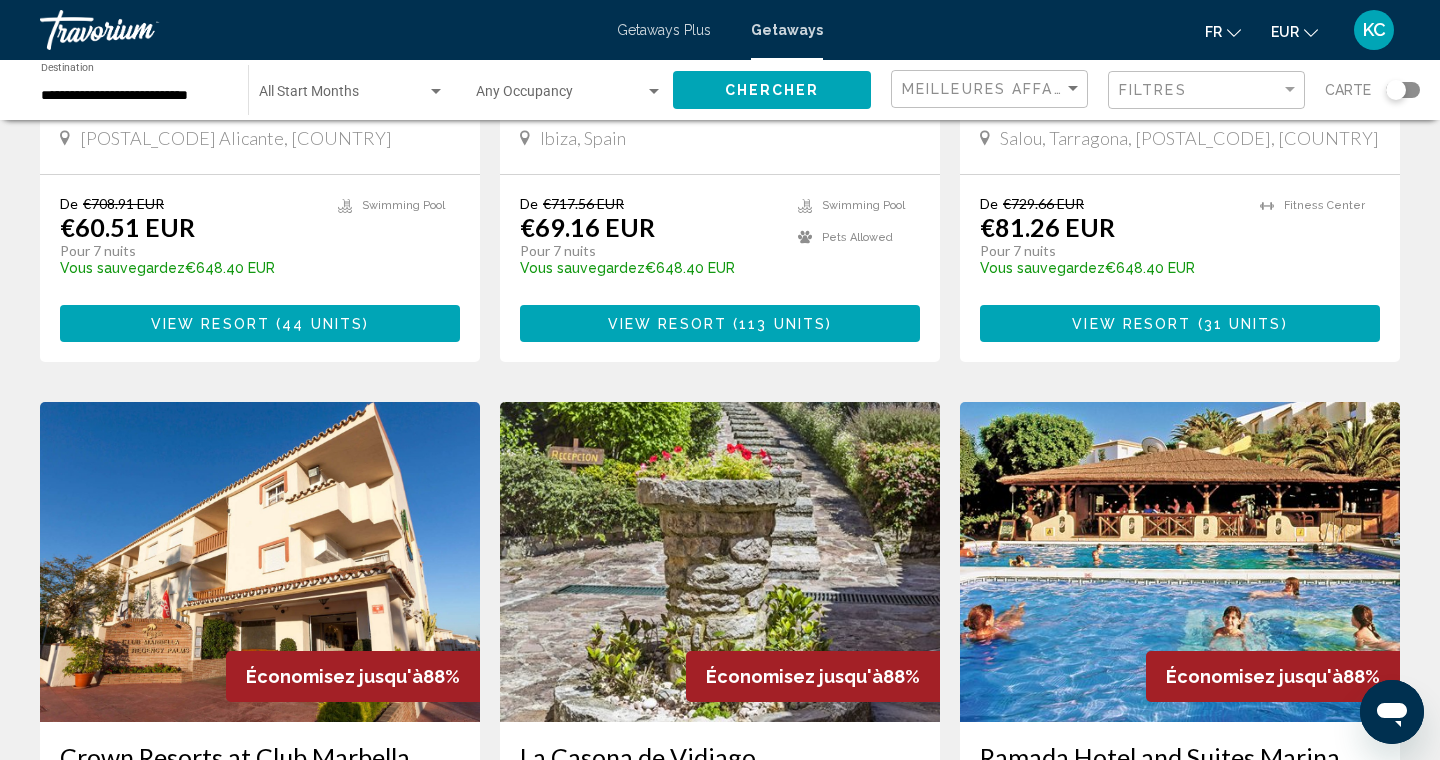 click on "View Resort" at bounding box center (667, 324) 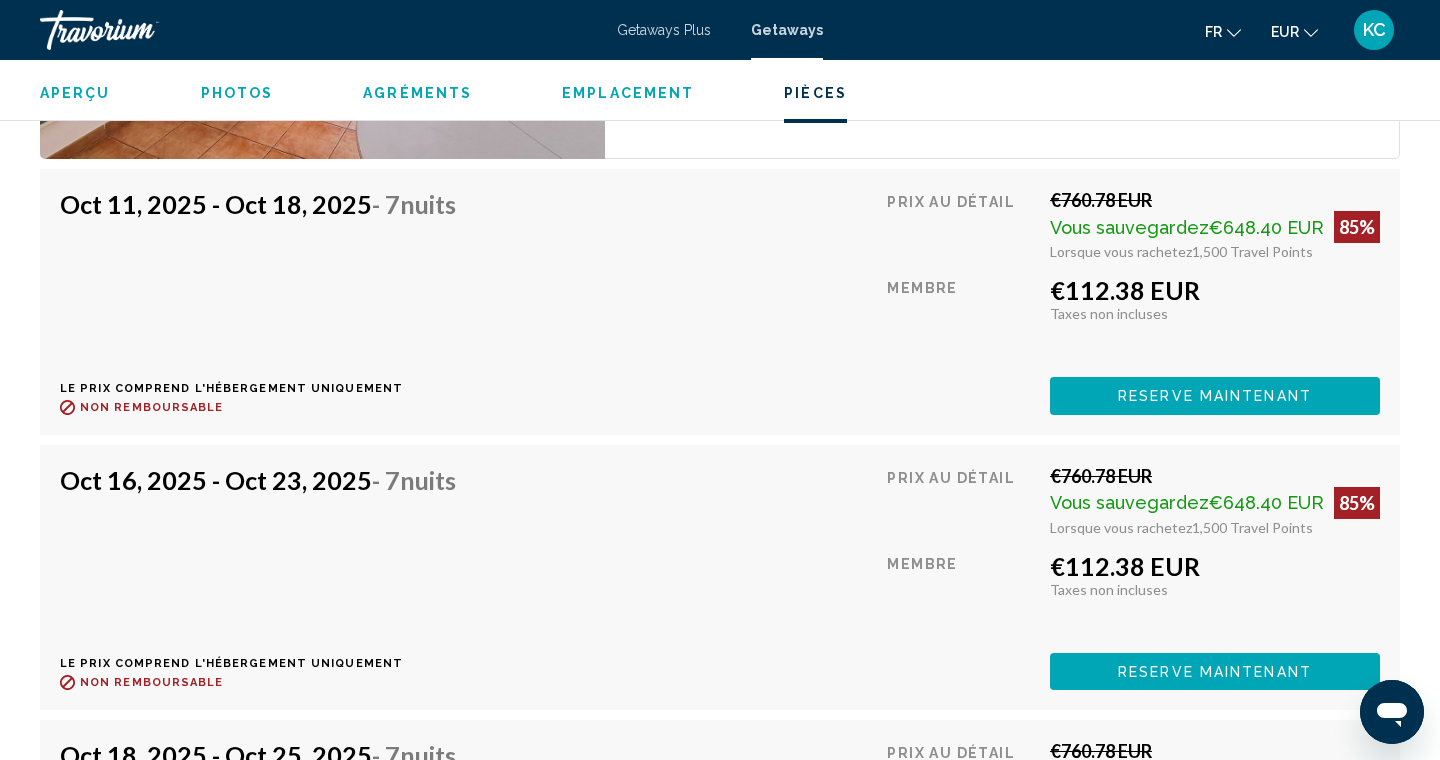 scroll, scrollTop: 3511, scrollLeft: 0, axis: vertical 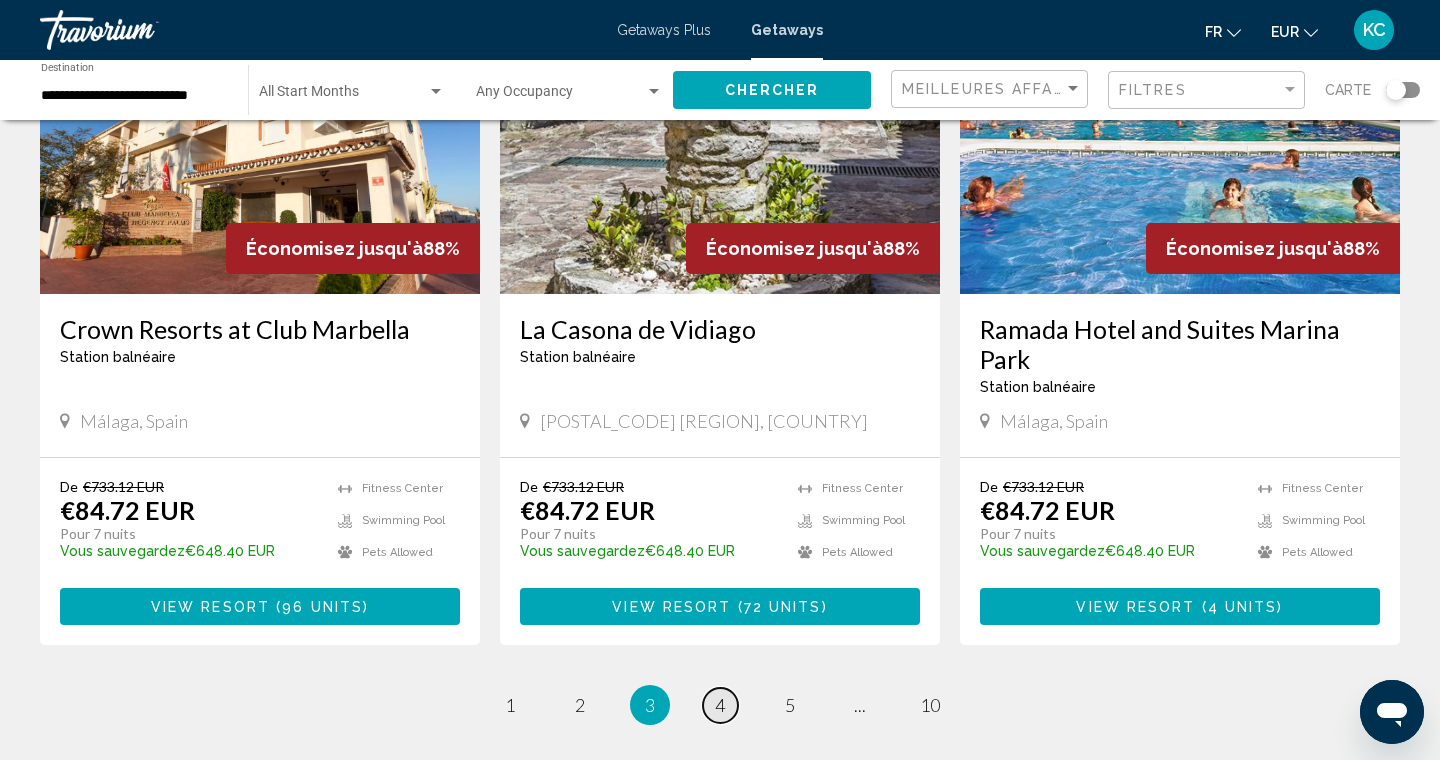 click on "page  4" at bounding box center [720, 705] 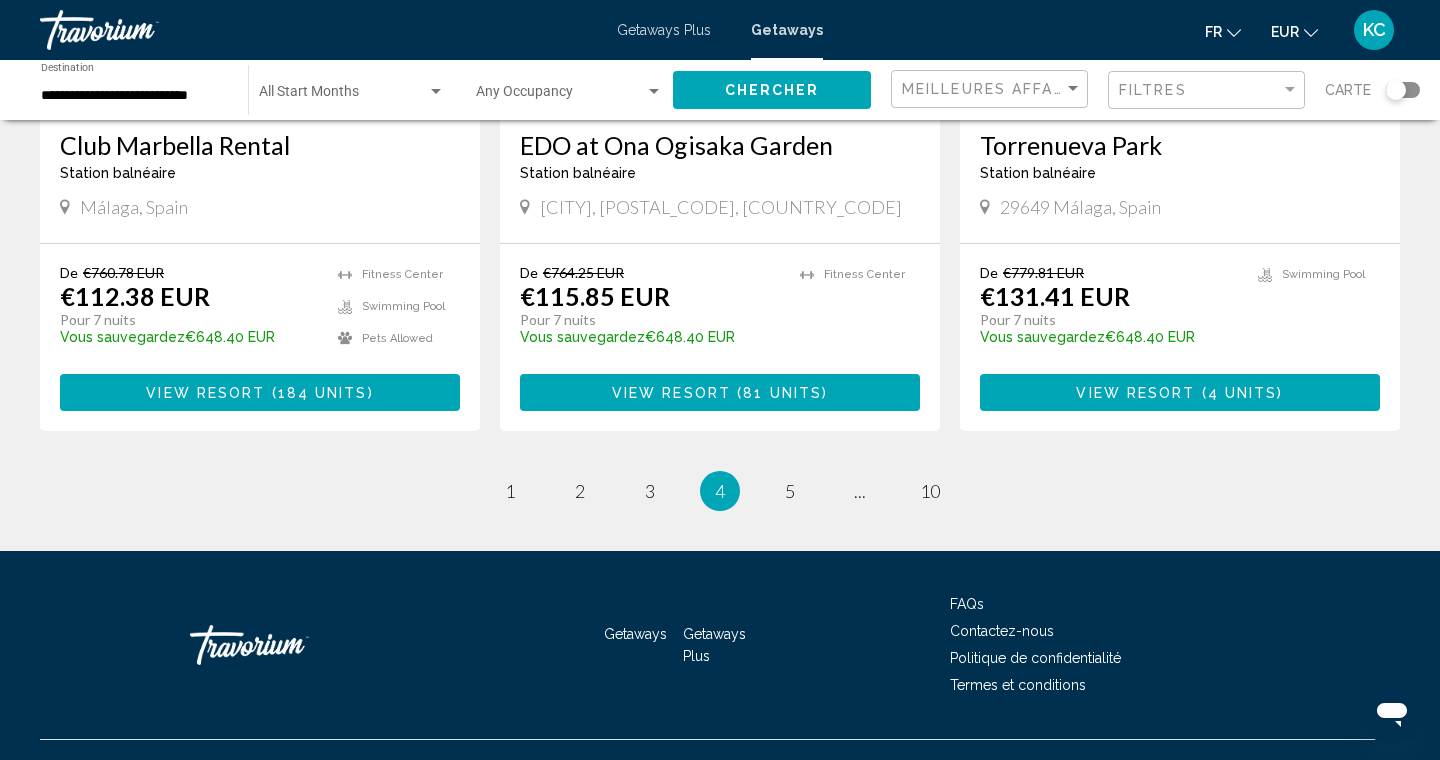 scroll, scrollTop: 2544, scrollLeft: 0, axis: vertical 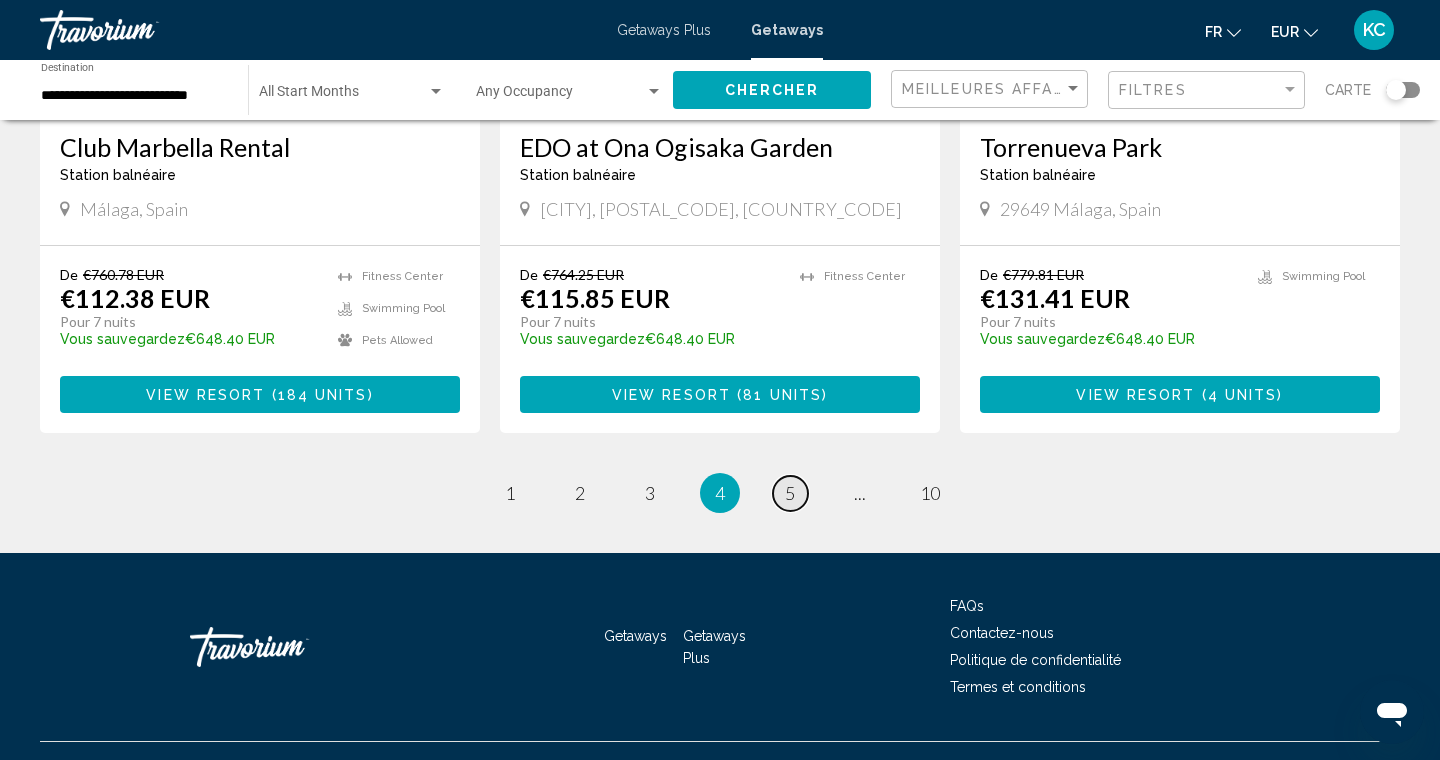 click on "5" at bounding box center [790, 493] 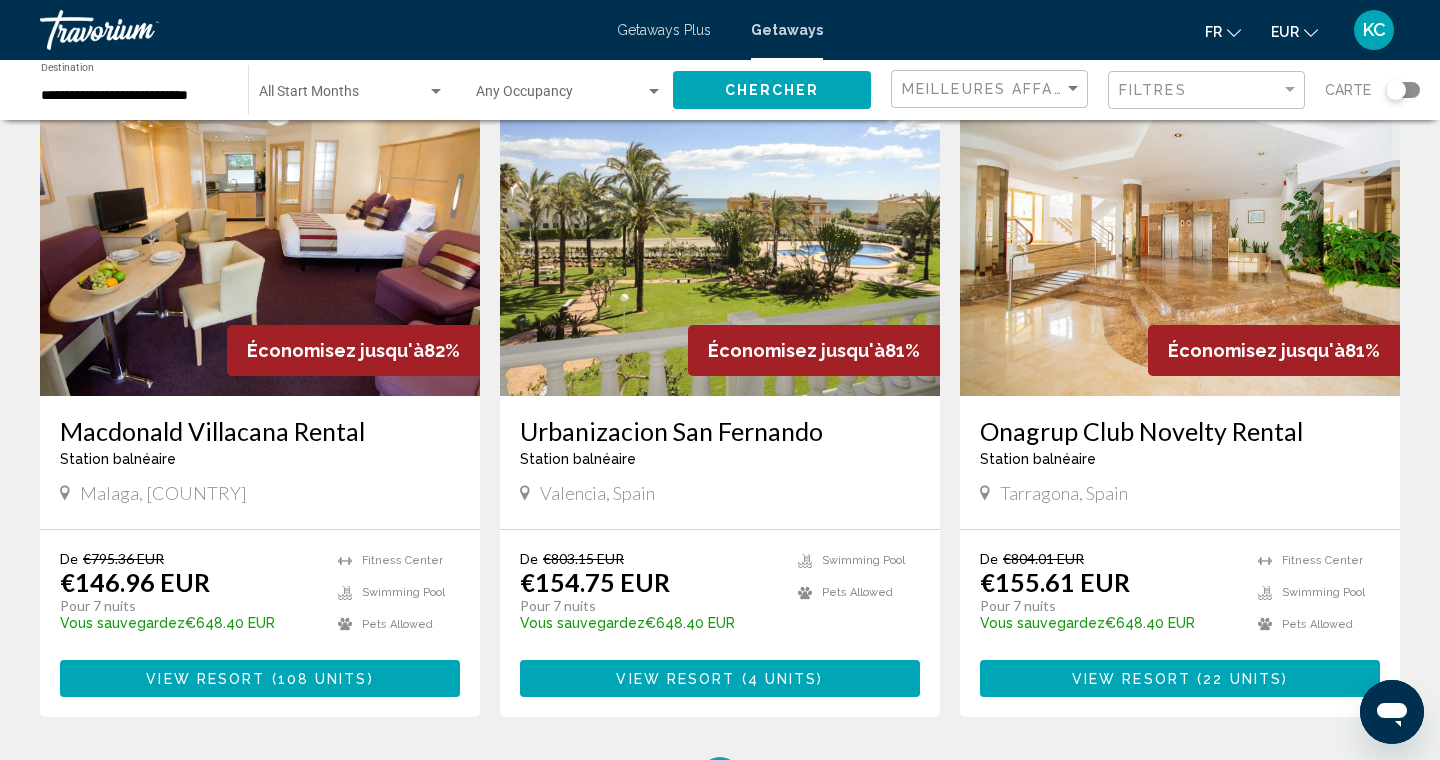 scroll, scrollTop: 2336, scrollLeft: 0, axis: vertical 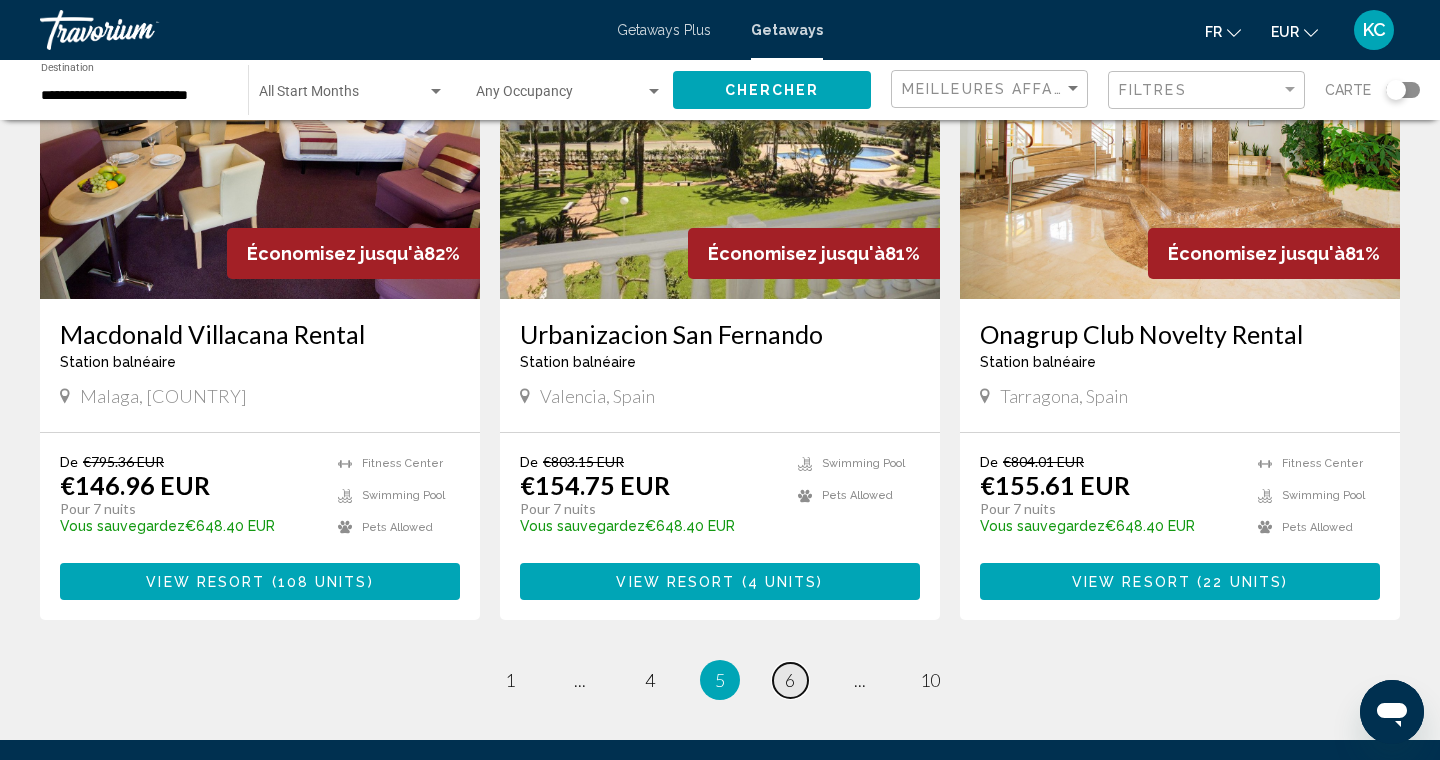 click on "6" at bounding box center (790, 680) 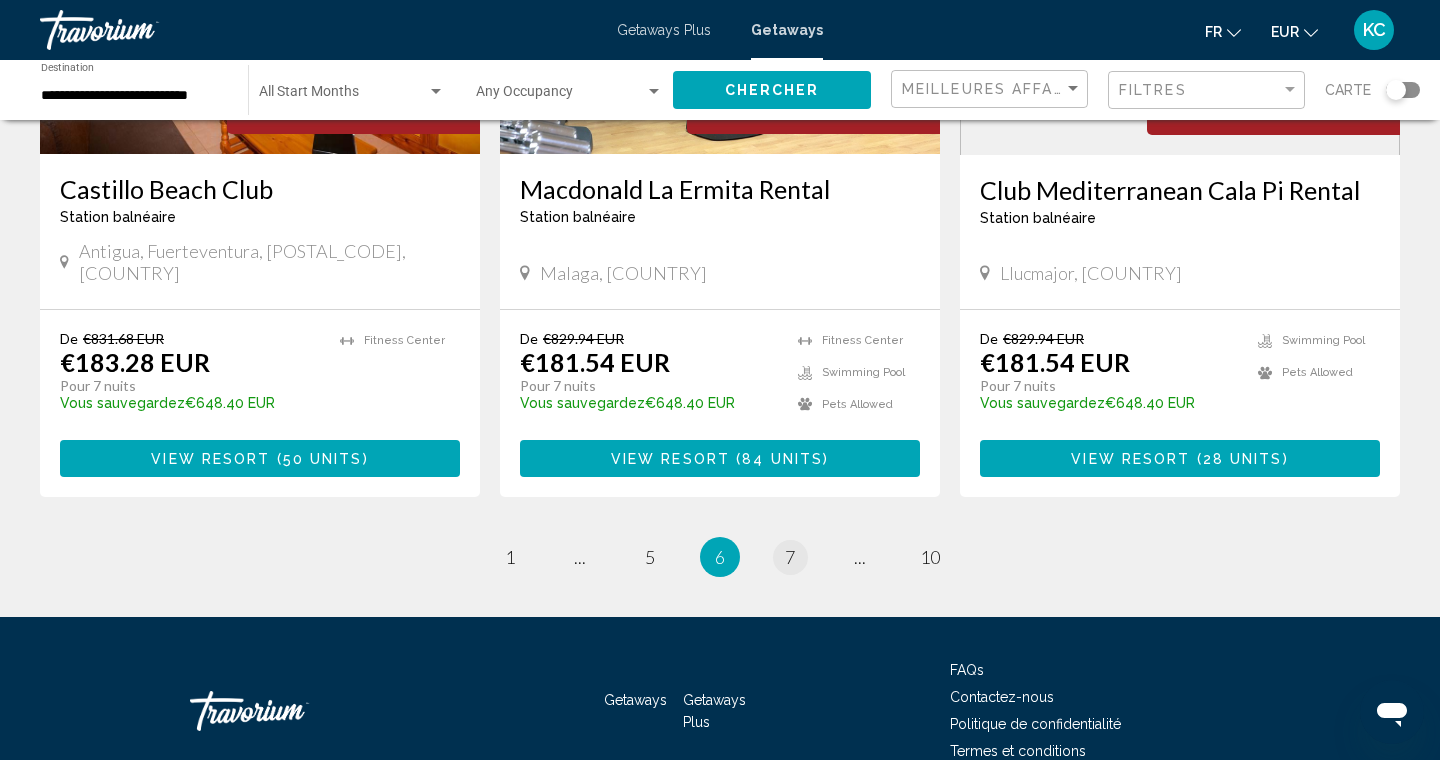 scroll, scrollTop: 2515, scrollLeft: 0, axis: vertical 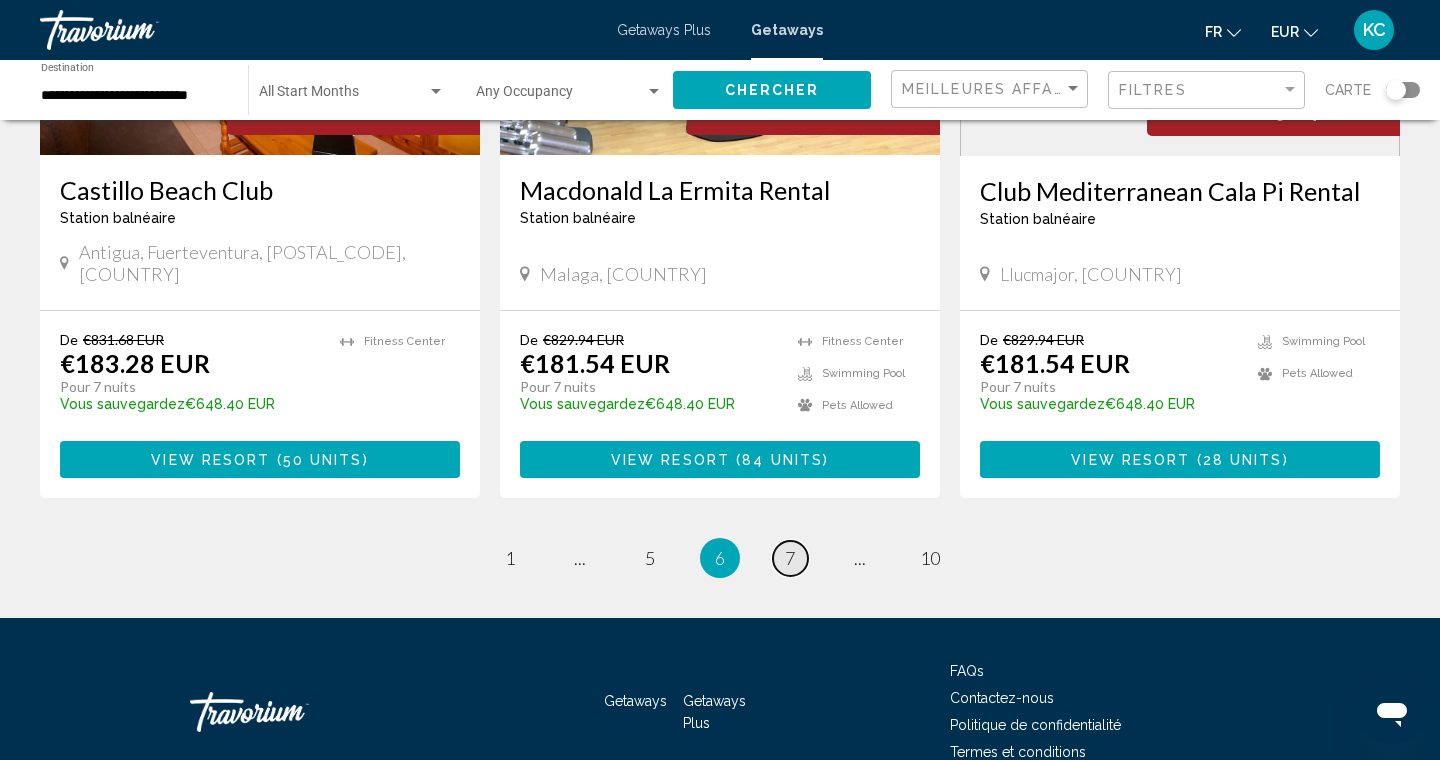 click on "7" at bounding box center (790, 558) 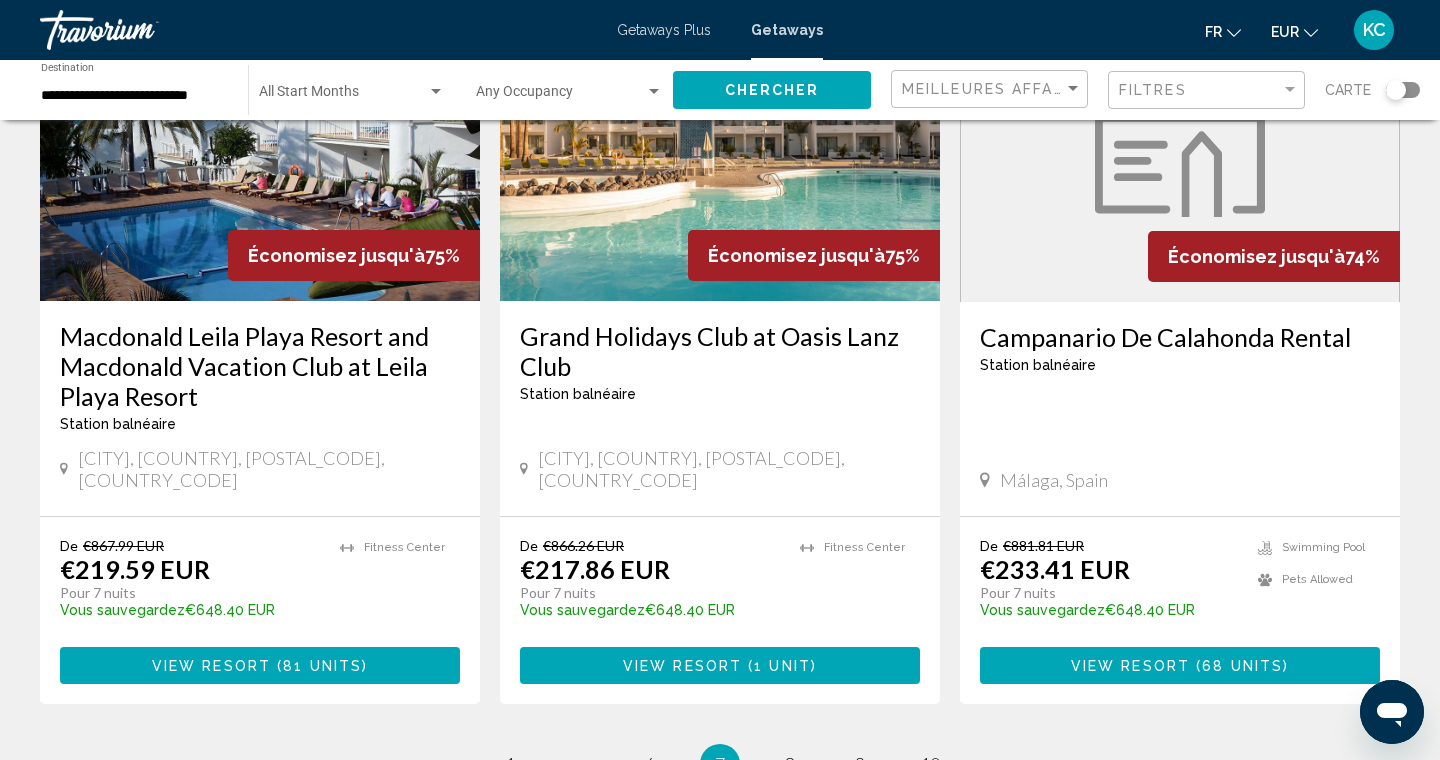 scroll, scrollTop: 2436, scrollLeft: 0, axis: vertical 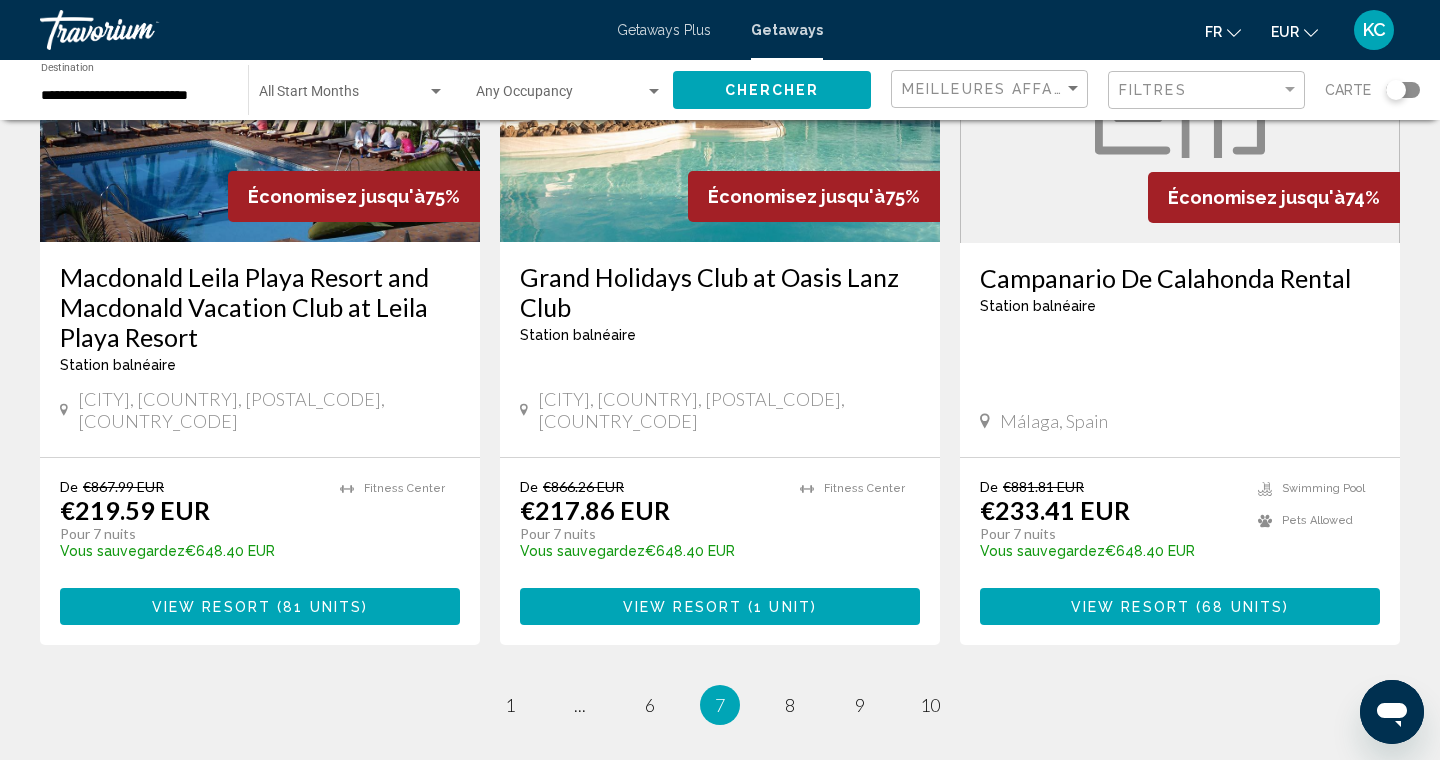 click on "**********" at bounding box center (134, 96) 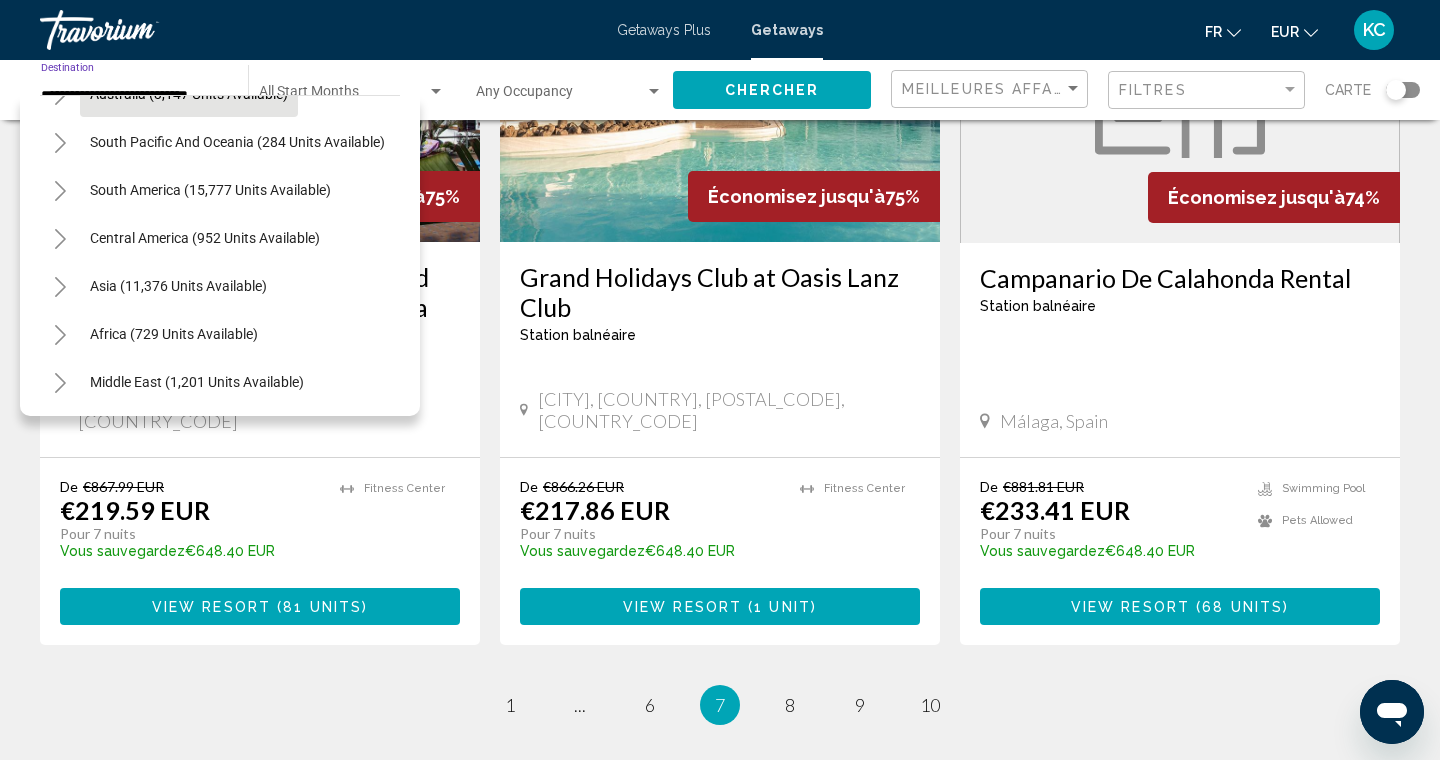 scroll, scrollTop: 1476, scrollLeft: 0, axis: vertical 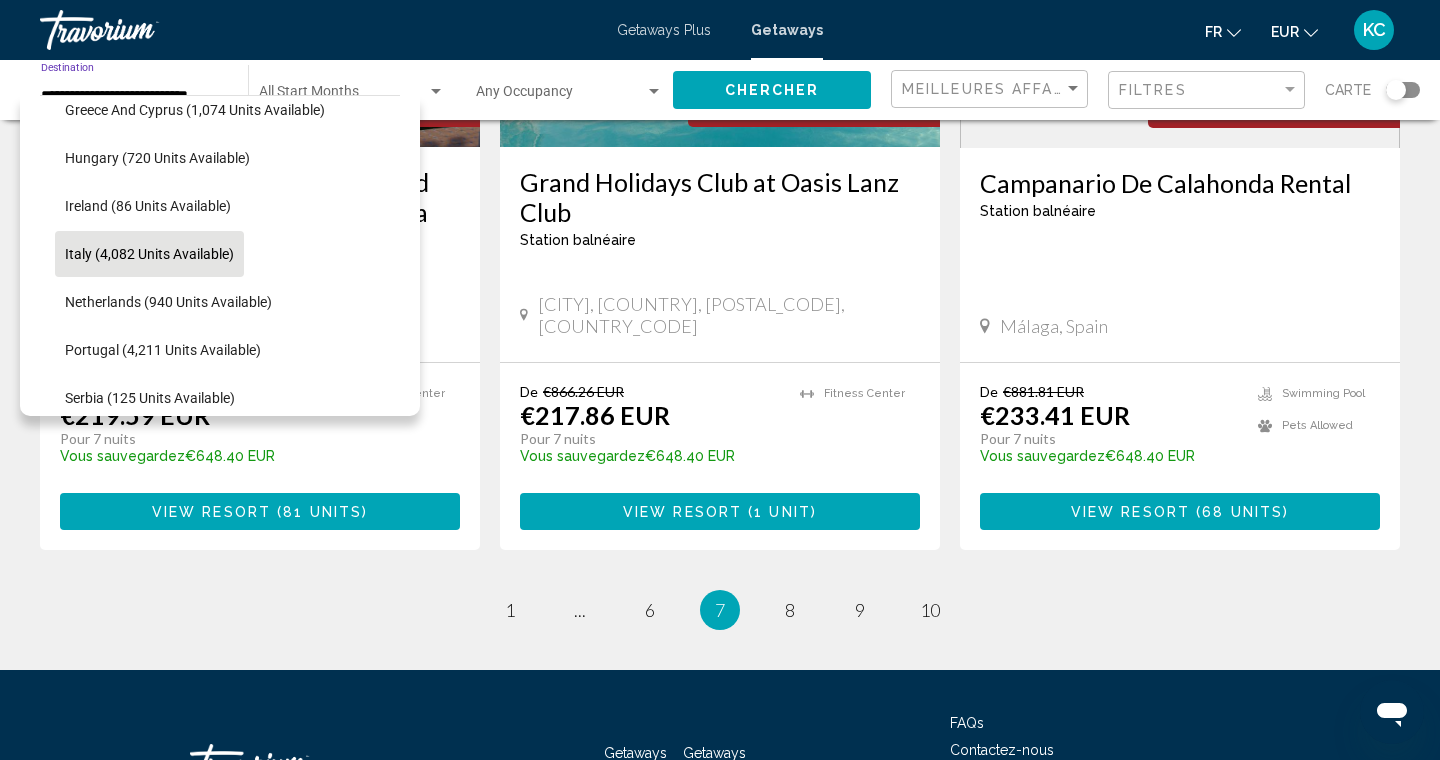 click on "Italy (4,082 units available)" 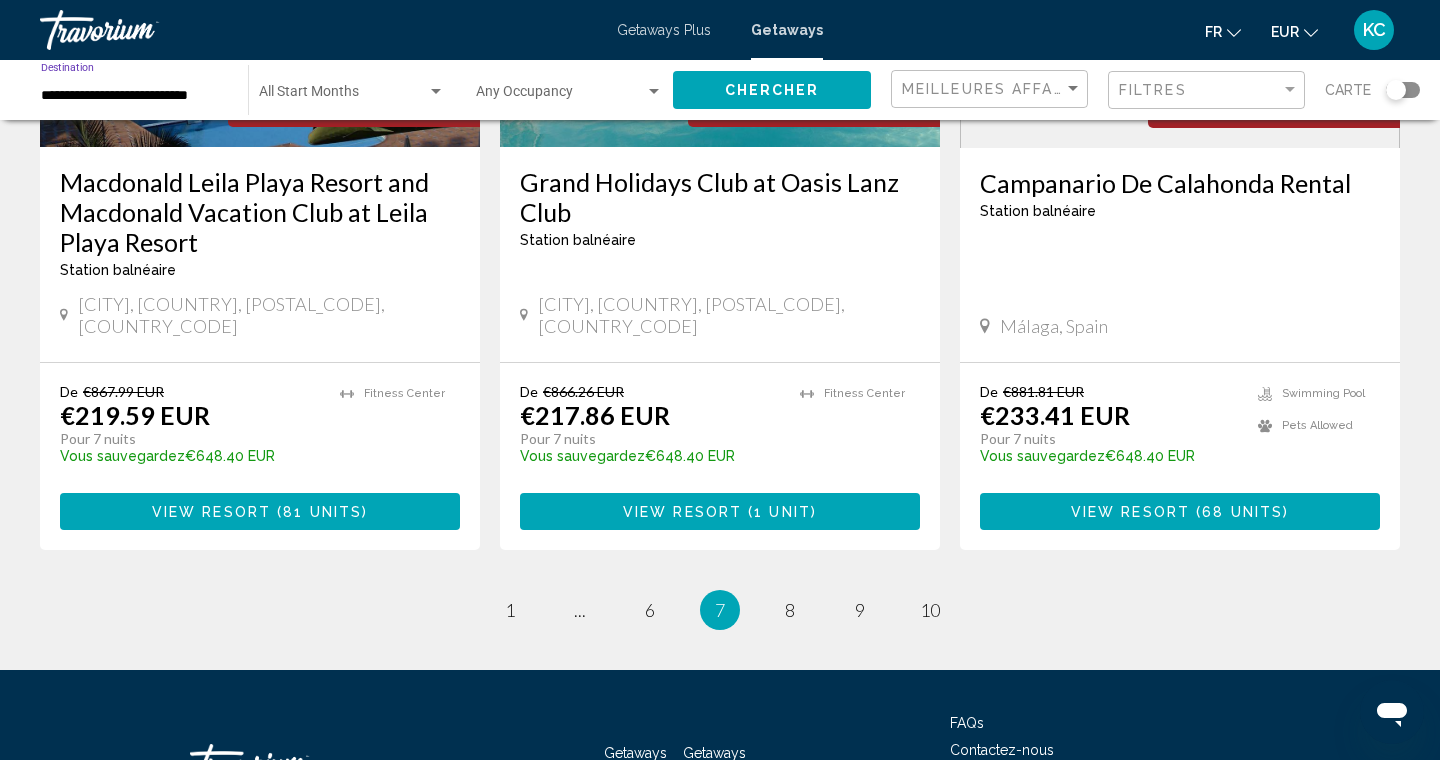type on "**********" 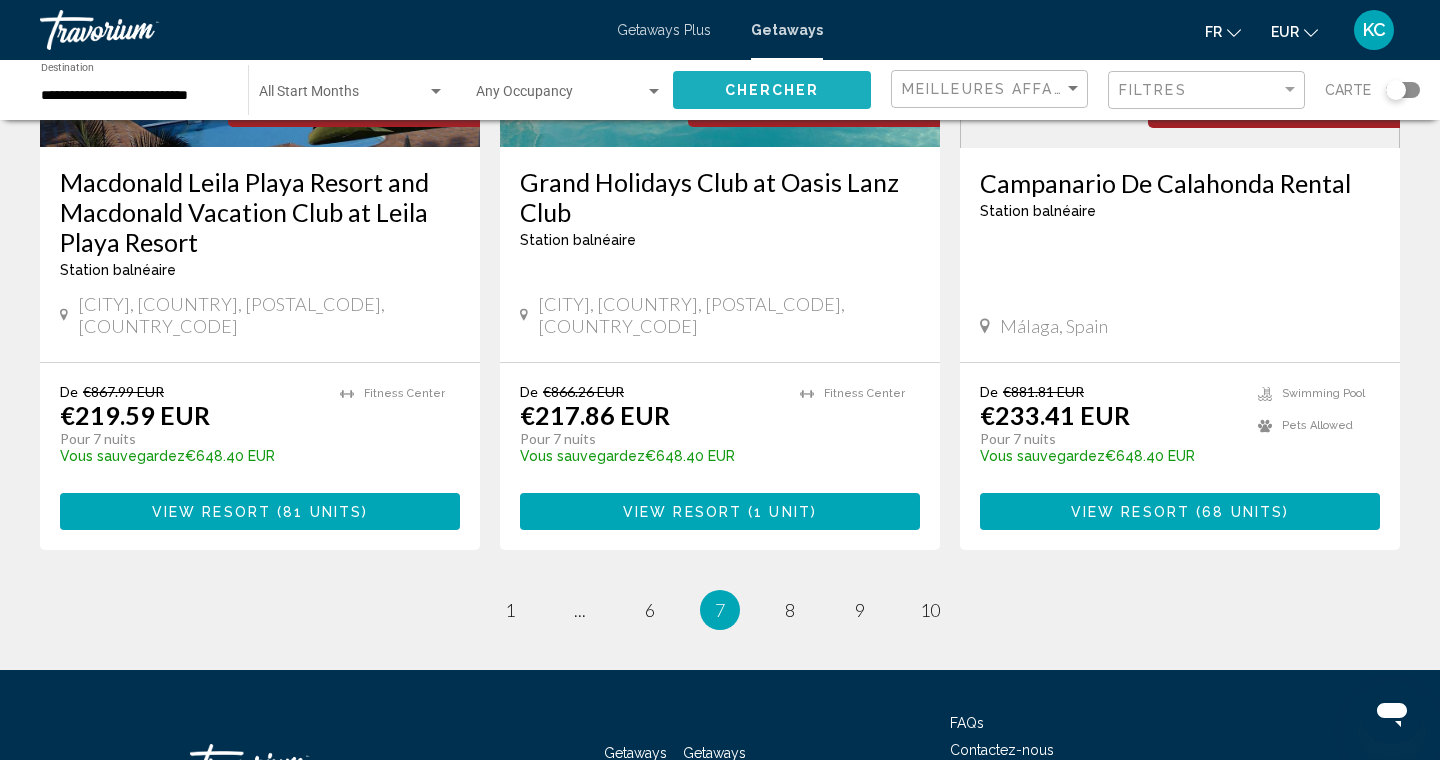 click on "Chercher" 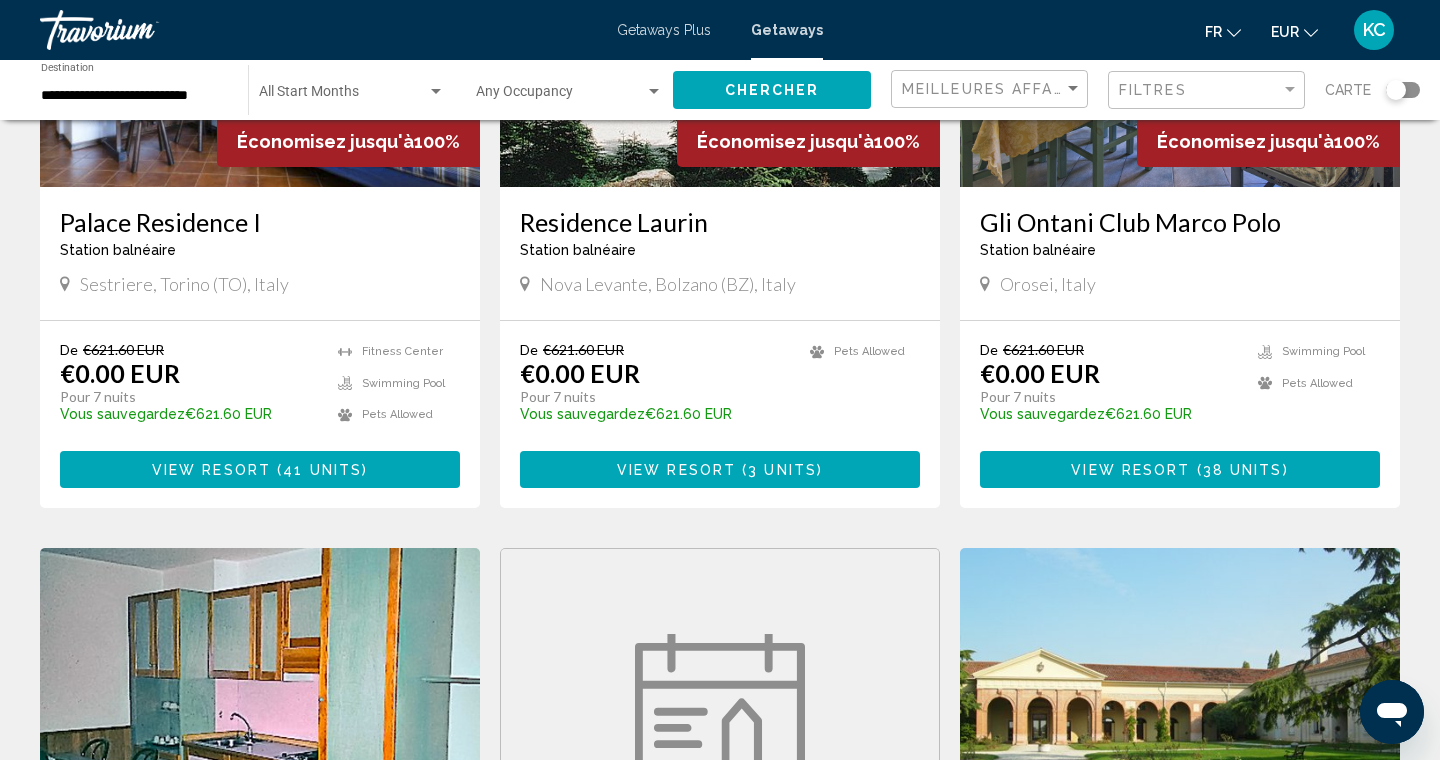 scroll, scrollTop: 1707, scrollLeft: 0, axis: vertical 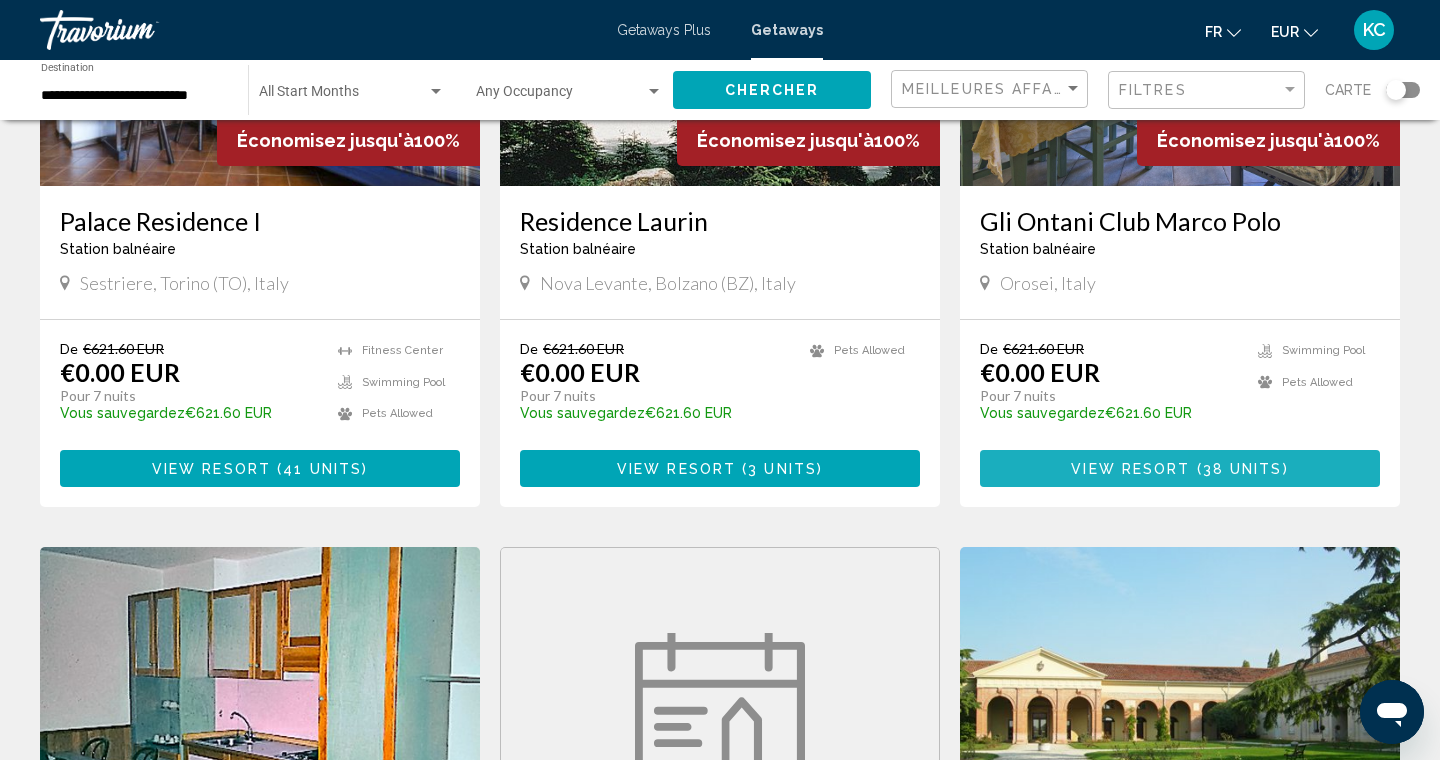 click on "View Resort    ( 38 units )" at bounding box center [1180, 468] 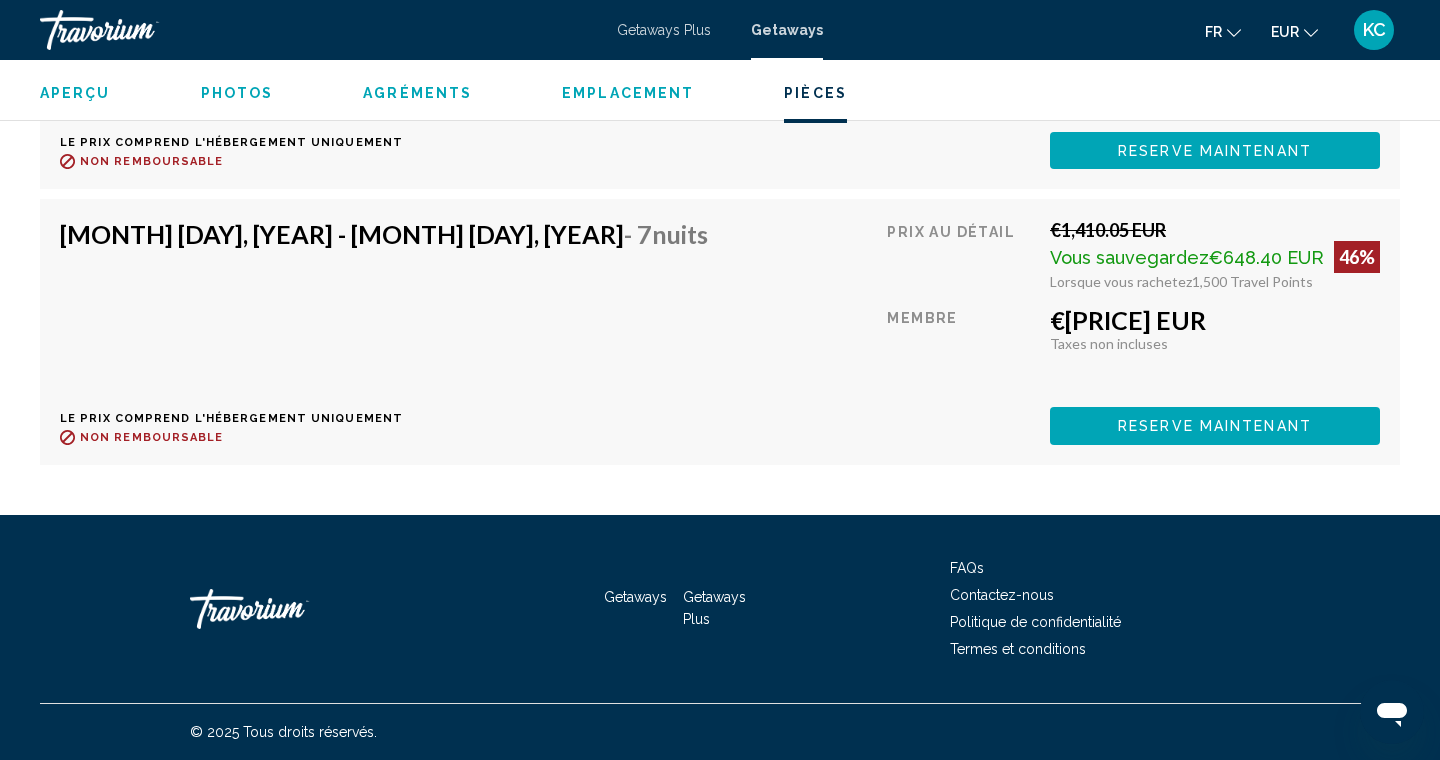 scroll, scrollTop: 9929, scrollLeft: 0, axis: vertical 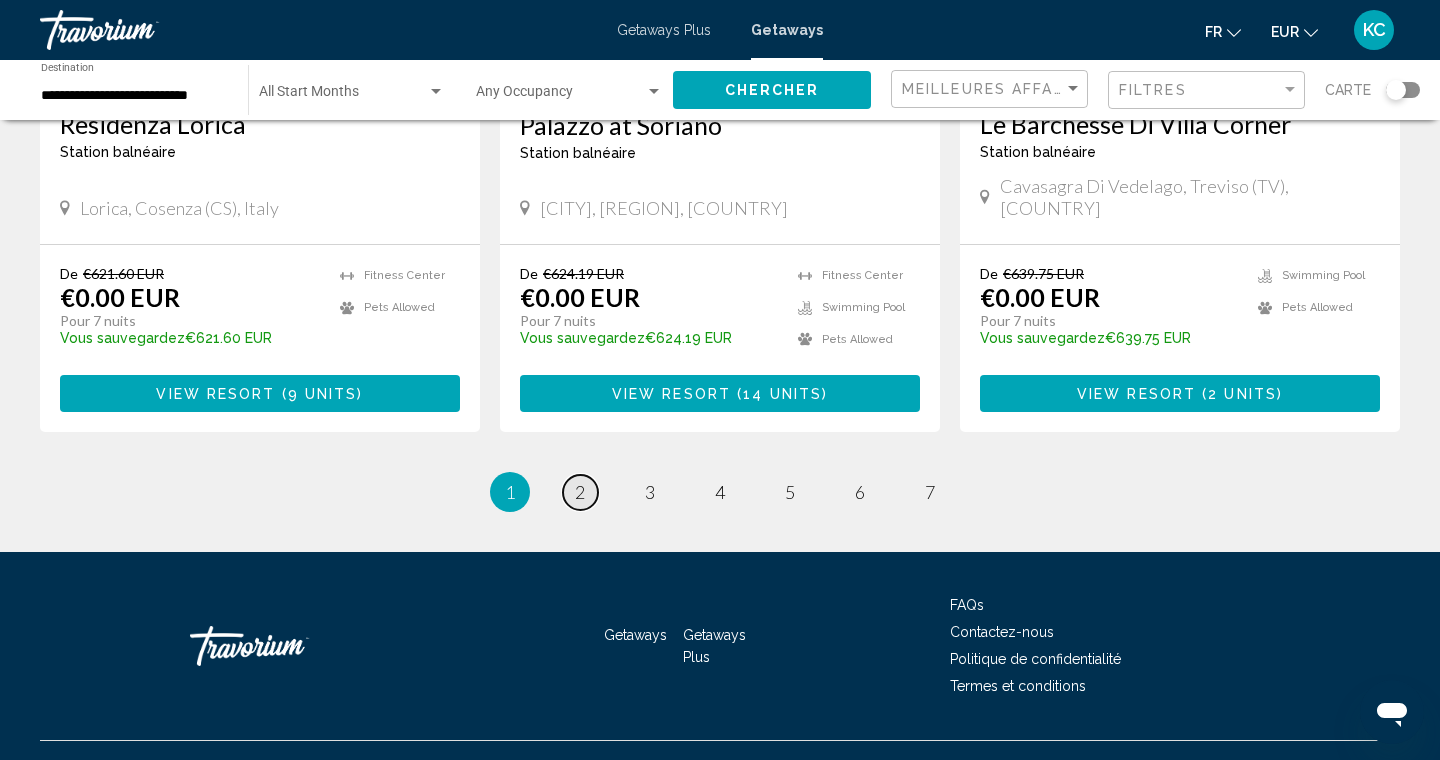 click on "2" at bounding box center (580, 492) 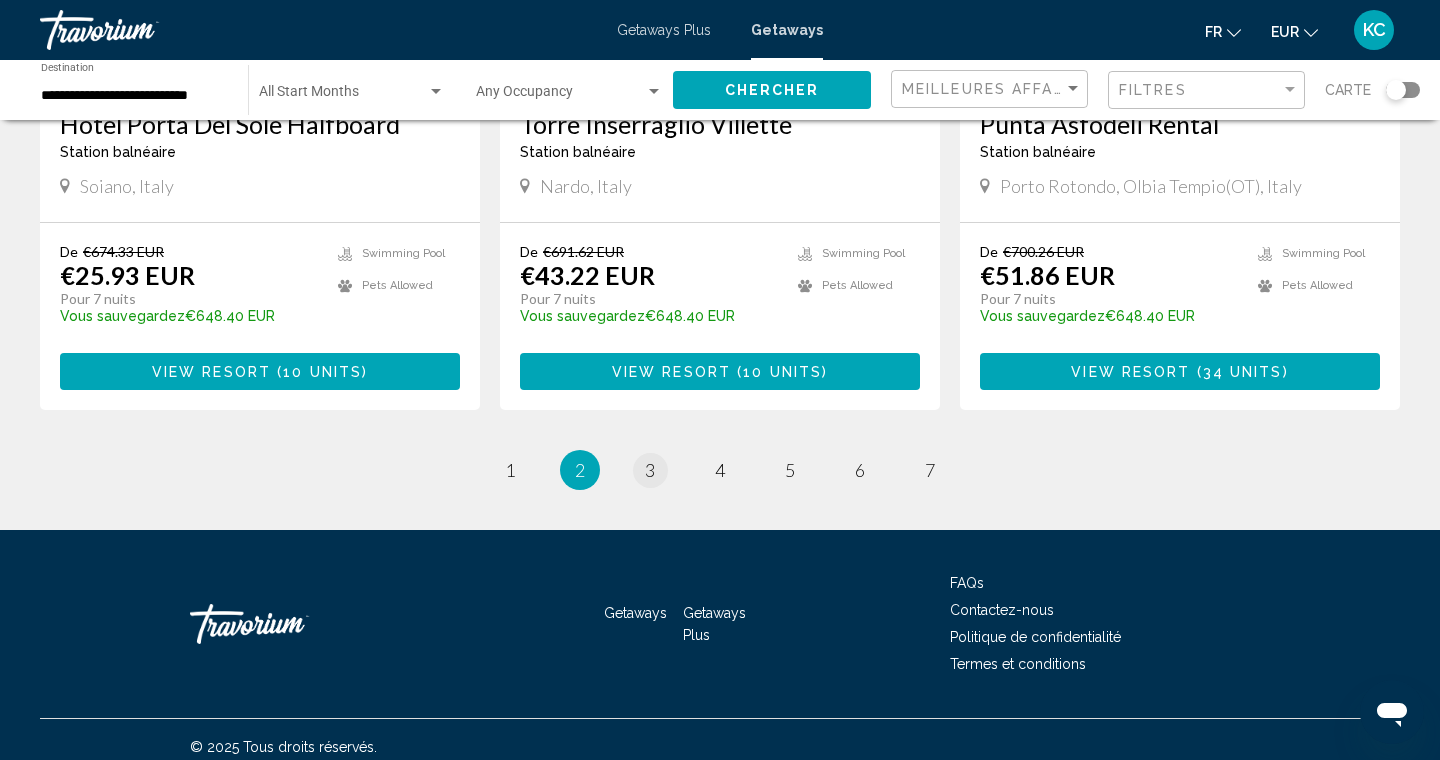 scroll, scrollTop: 2484, scrollLeft: 0, axis: vertical 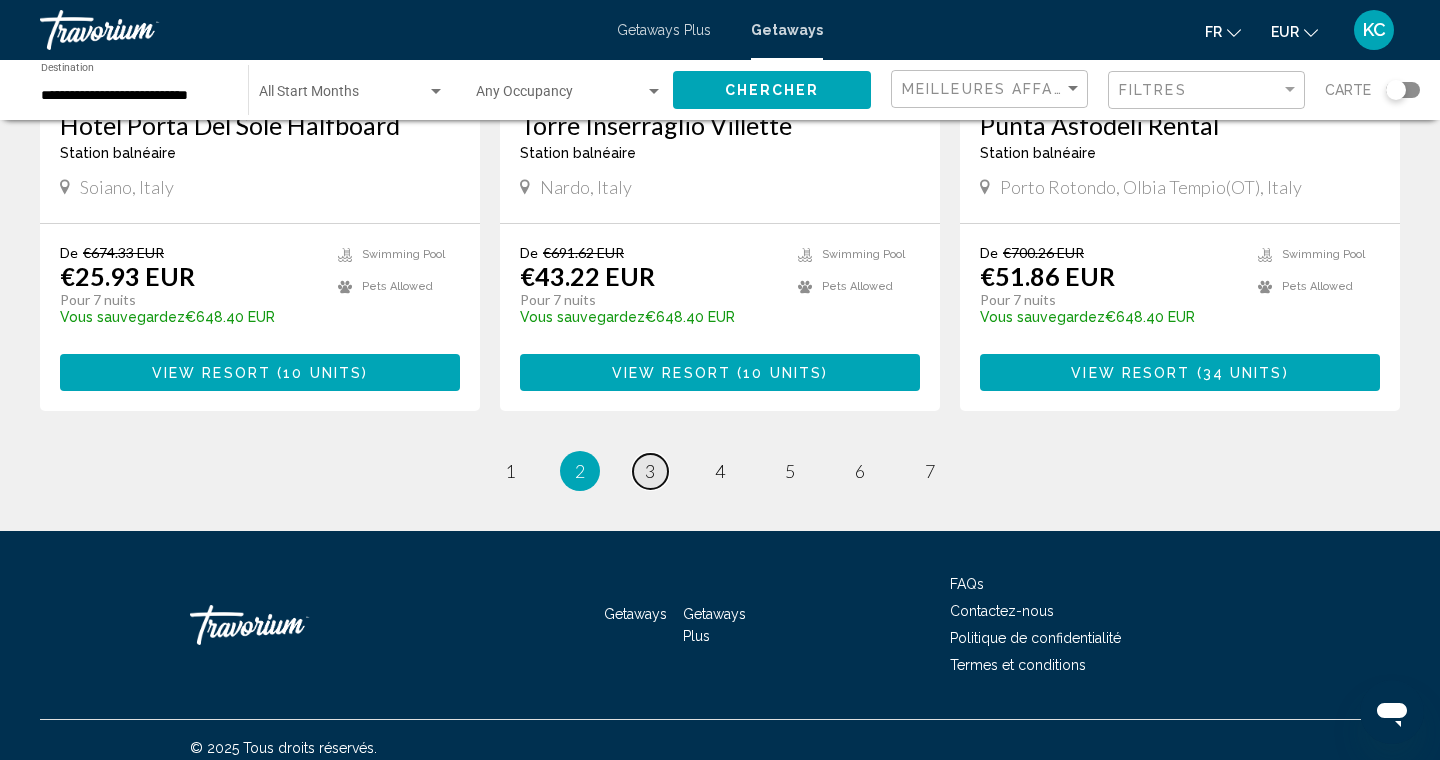 click on "page  3" at bounding box center (650, 471) 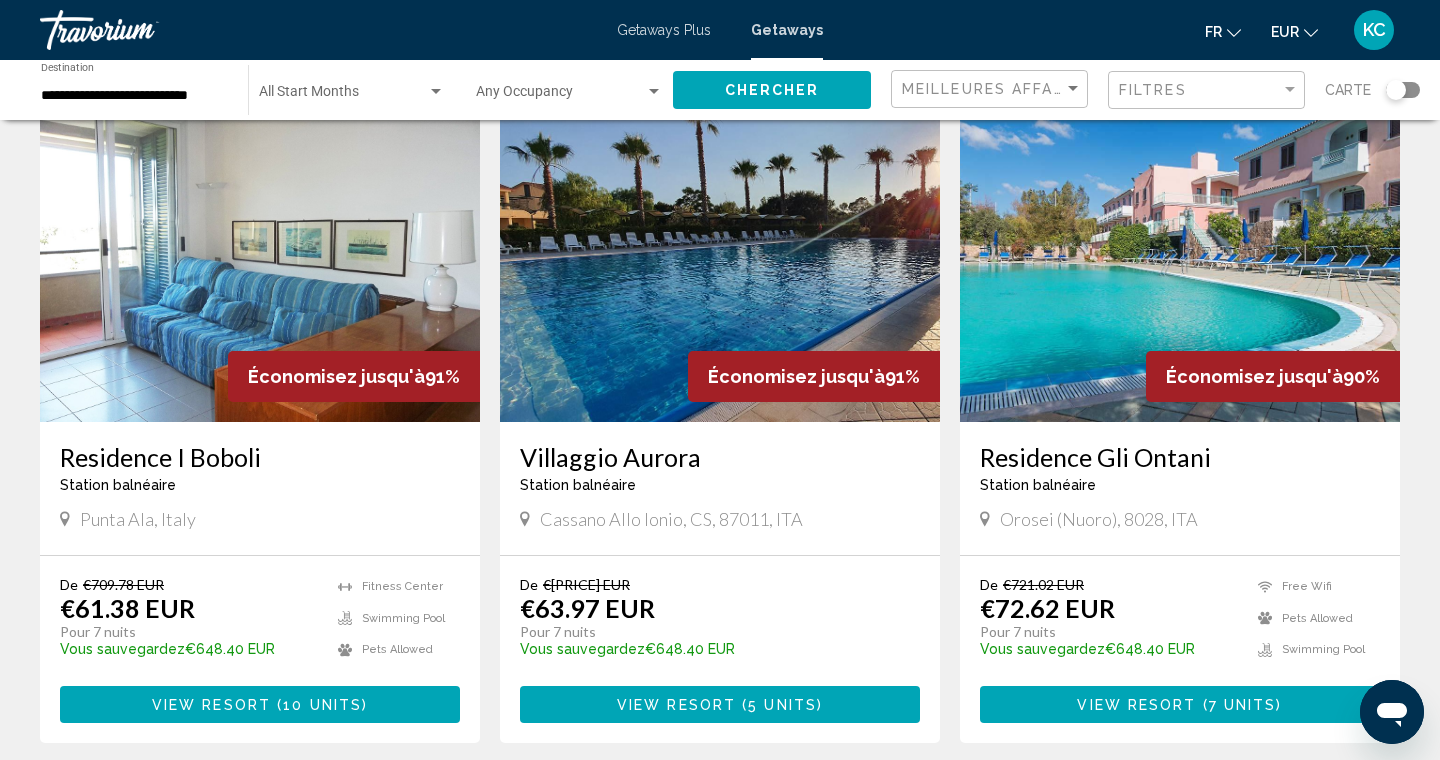 scroll, scrollTop: 1528, scrollLeft: 0, axis: vertical 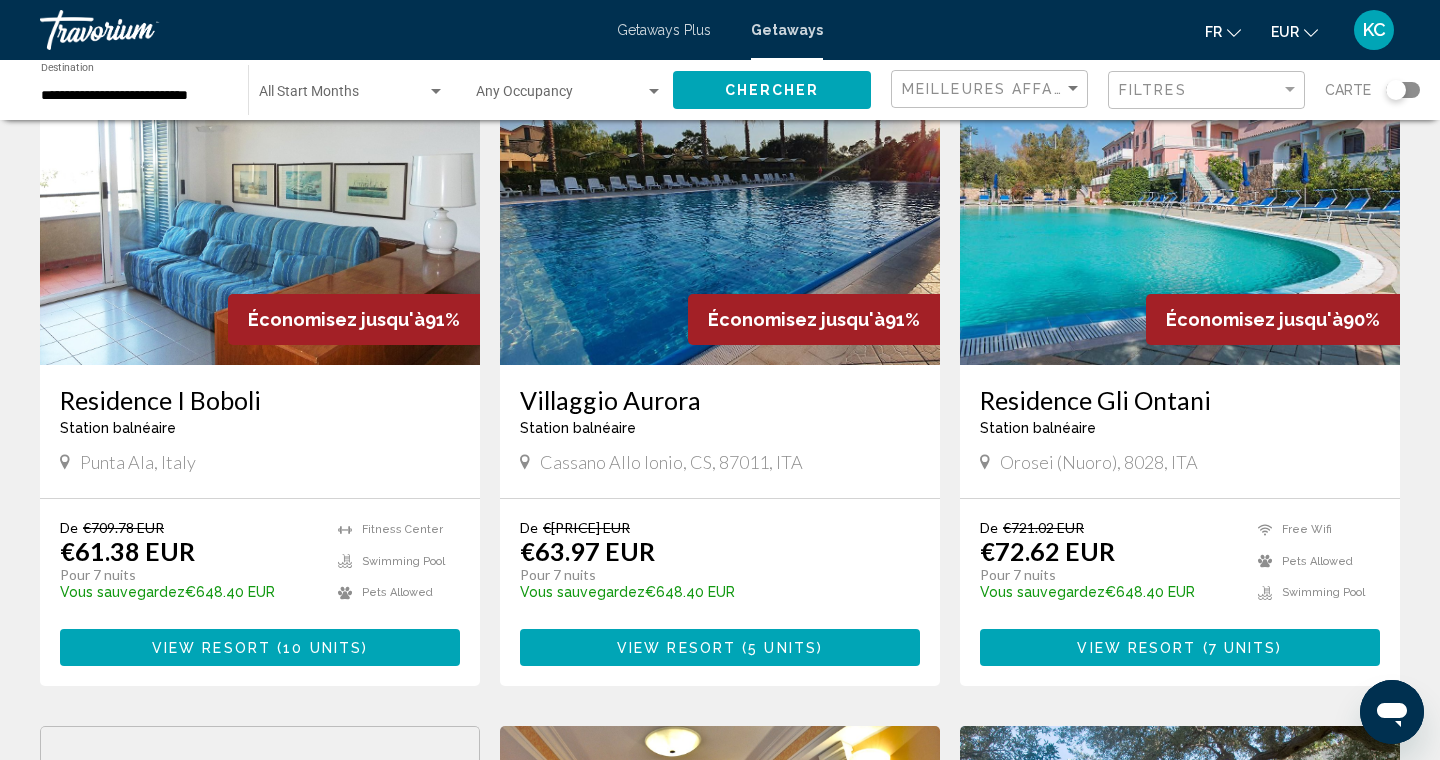 click on "View Resort    ( 7 units )" at bounding box center [1180, 647] 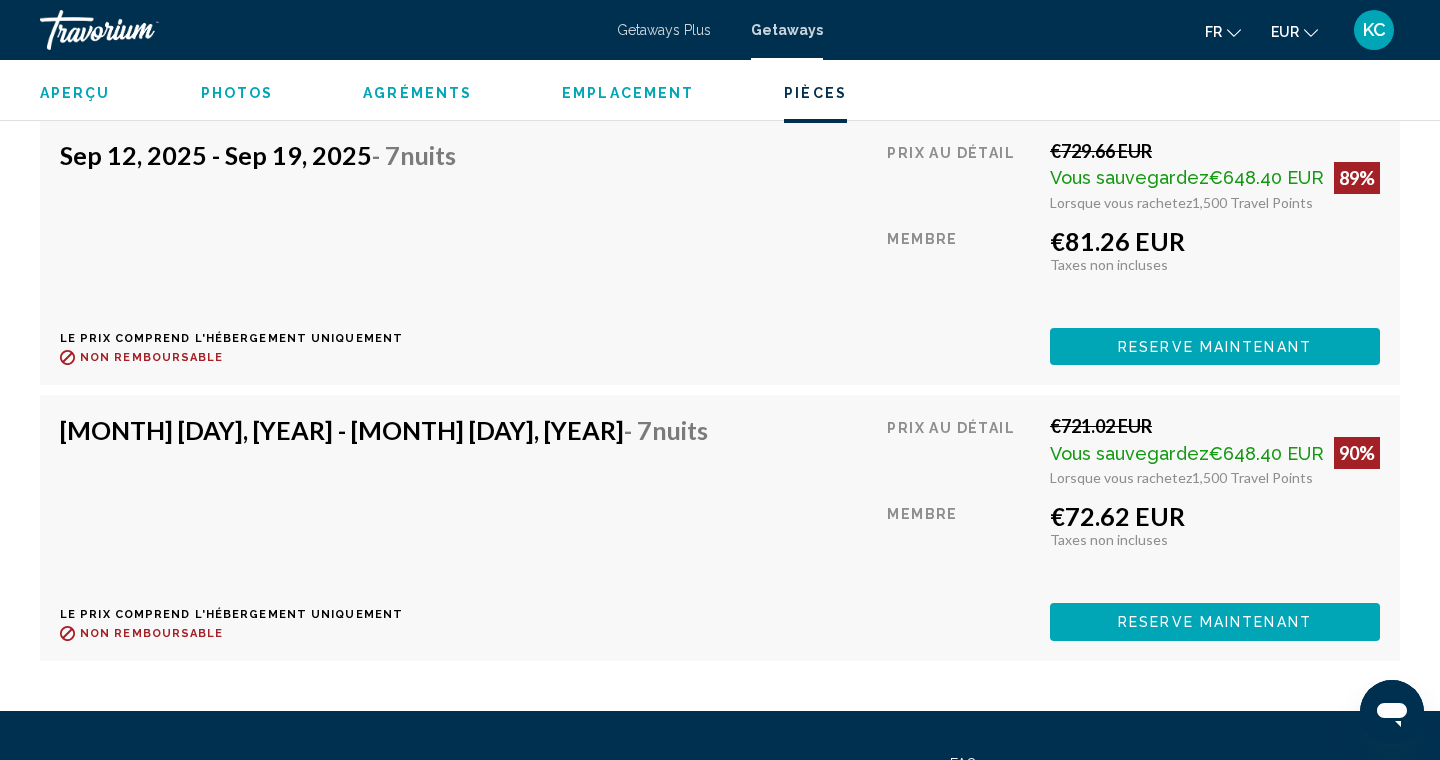 scroll, scrollTop: 3617, scrollLeft: 0, axis: vertical 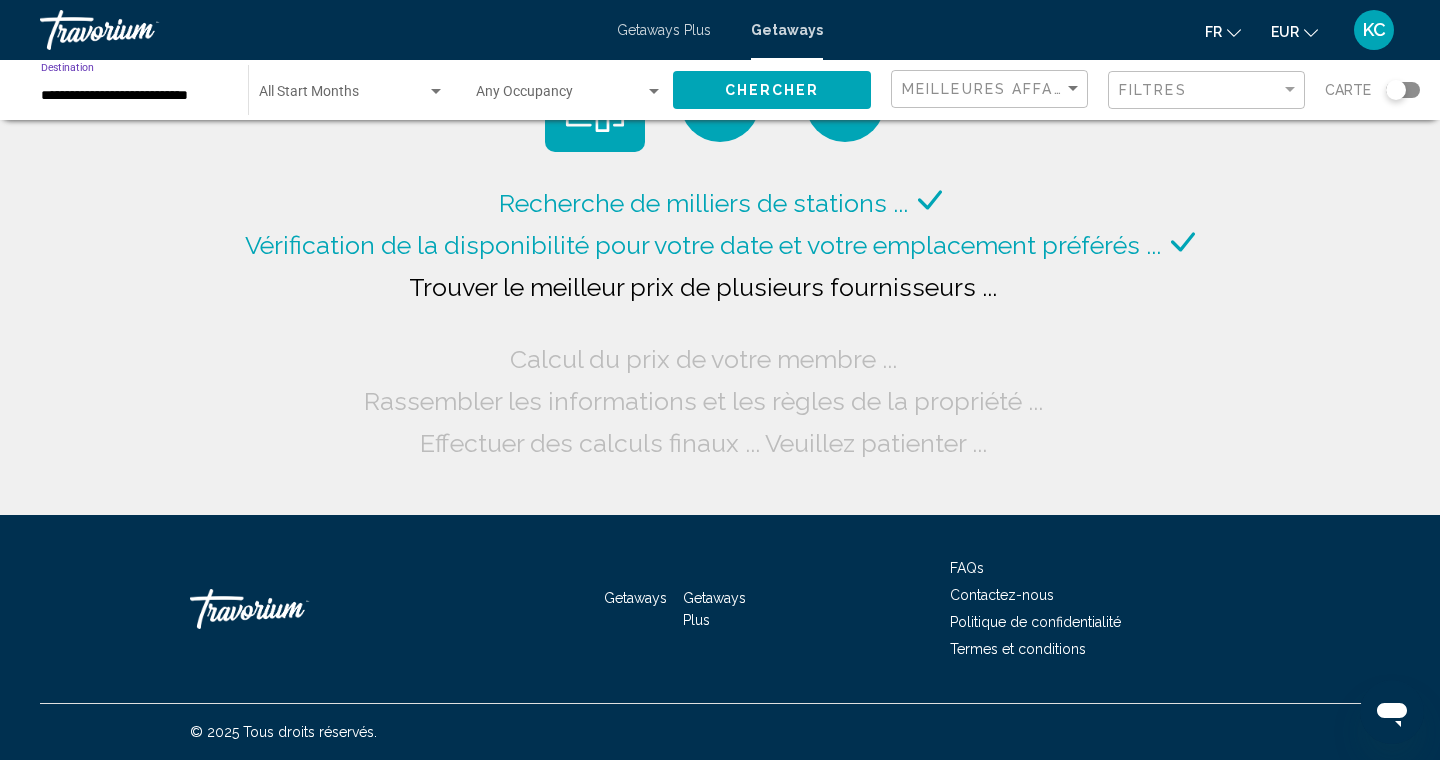 click on "**********" at bounding box center [134, 96] 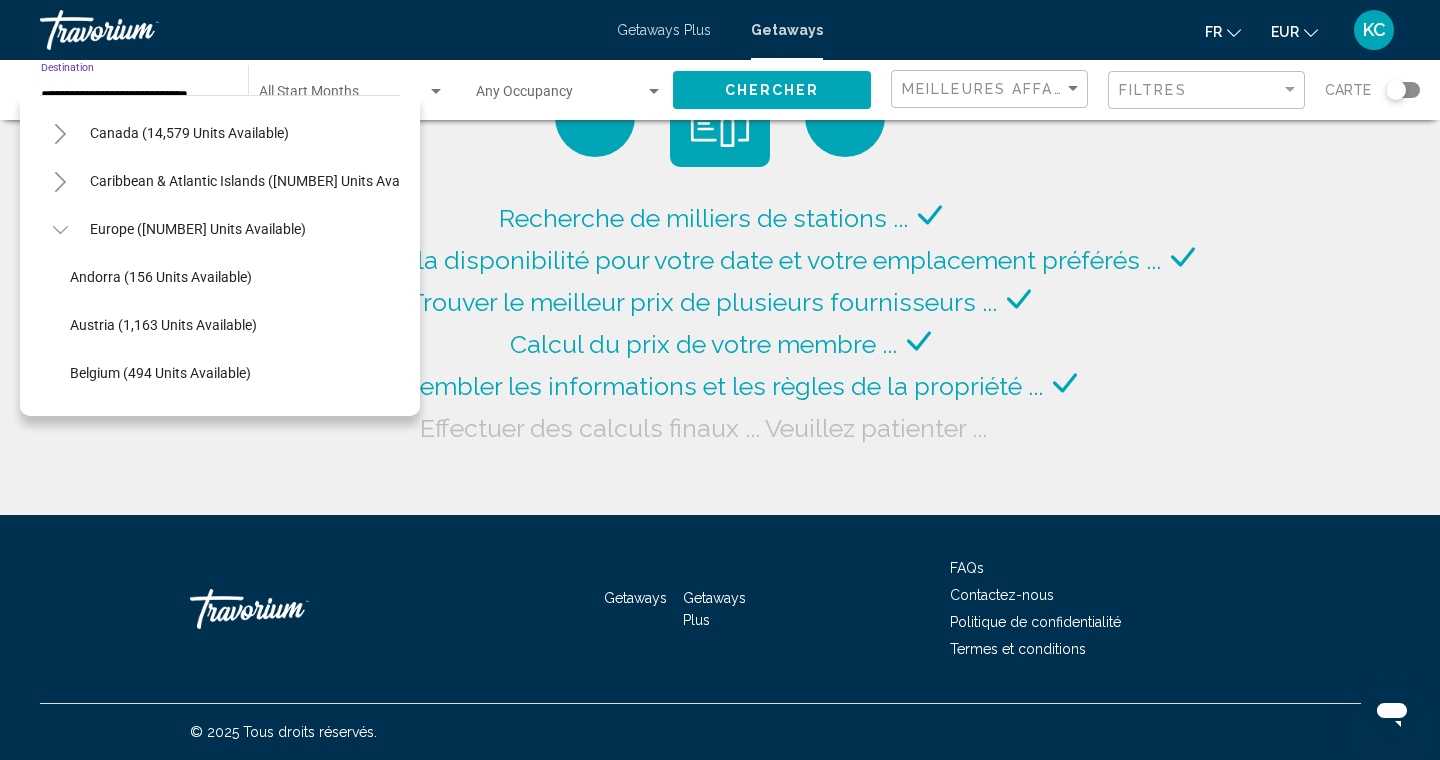 scroll, scrollTop: 144, scrollLeft: 2, axis: both 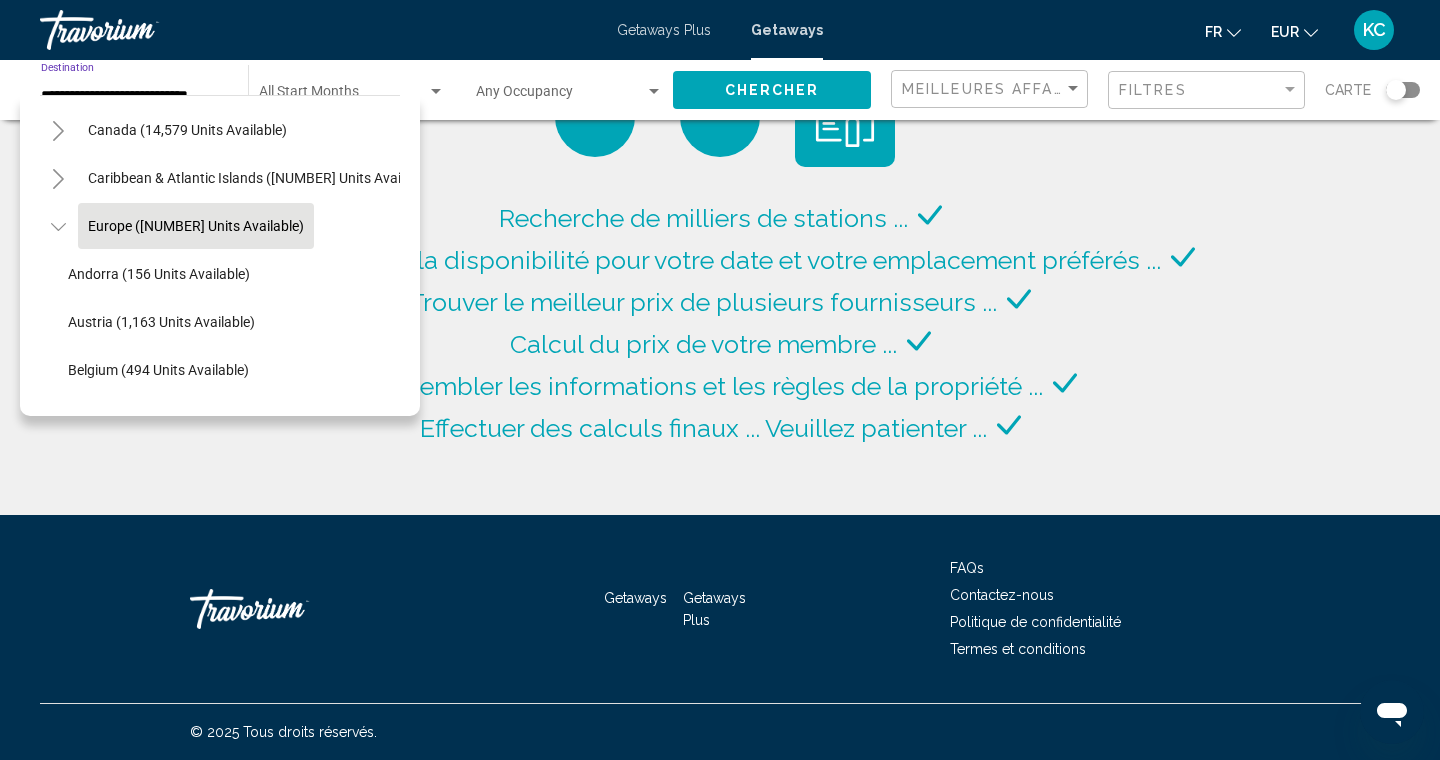 click on "Europe ([NUMBER] units available)" at bounding box center (187, 1426) 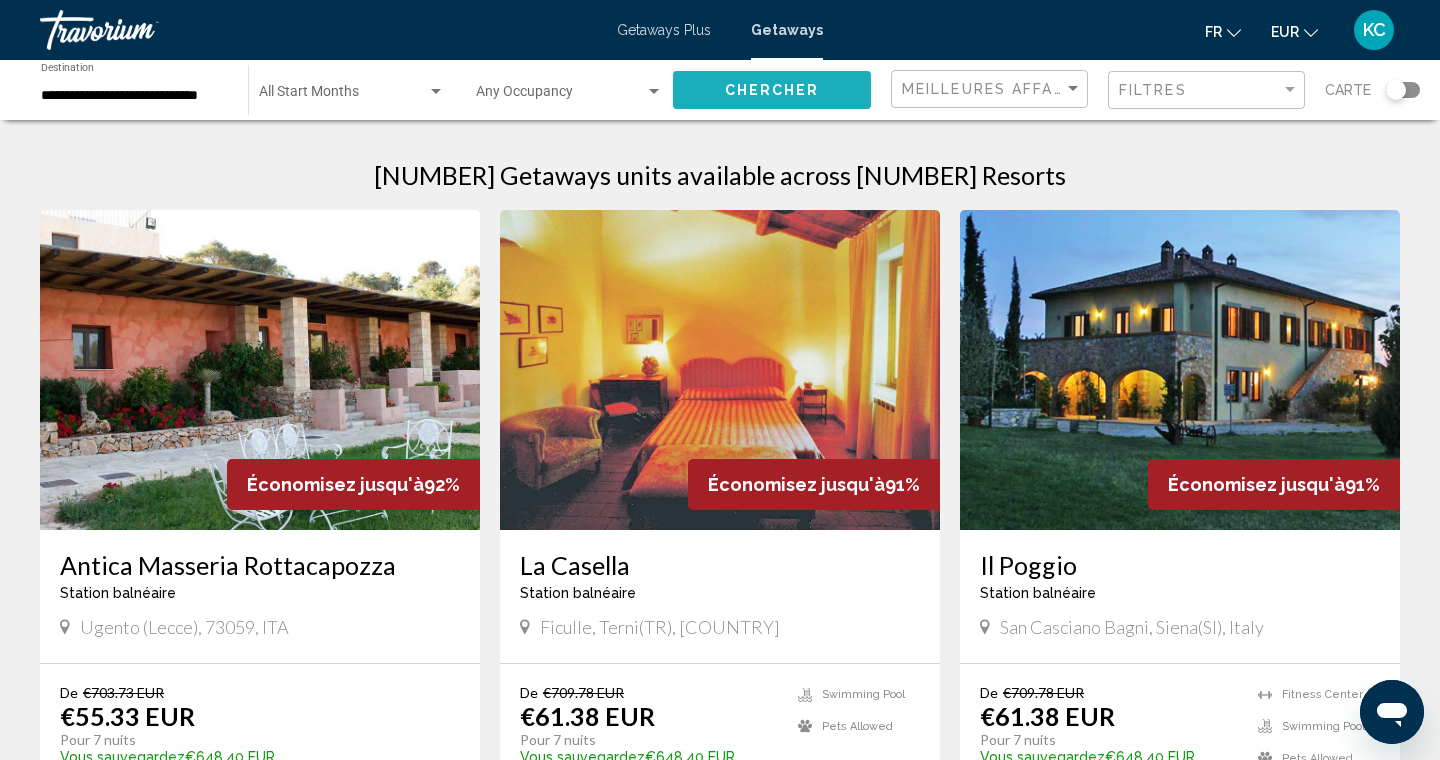 click on "Chercher" 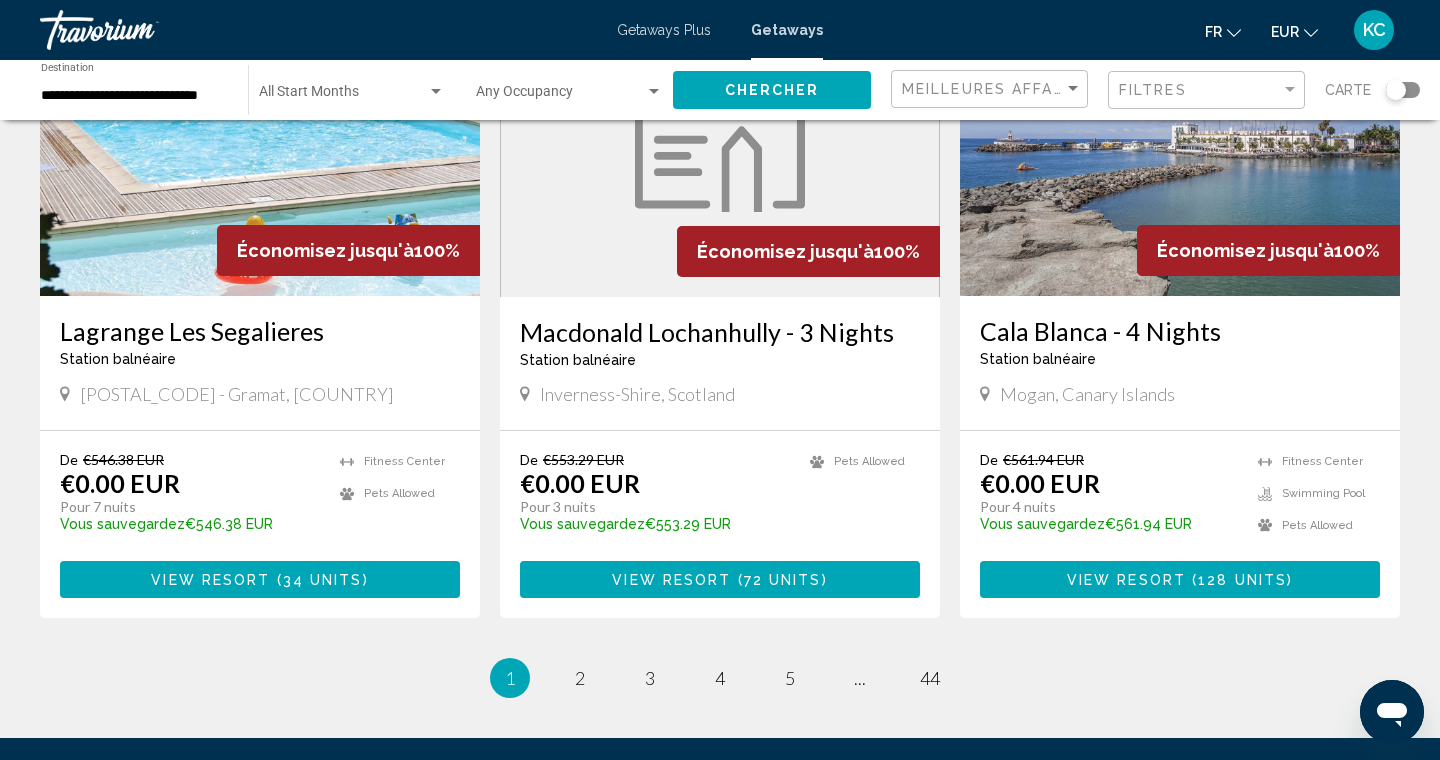 scroll, scrollTop: 2310, scrollLeft: 0, axis: vertical 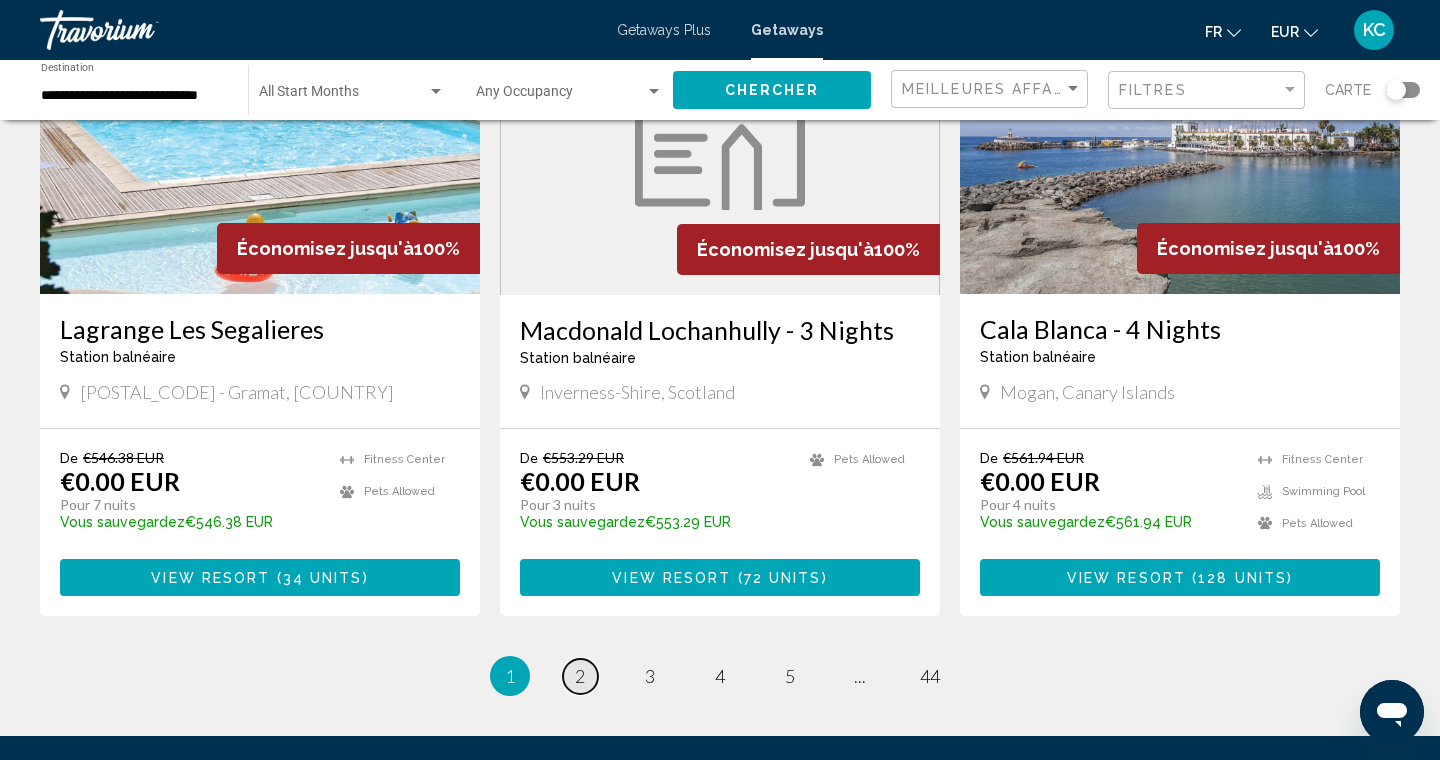 click on "page  2" at bounding box center (580, 676) 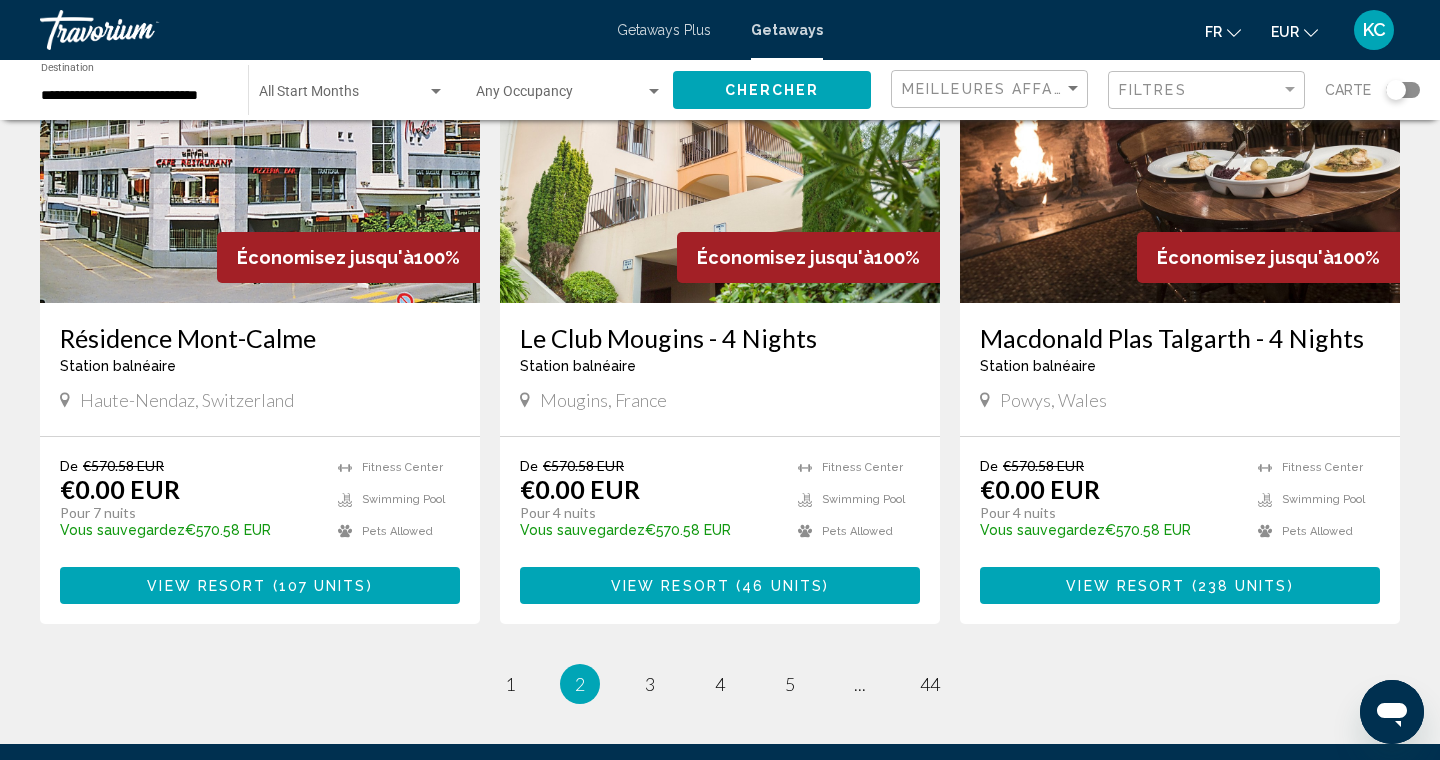 scroll, scrollTop: 2322, scrollLeft: 0, axis: vertical 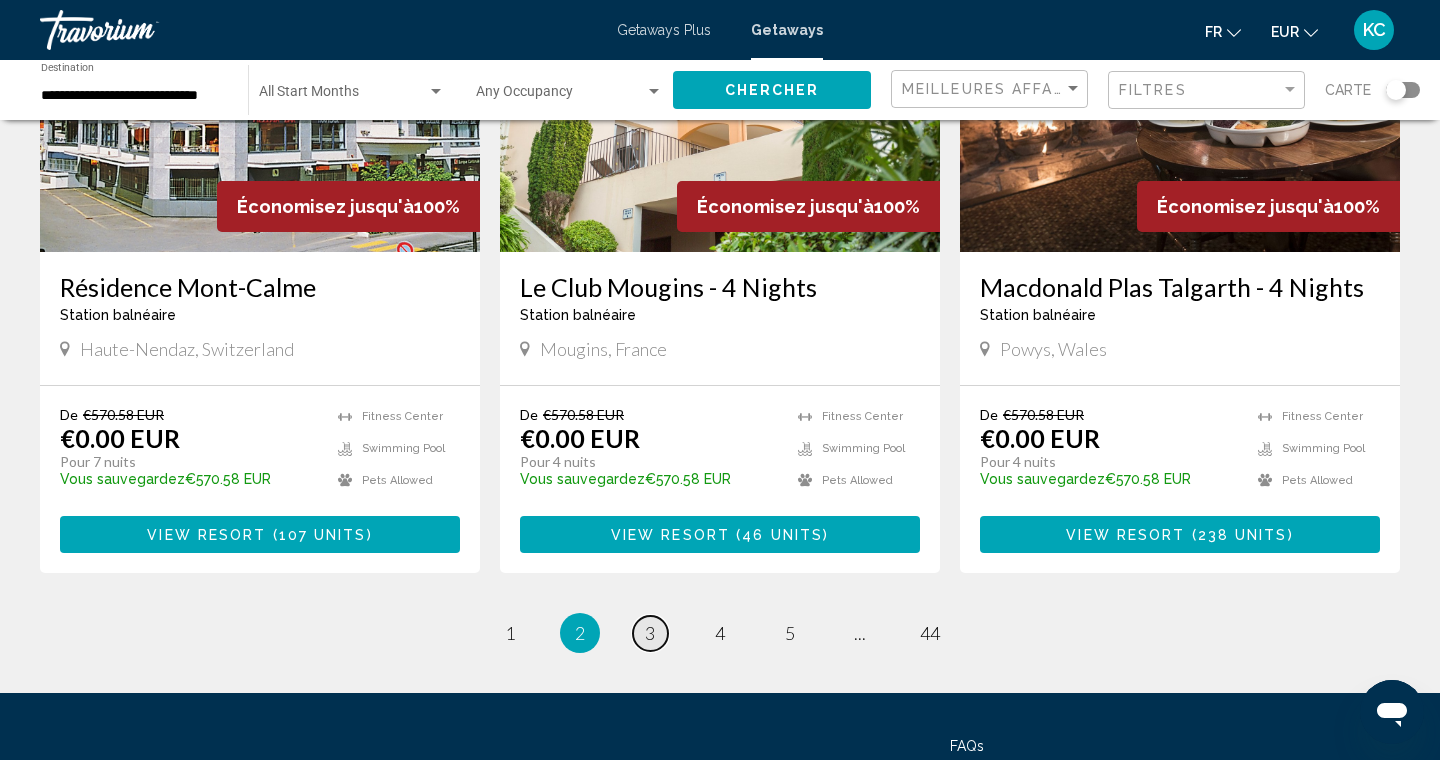 click on "3" at bounding box center (650, 633) 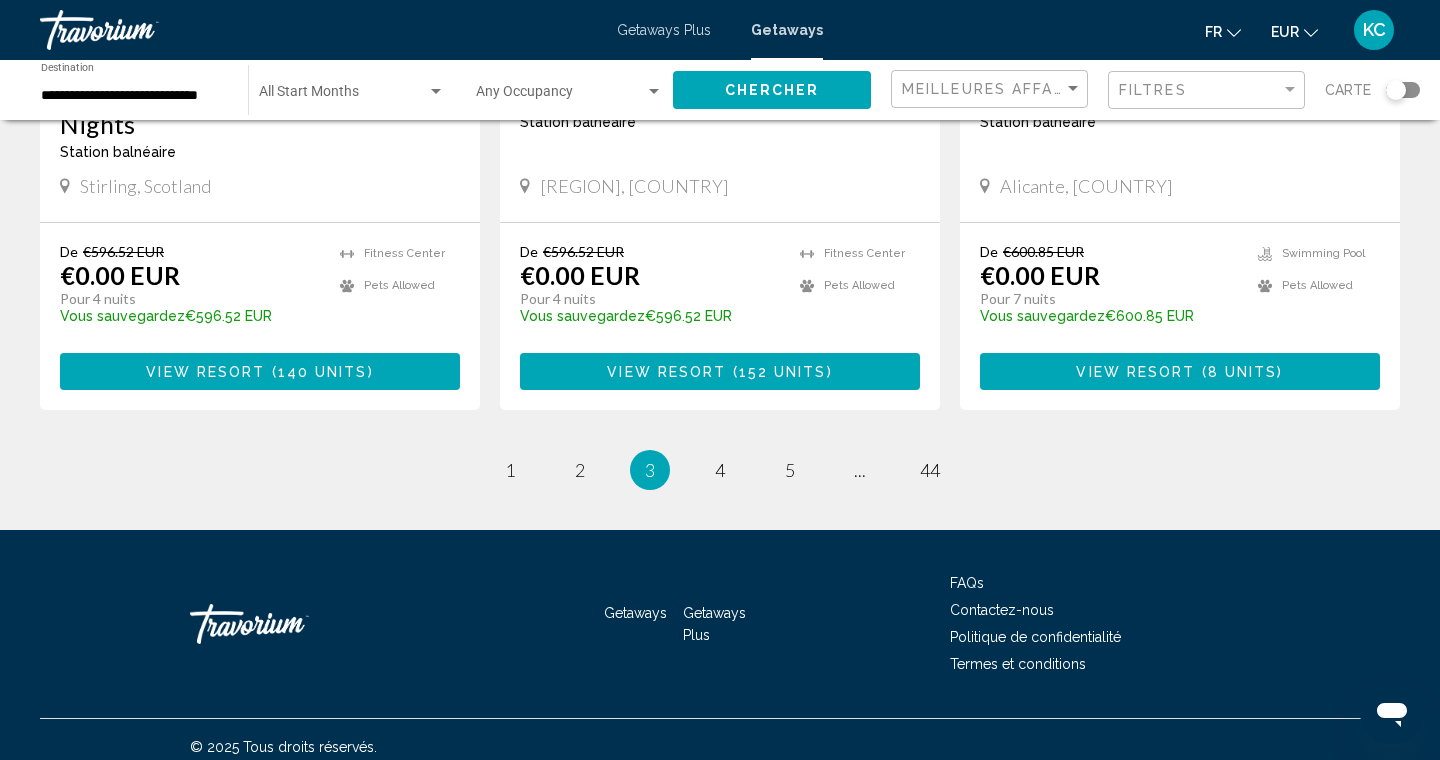 scroll, scrollTop: 2514, scrollLeft: 0, axis: vertical 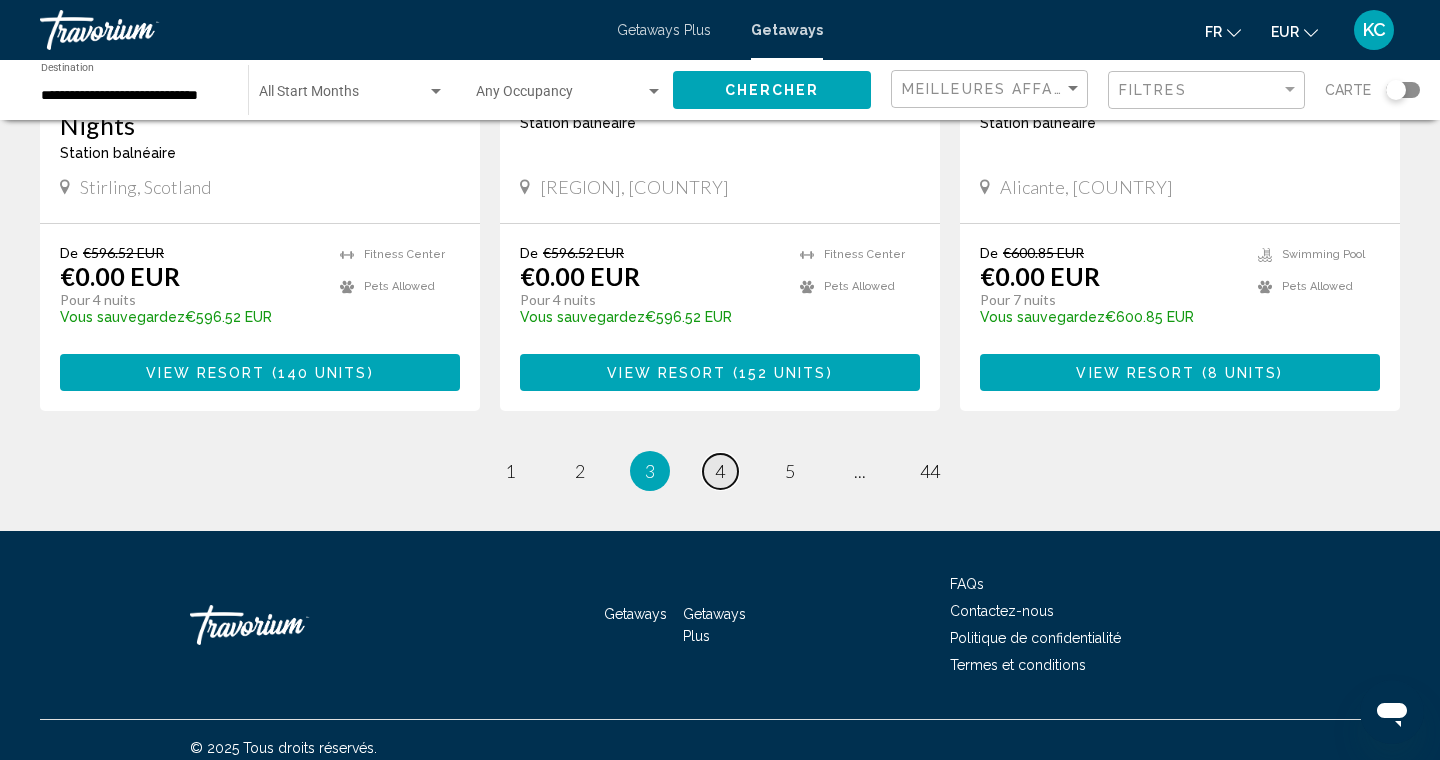click on "4" at bounding box center (720, 471) 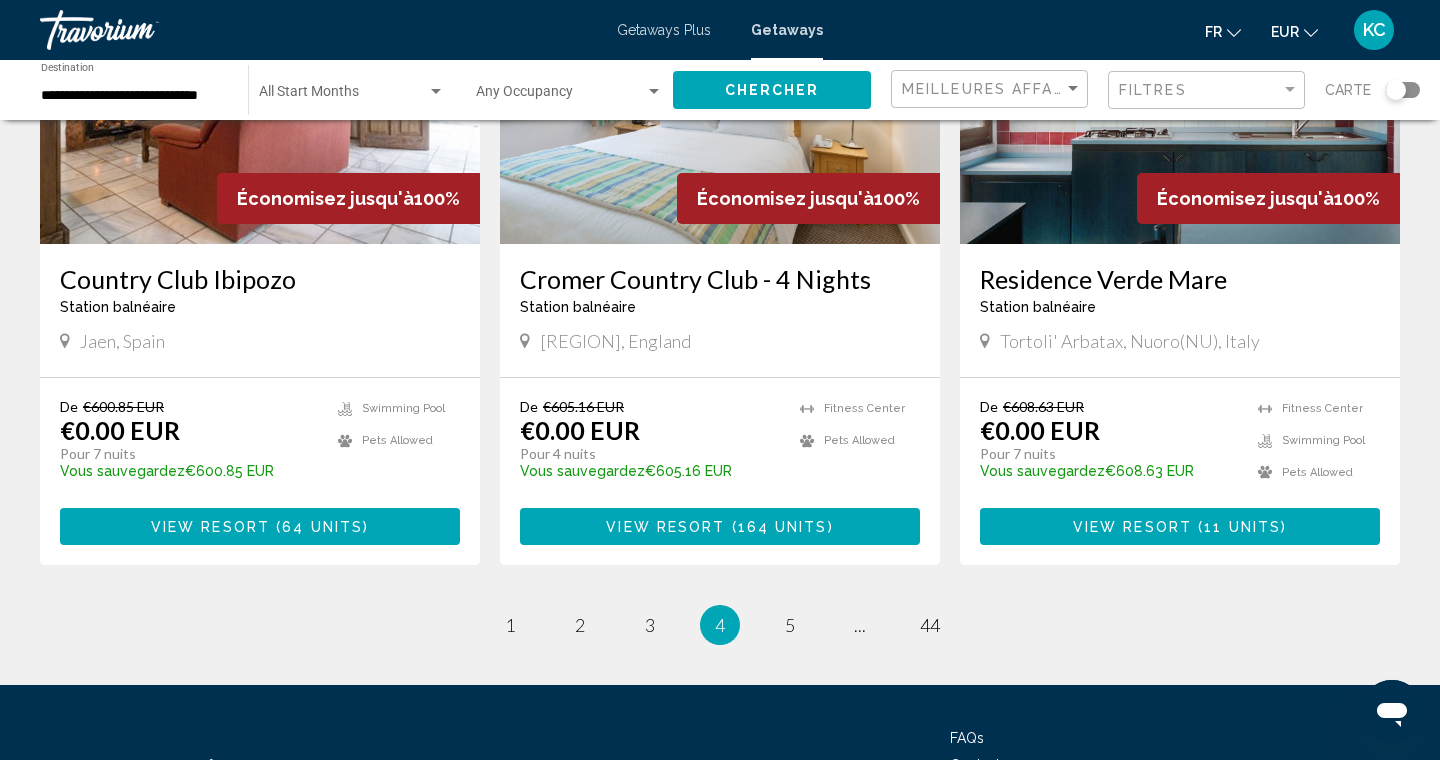 scroll, scrollTop: 2418, scrollLeft: 0, axis: vertical 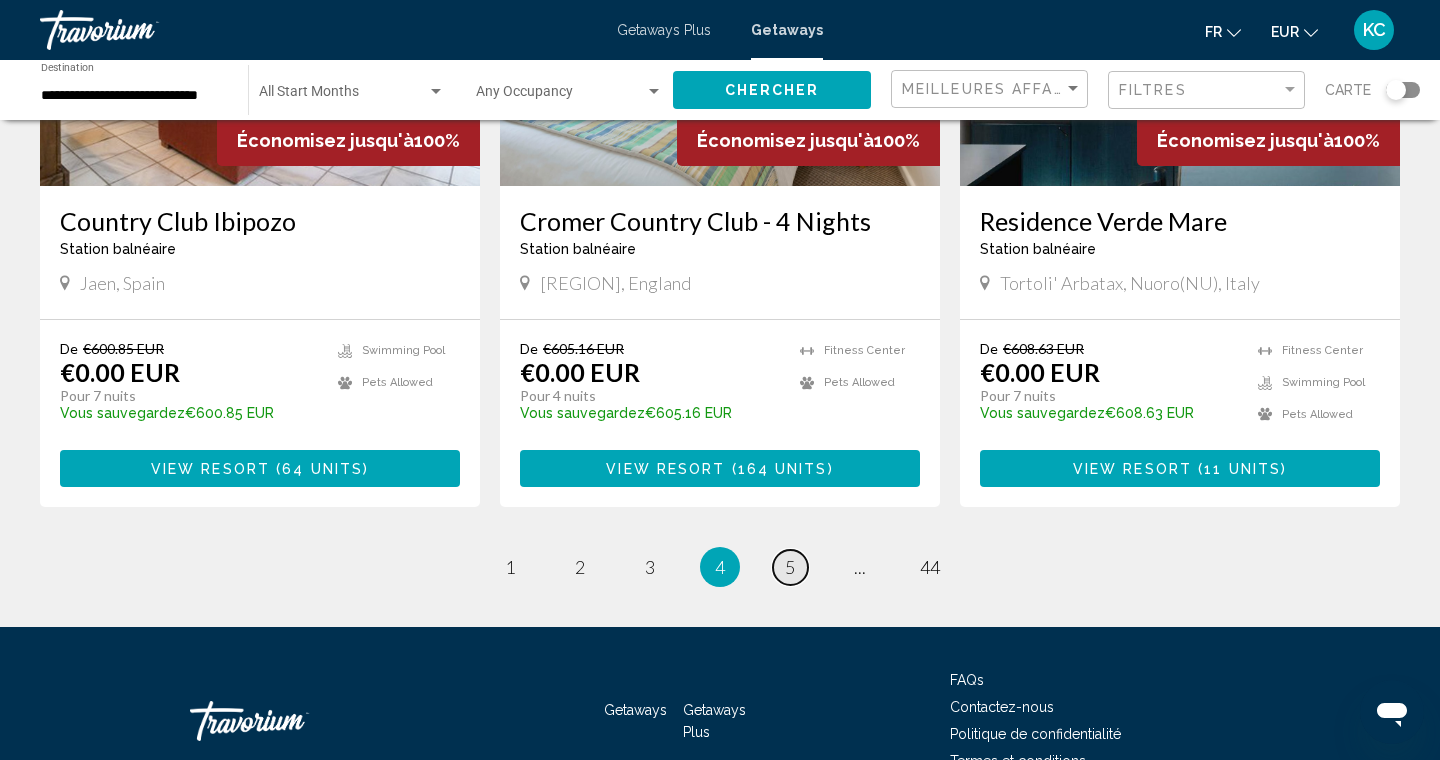 click on "5" at bounding box center [790, 567] 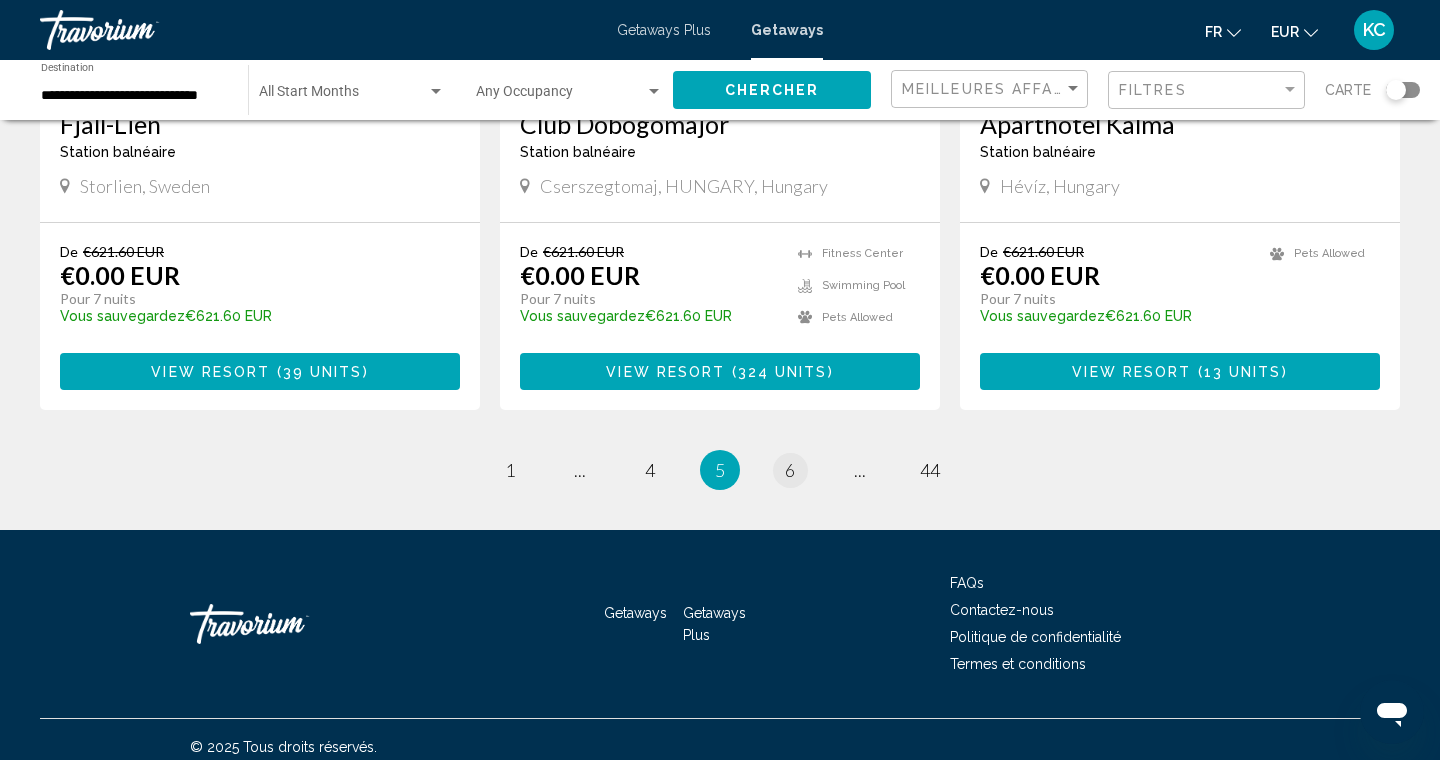 scroll, scrollTop: 2514, scrollLeft: 0, axis: vertical 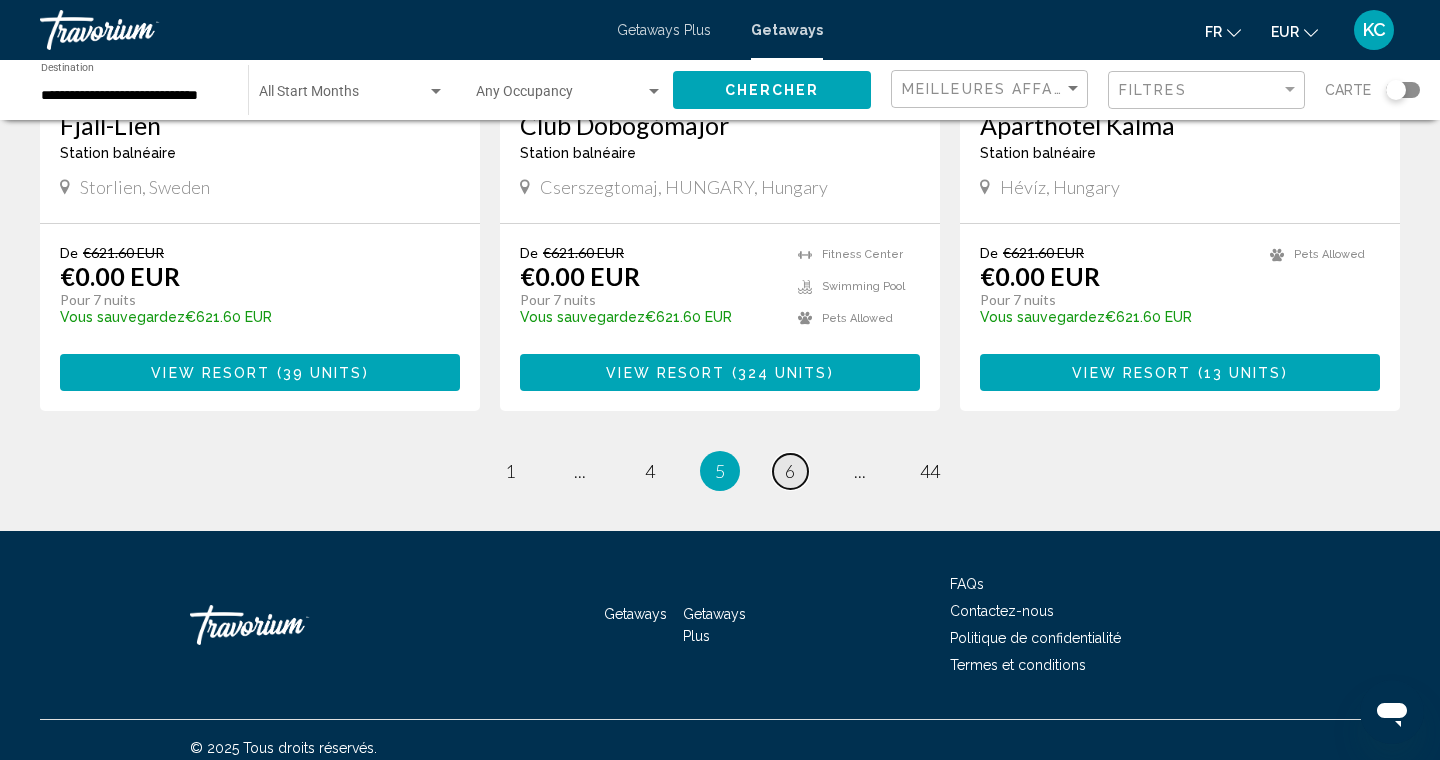 click on "page  6" at bounding box center [790, 471] 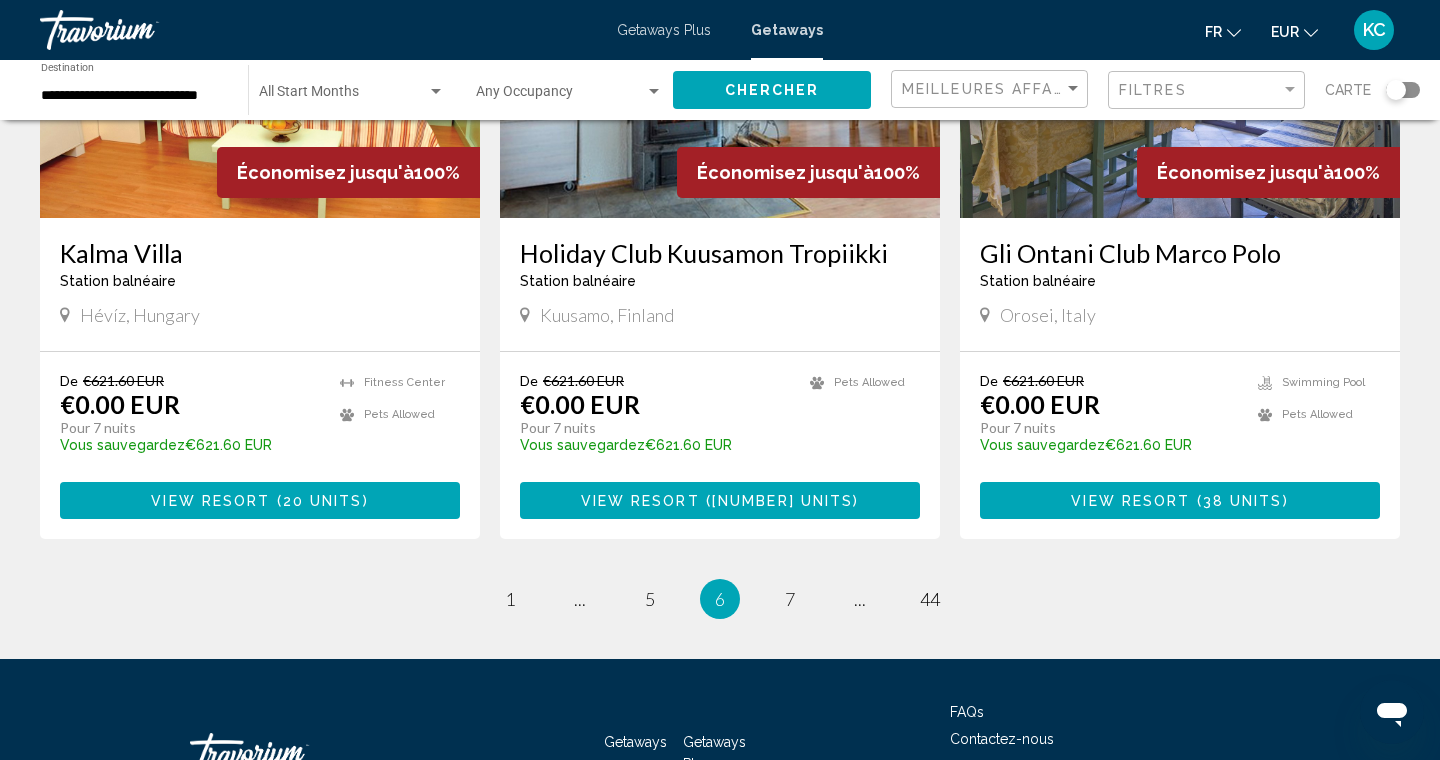 scroll, scrollTop: 2389, scrollLeft: 0, axis: vertical 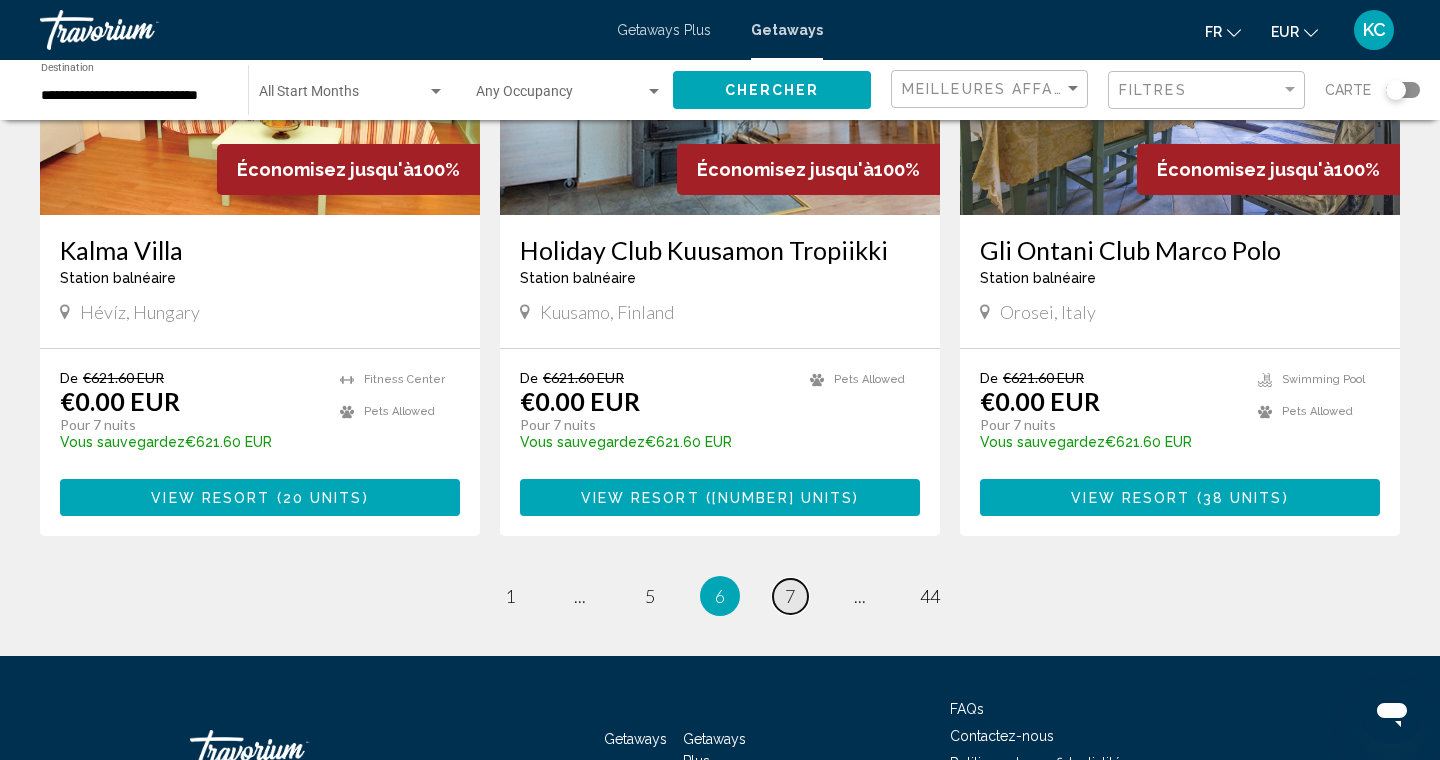 click on "7" at bounding box center [790, 596] 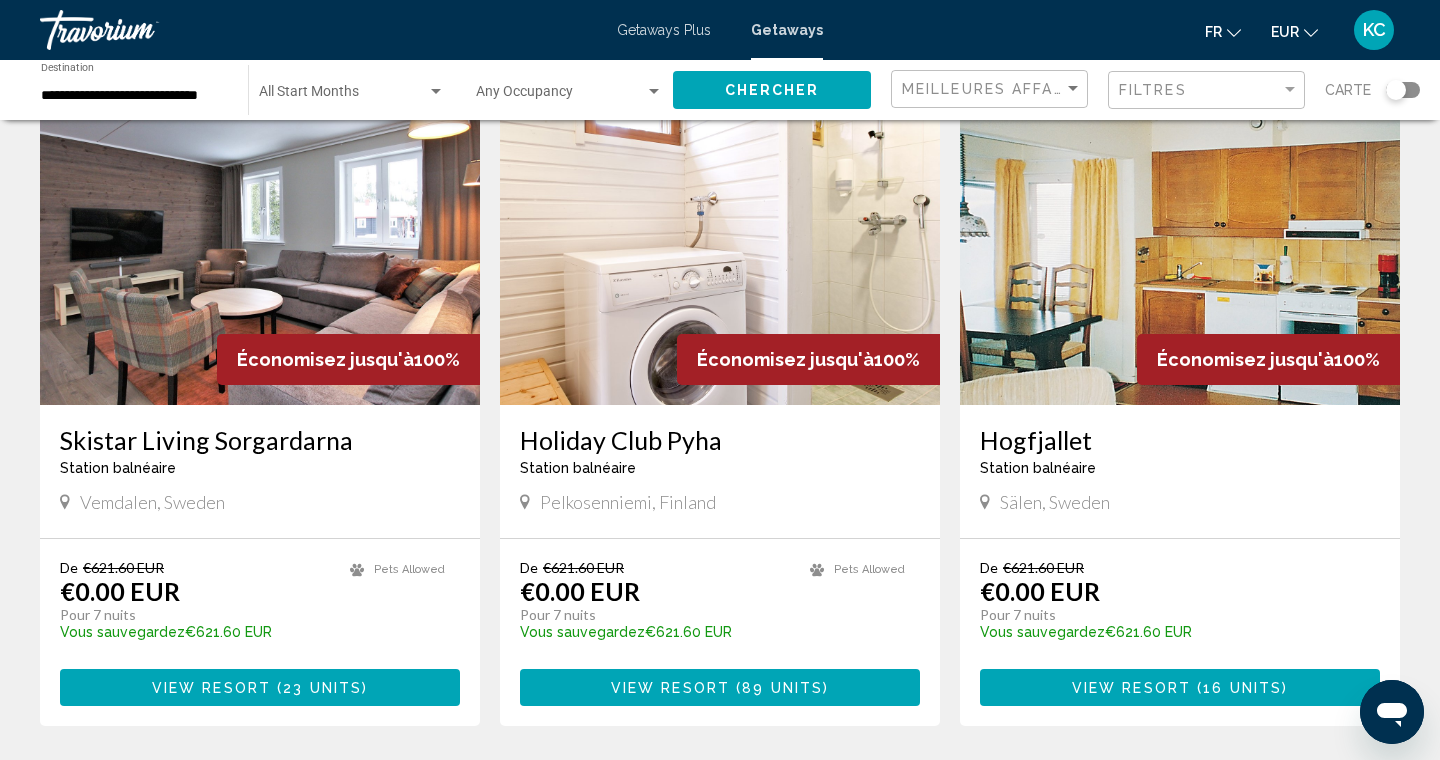 scroll, scrollTop: 2310, scrollLeft: 0, axis: vertical 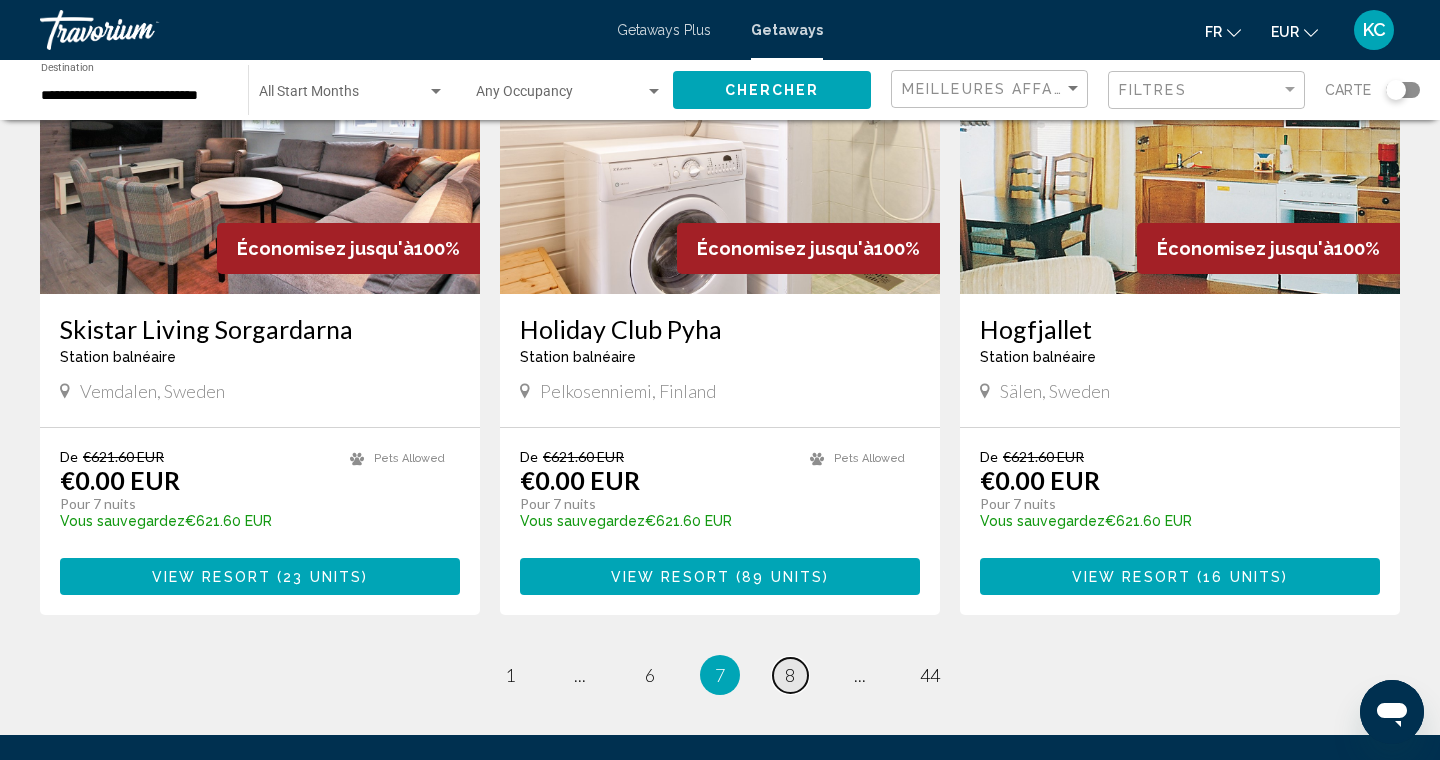 click on "8" at bounding box center (790, 675) 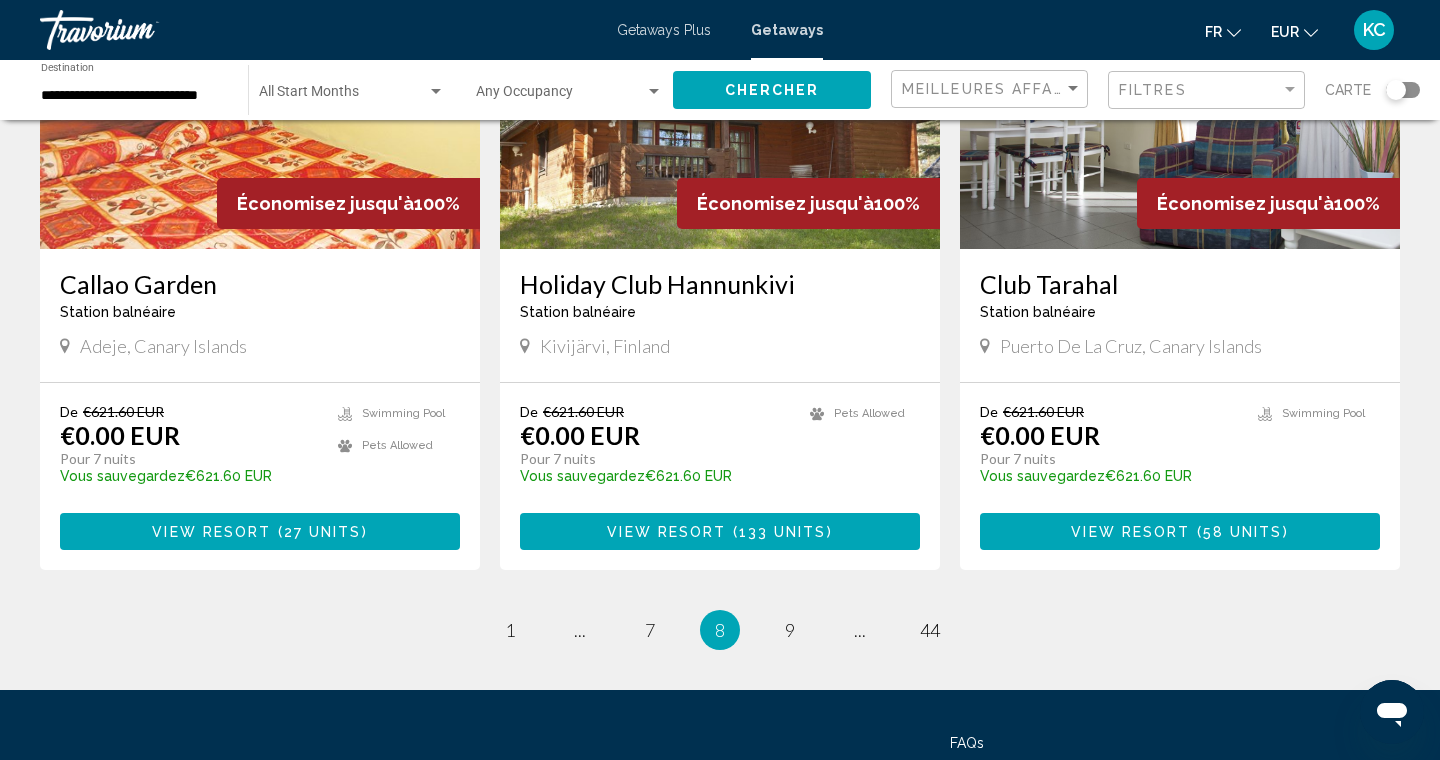 scroll, scrollTop: 2327, scrollLeft: 0, axis: vertical 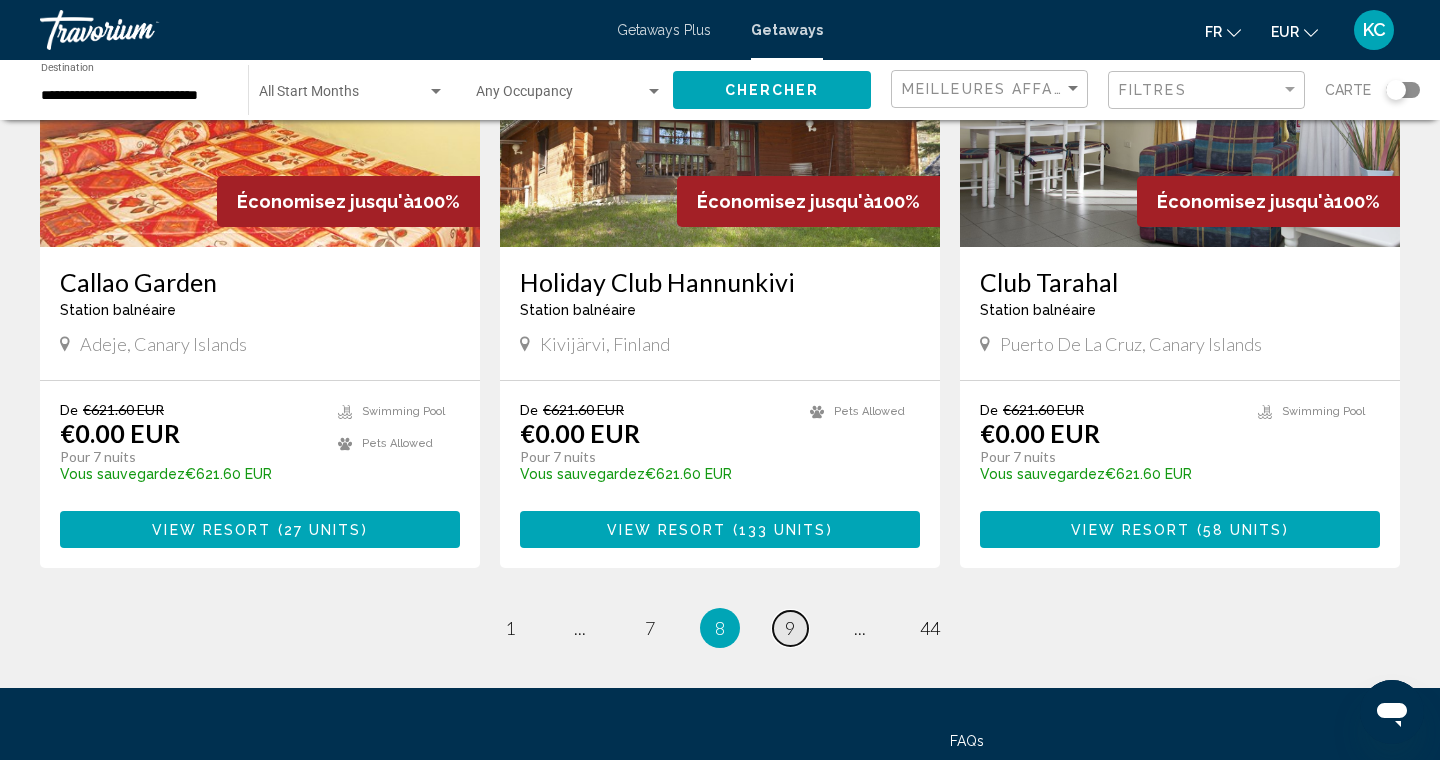 click on "page  9" at bounding box center (790, 628) 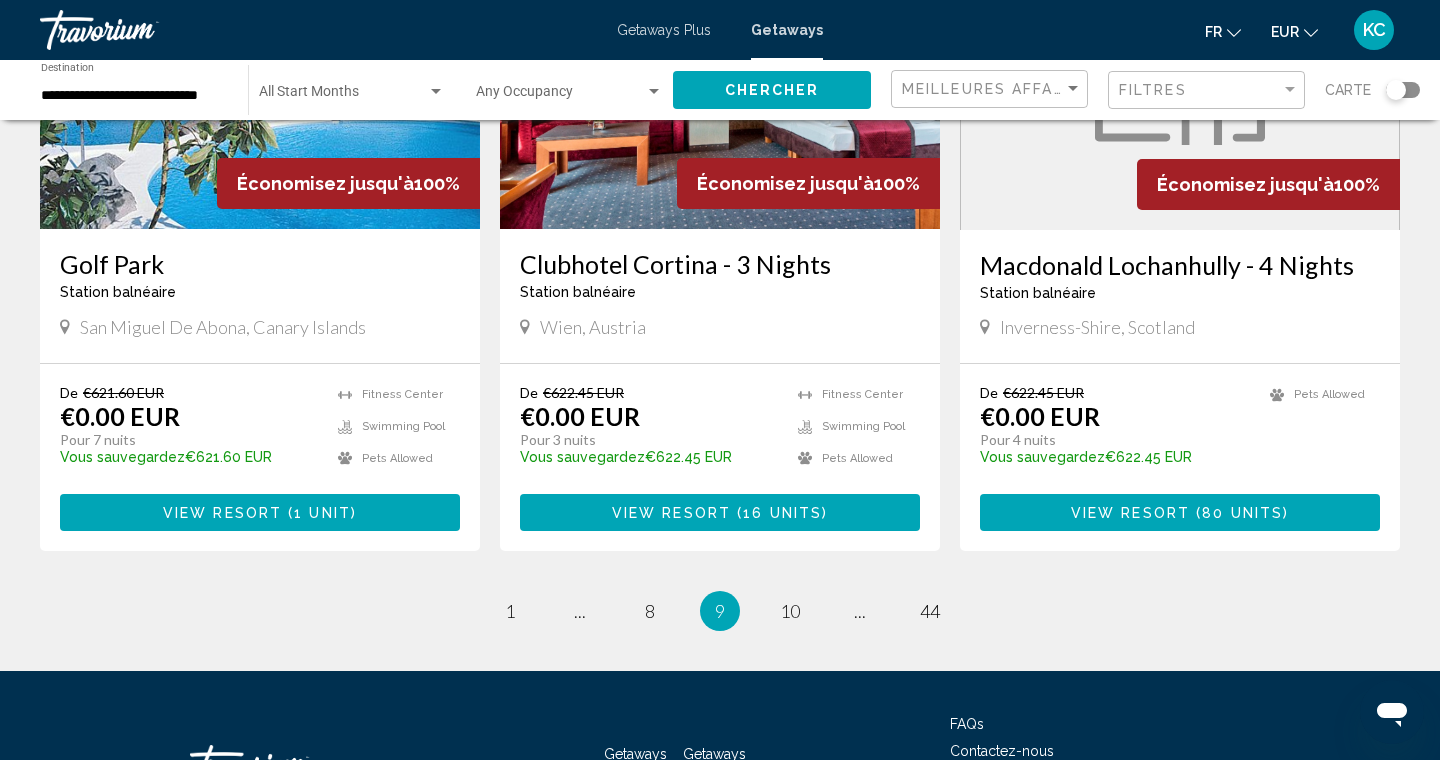 scroll, scrollTop: 2346, scrollLeft: 0, axis: vertical 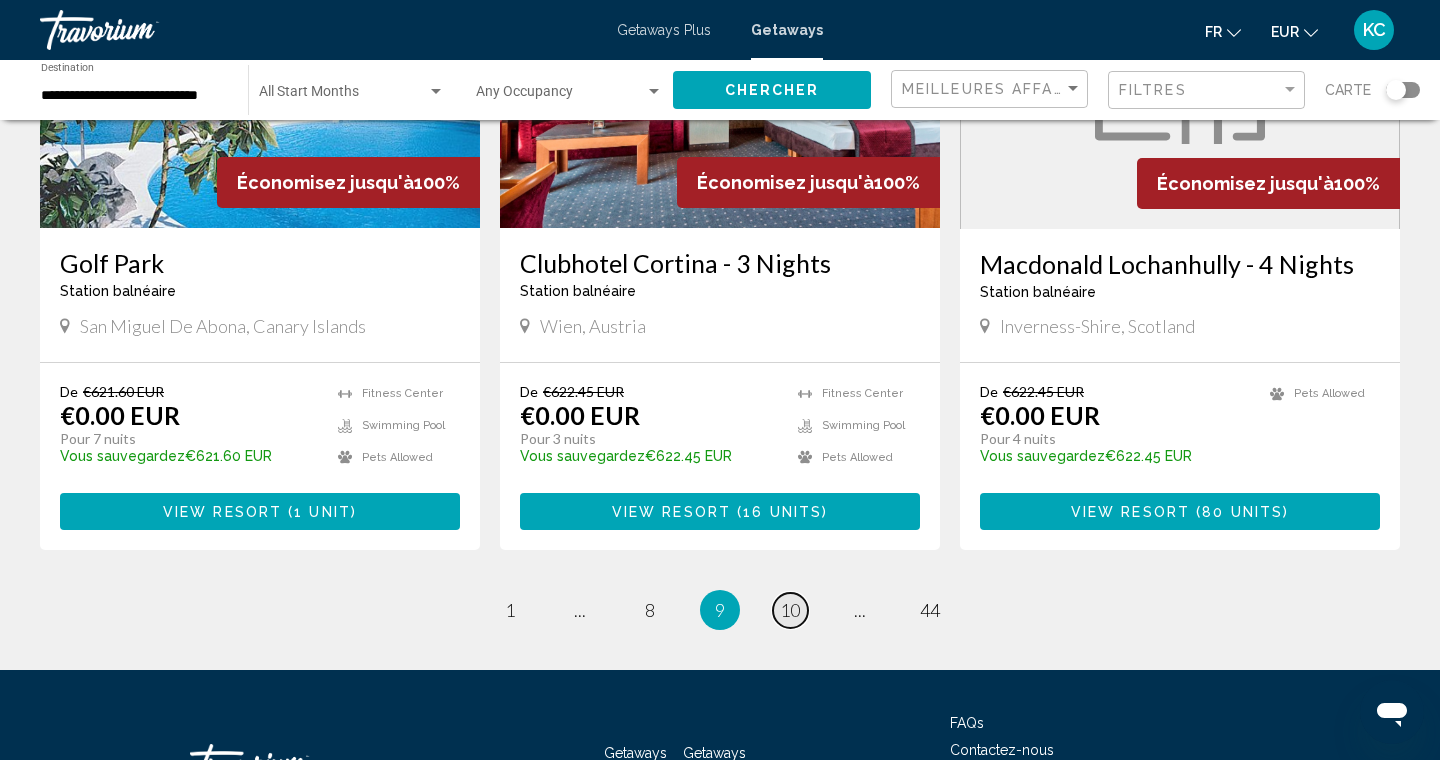 click on "10" at bounding box center [790, 610] 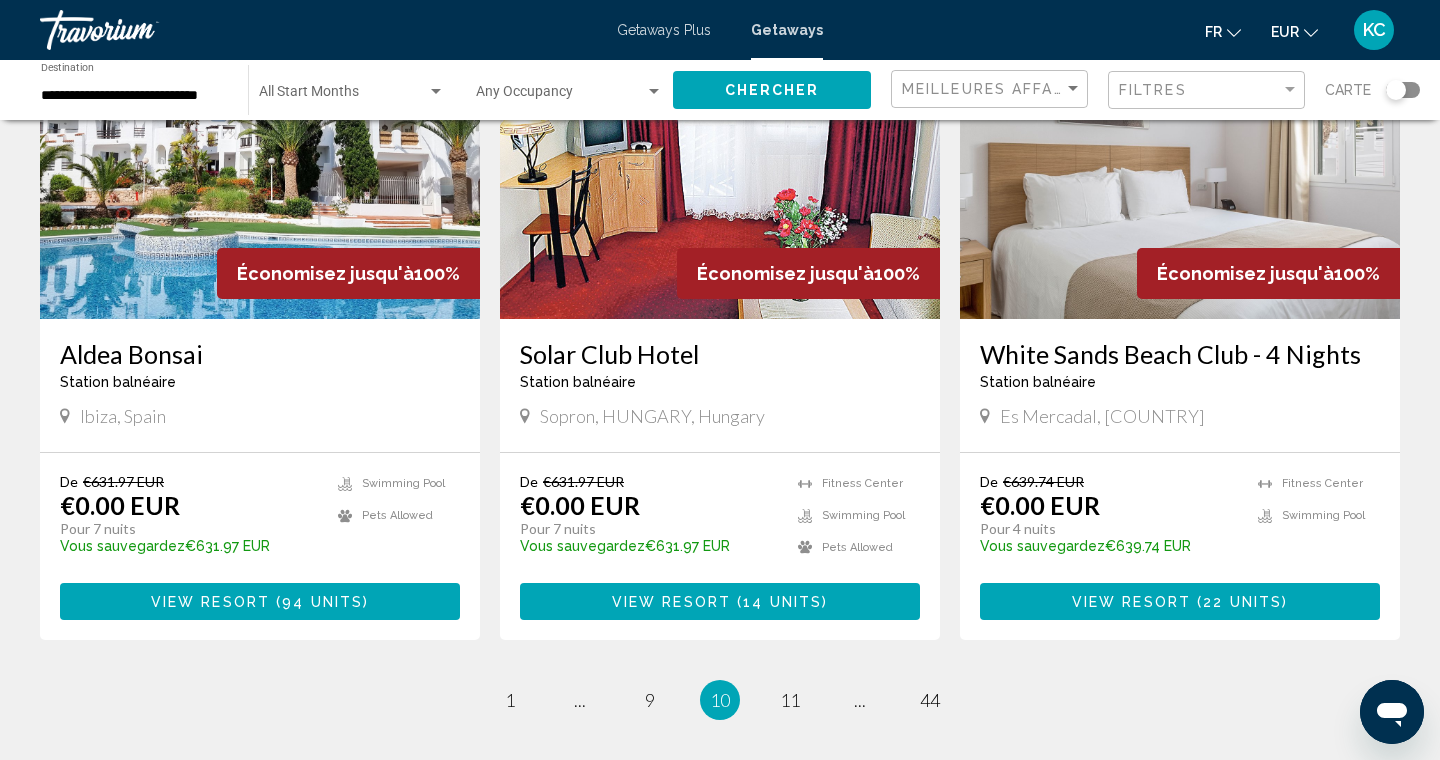 scroll, scrollTop: 2283, scrollLeft: 0, axis: vertical 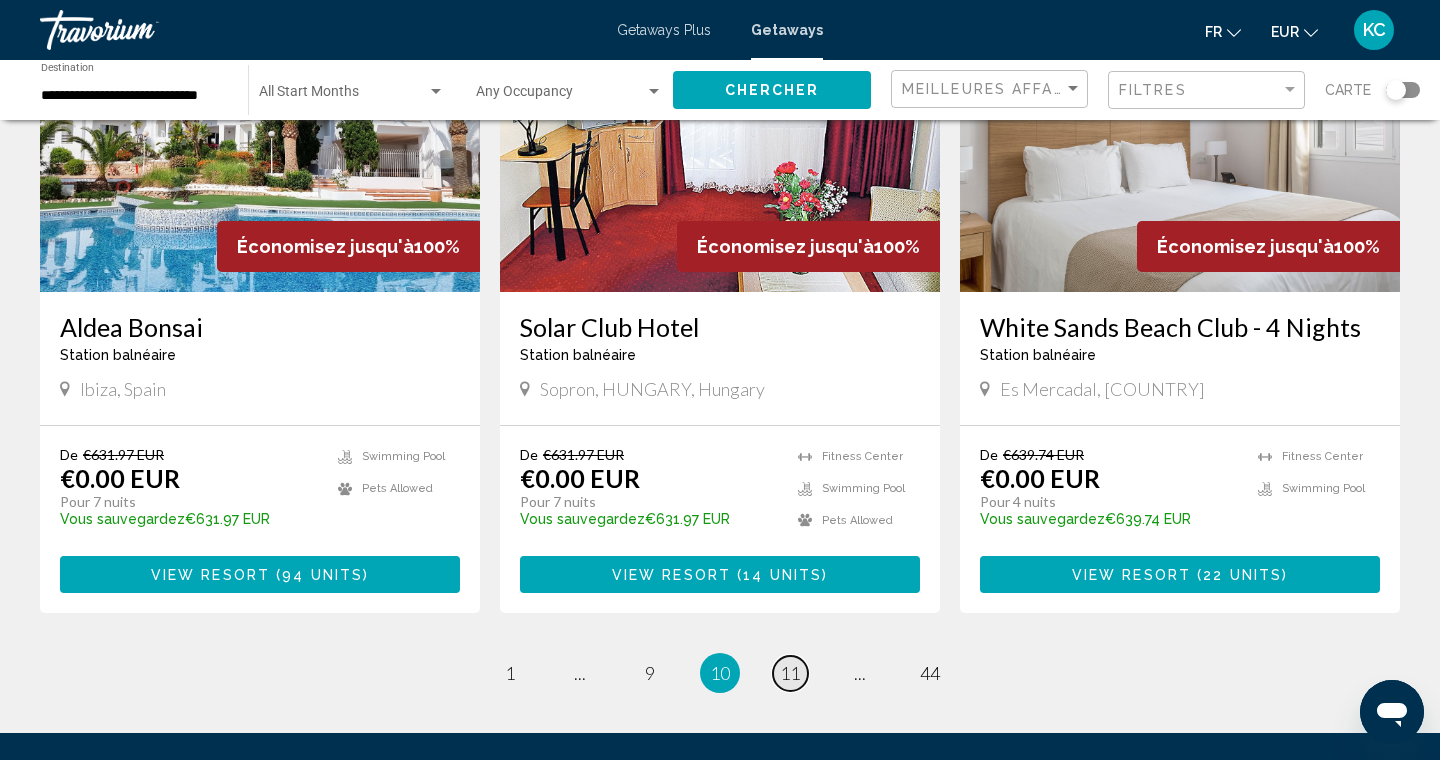 click on "11" at bounding box center [790, 673] 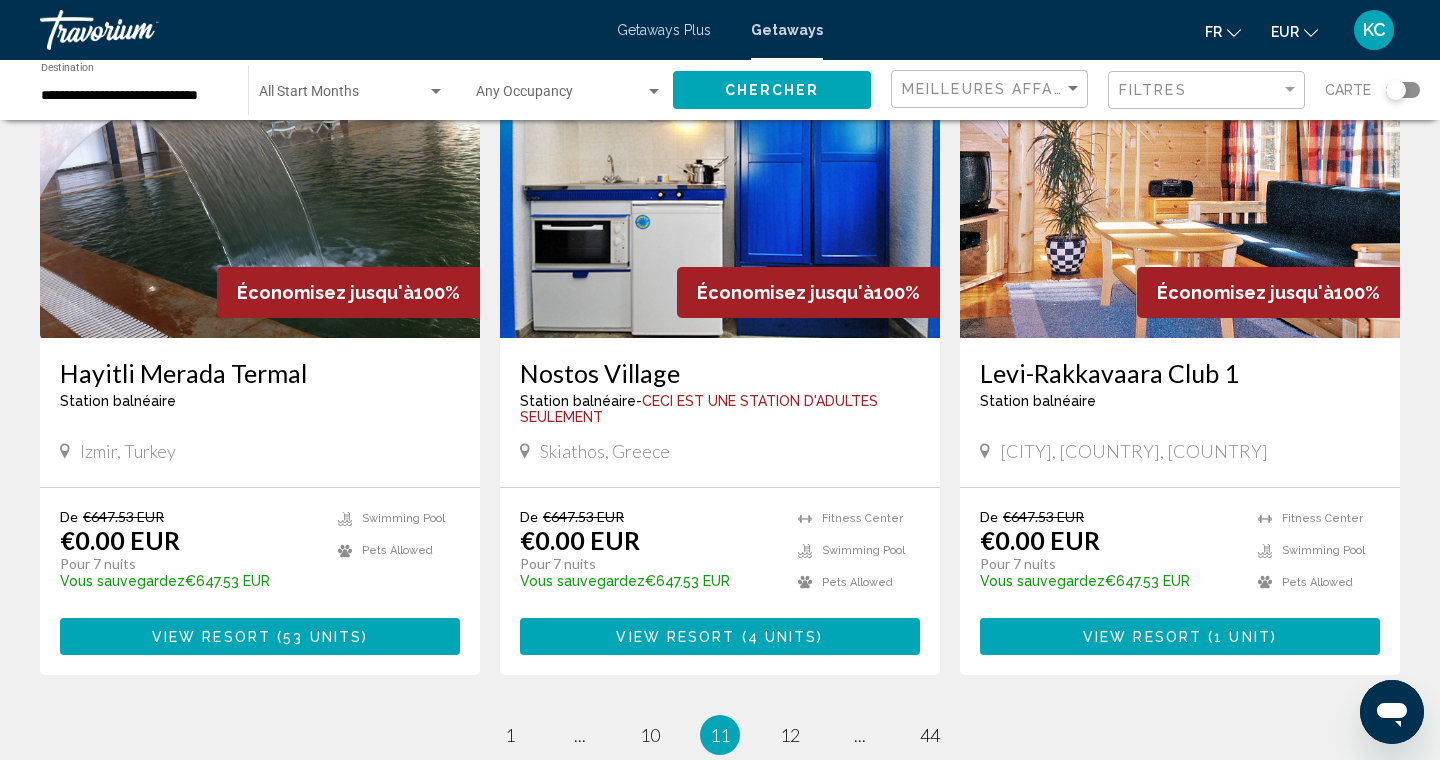 scroll, scrollTop: 2265, scrollLeft: 0, axis: vertical 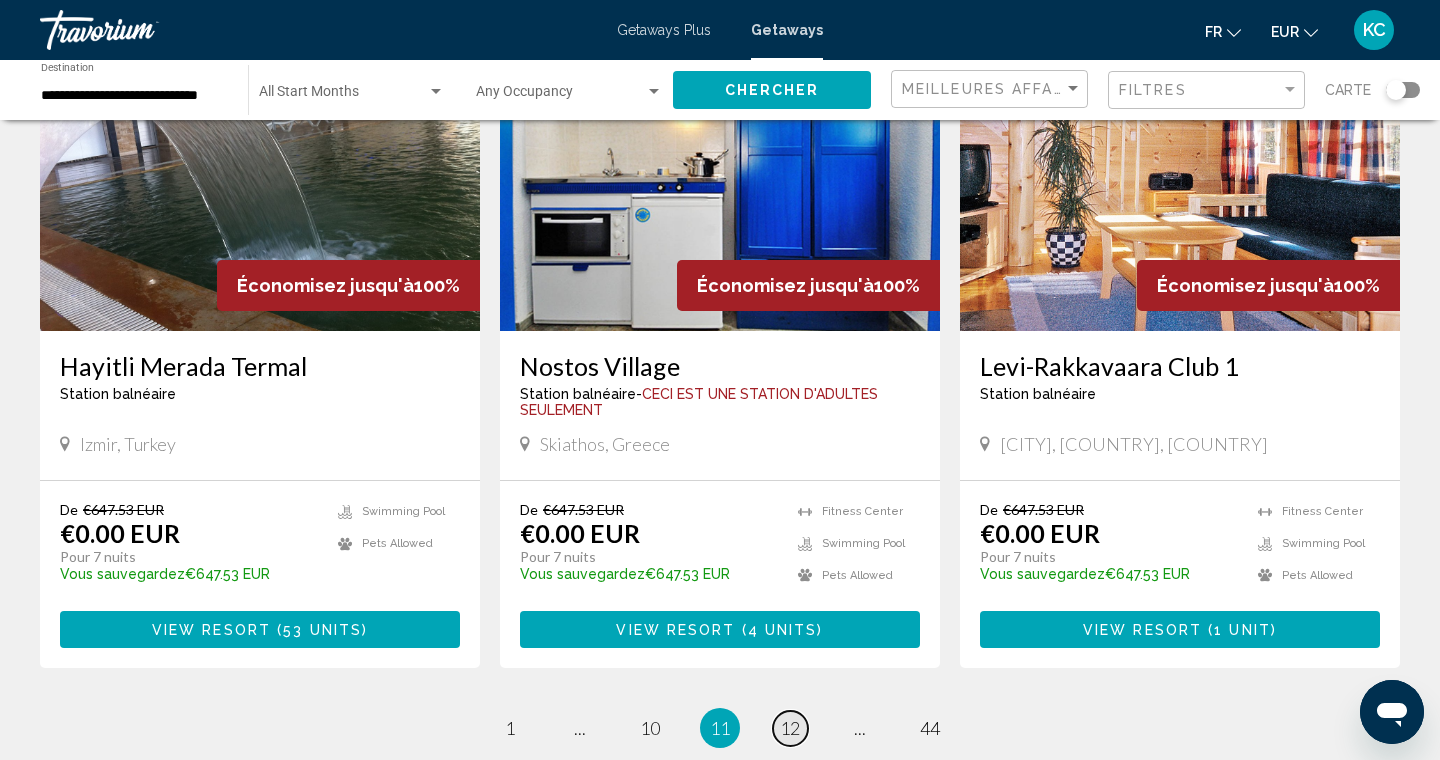 click on "12" at bounding box center [790, 728] 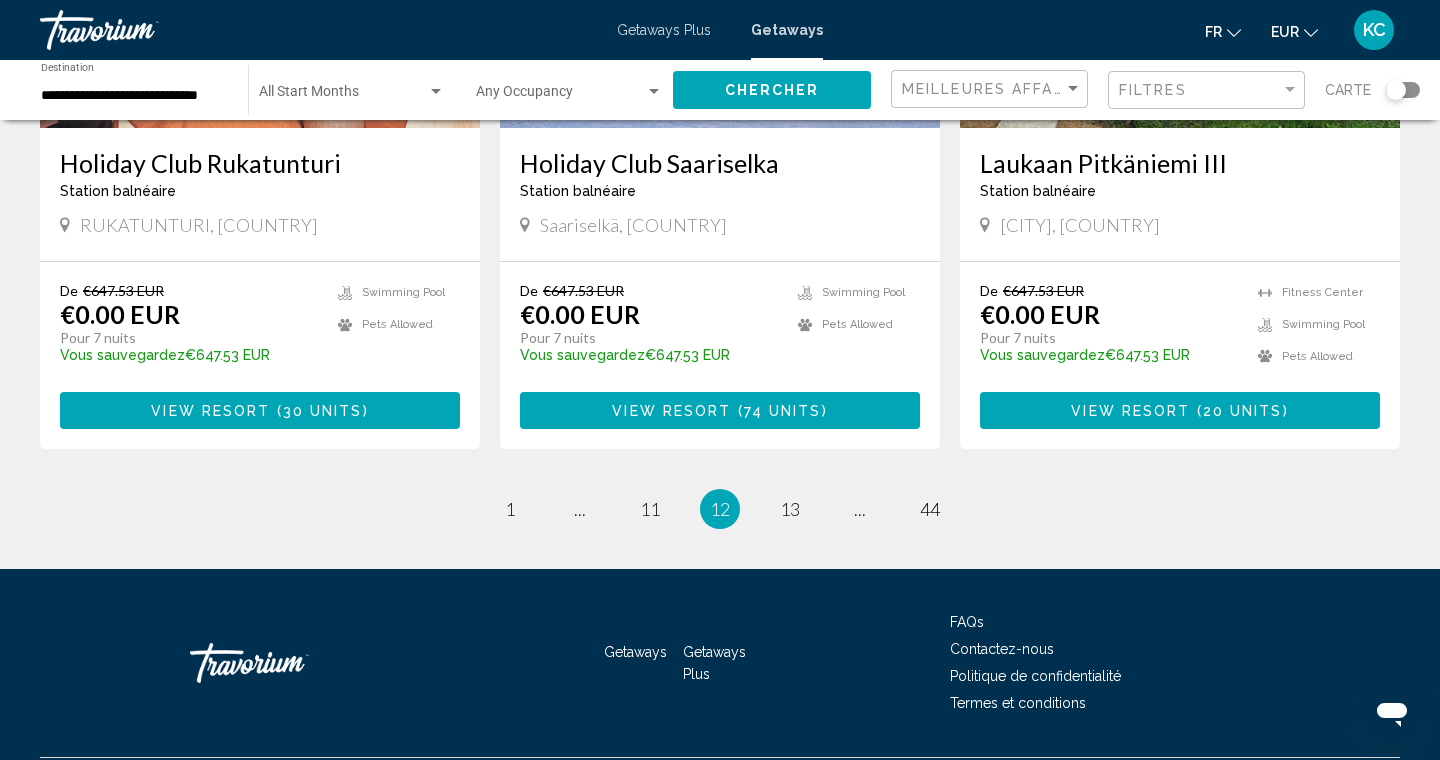 scroll, scrollTop: 2525, scrollLeft: 0, axis: vertical 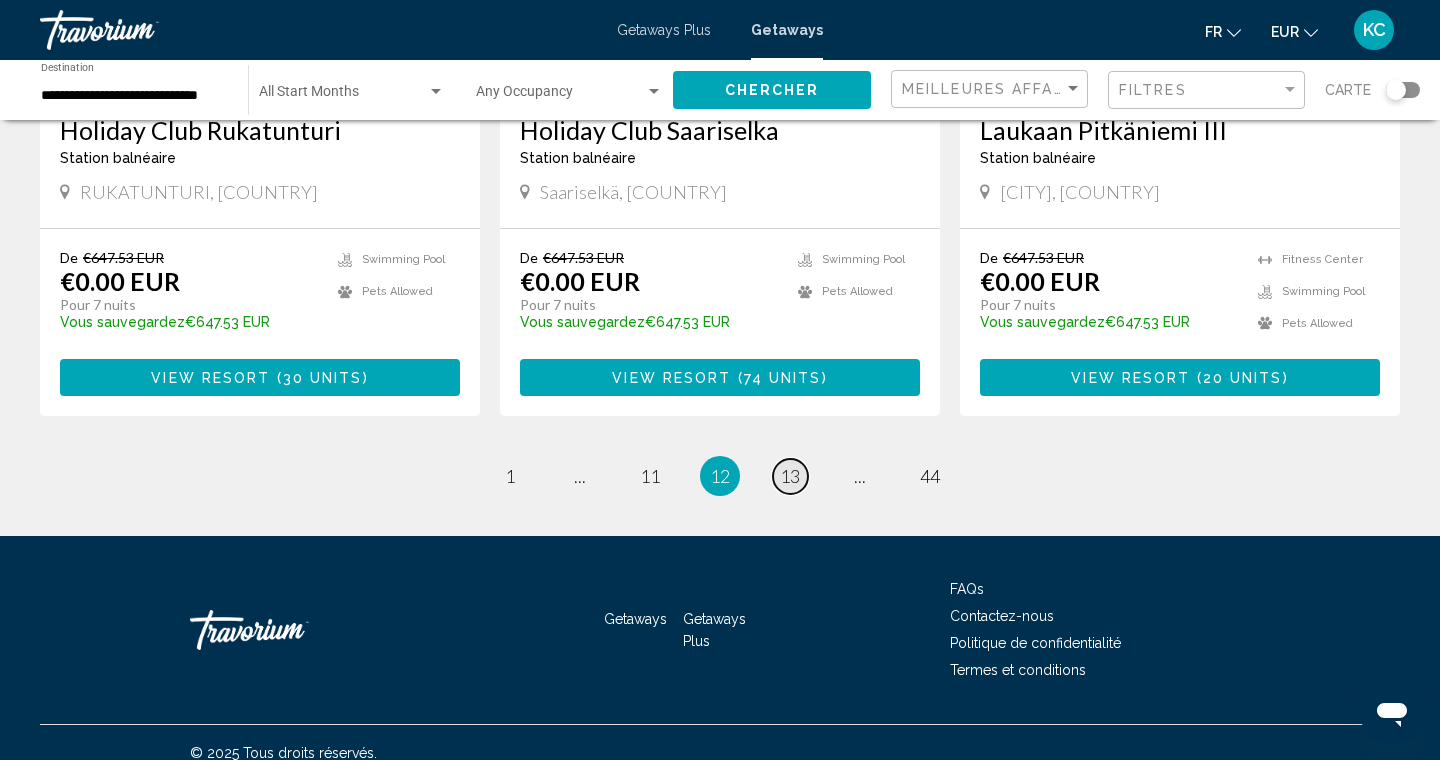 click on "13" at bounding box center (790, 476) 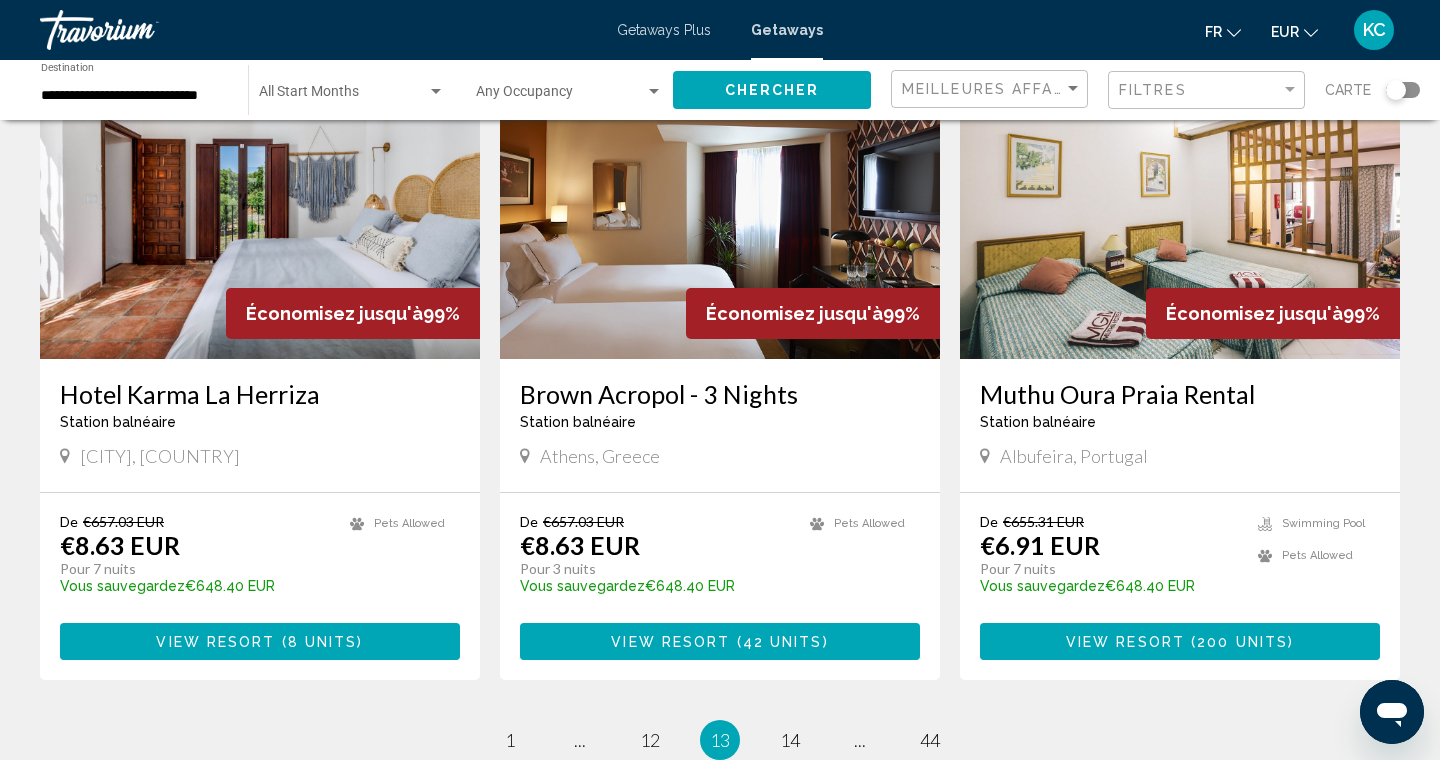 scroll, scrollTop: 2222, scrollLeft: 0, axis: vertical 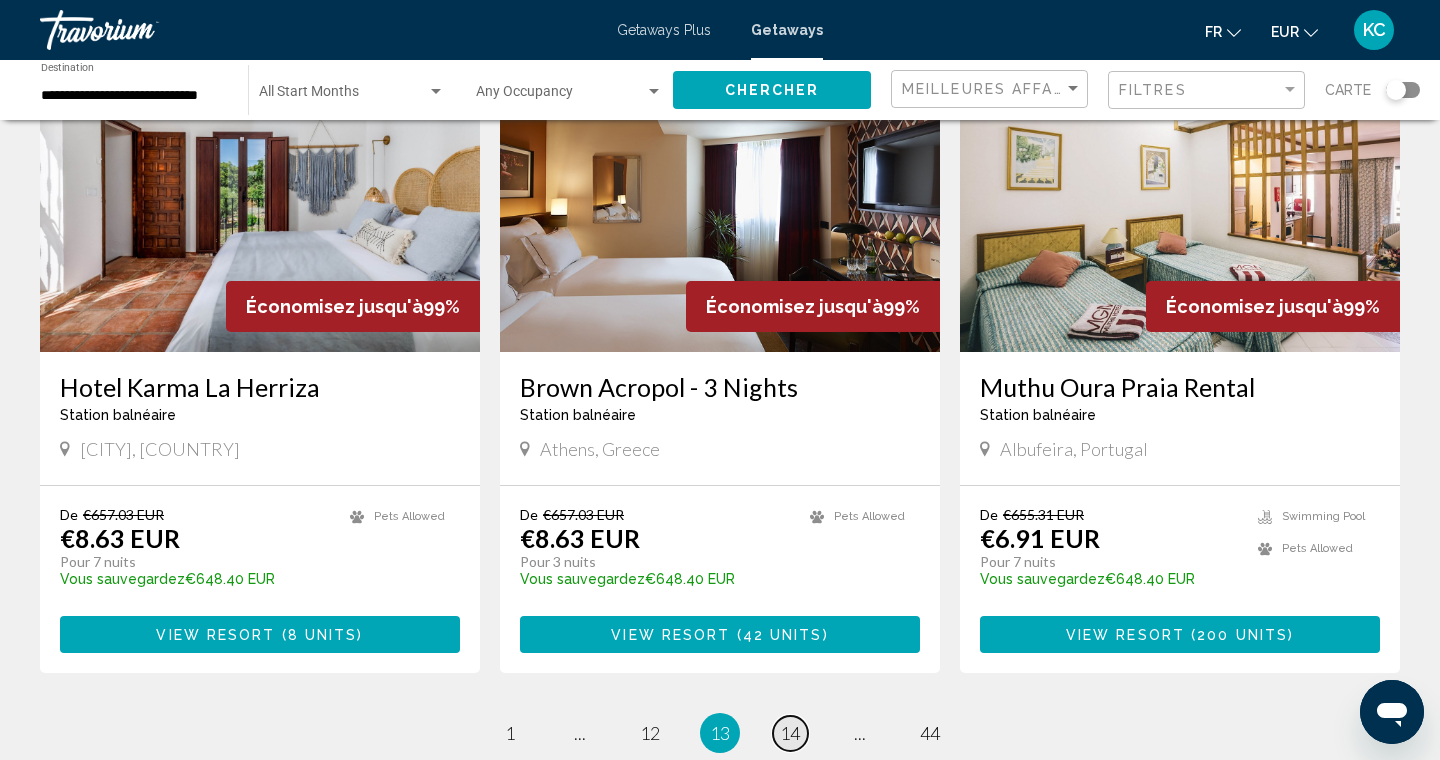 click on "14" at bounding box center (790, 733) 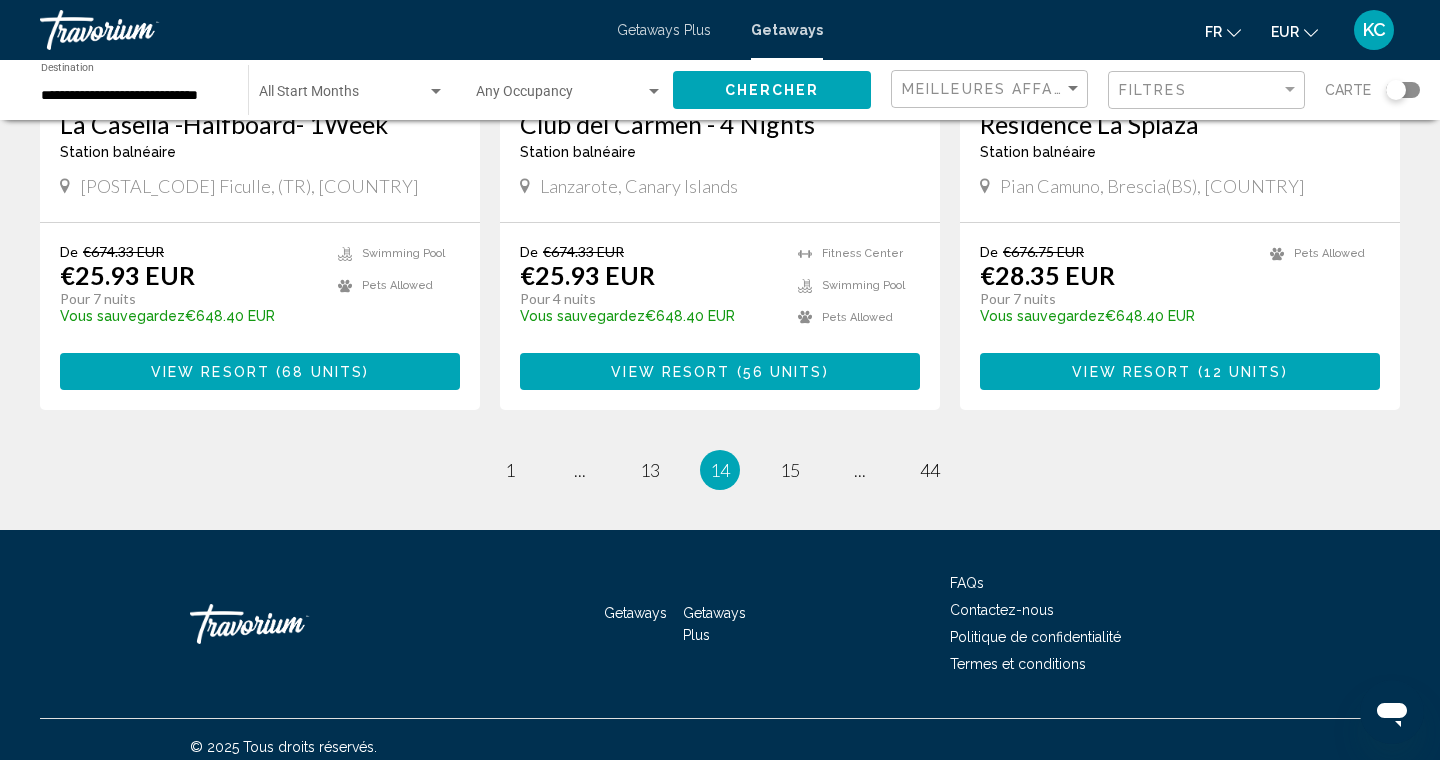 scroll, scrollTop: 2484, scrollLeft: 0, axis: vertical 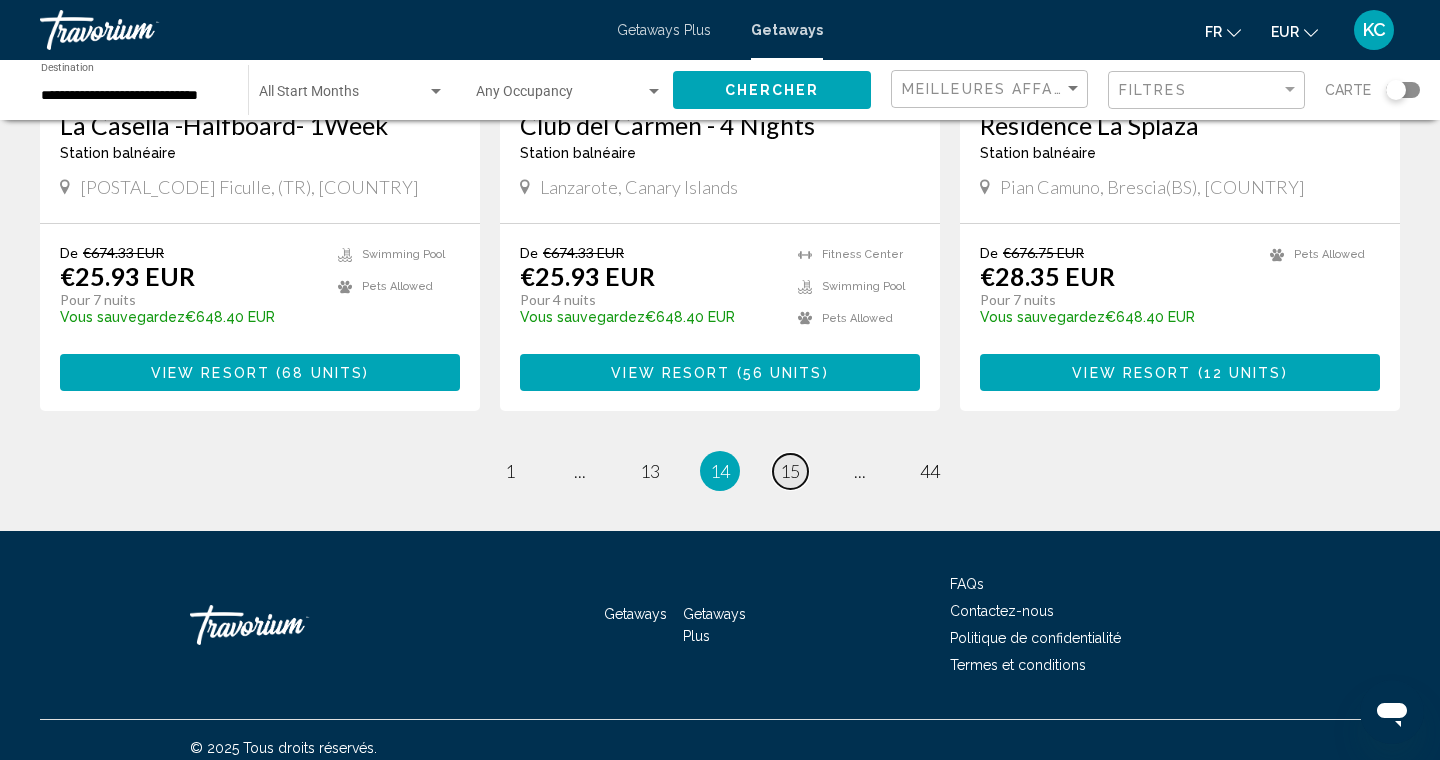 click on "15" at bounding box center (790, 471) 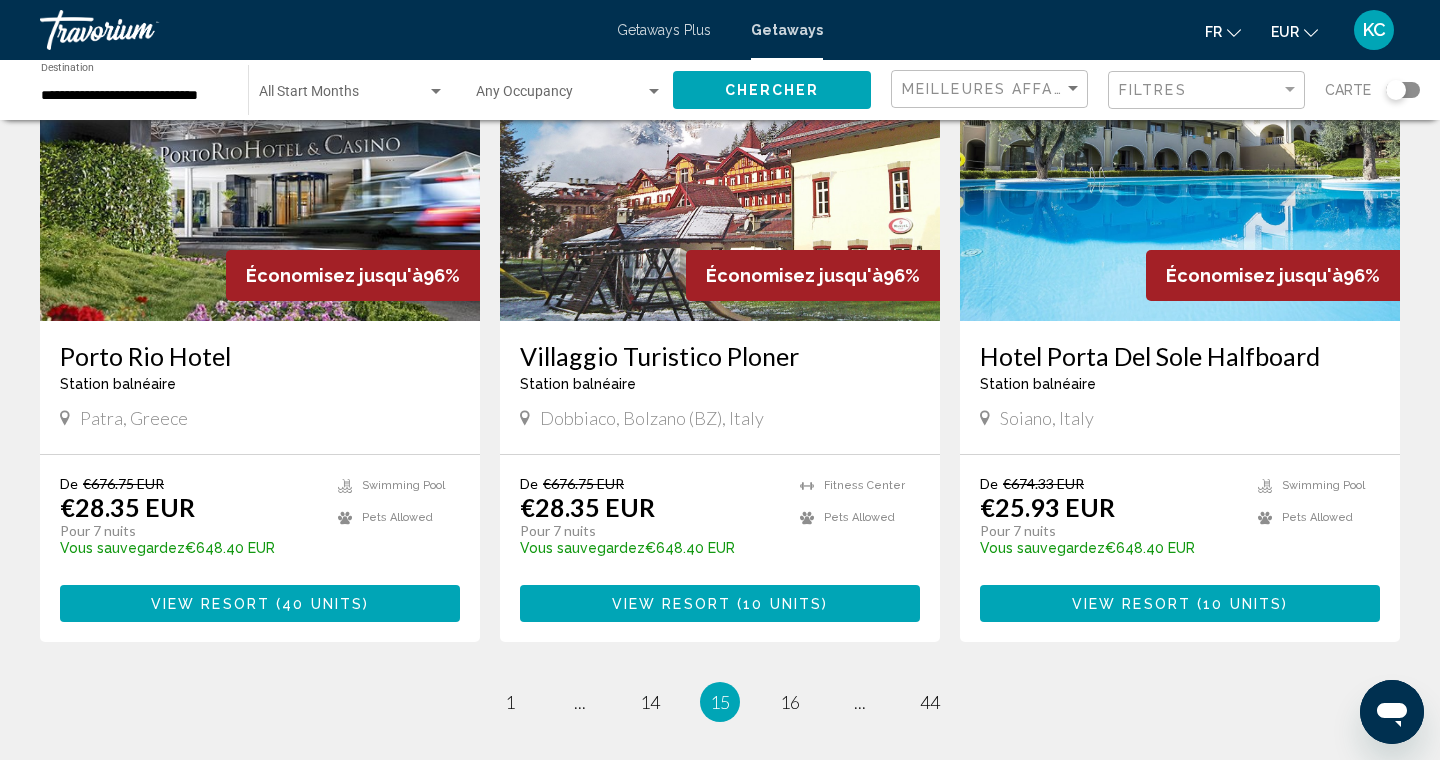 scroll, scrollTop: 2301, scrollLeft: 0, axis: vertical 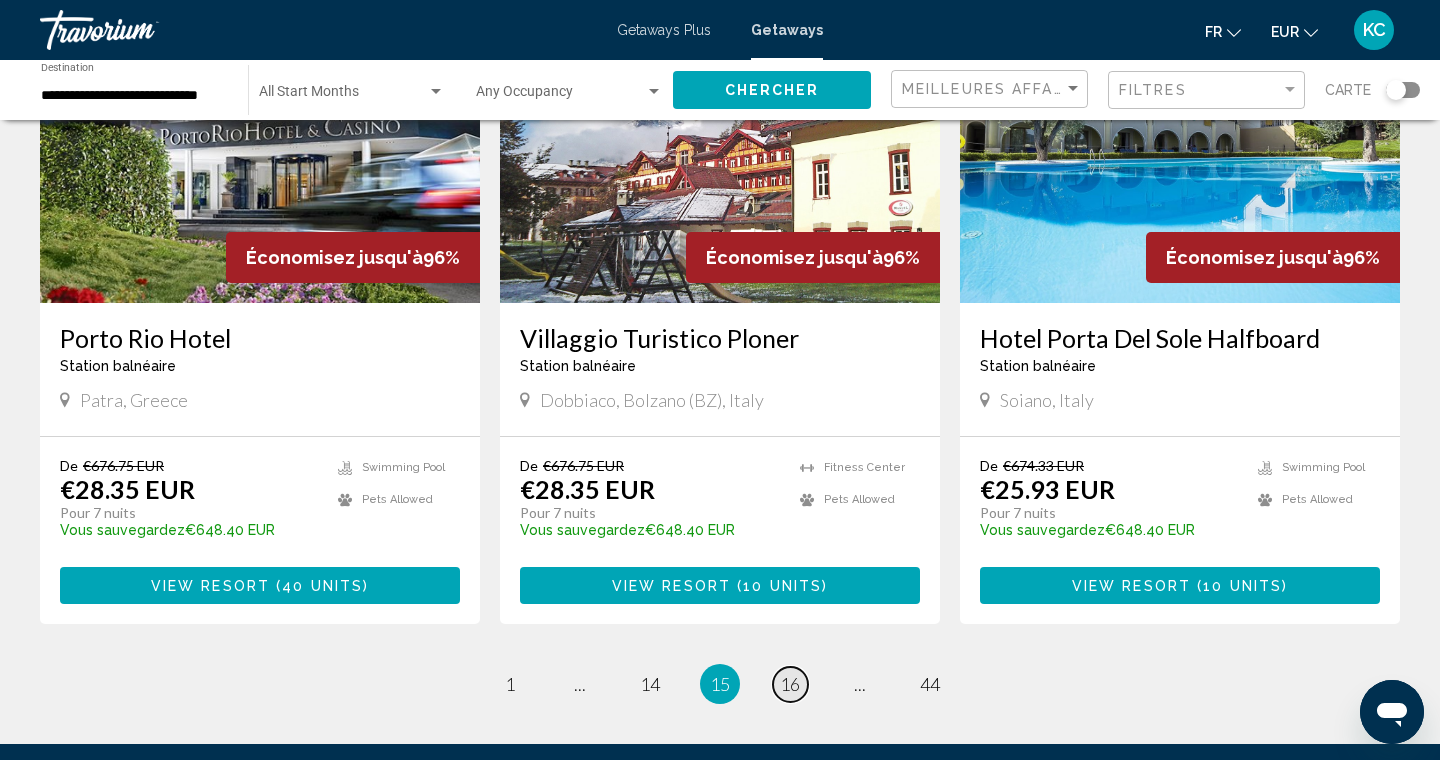 click on "16" at bounding box center [790, 684] 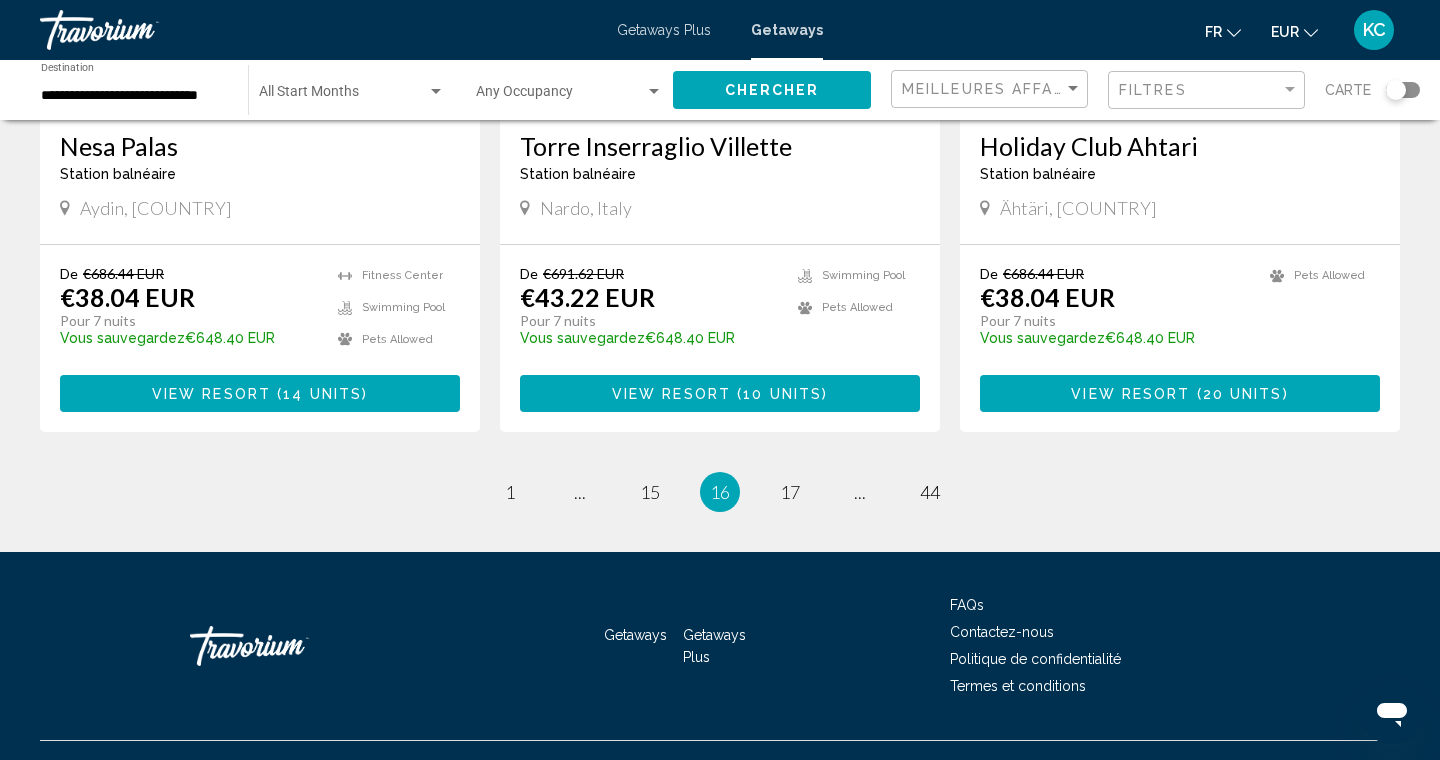 scroll, scrollTop: 2514, scrollLeft: 0, axis: vertical 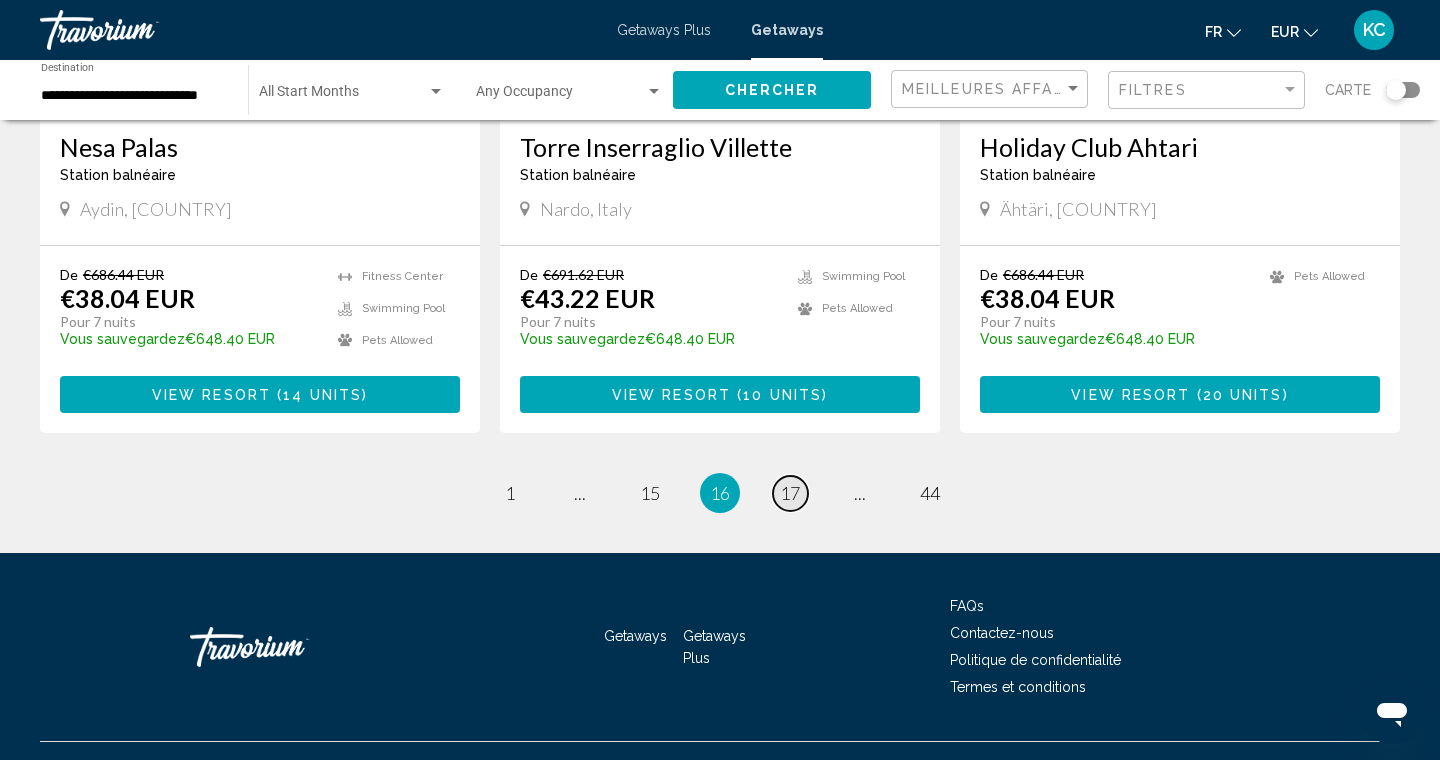 click on "17" at bounding box center [790, 493] 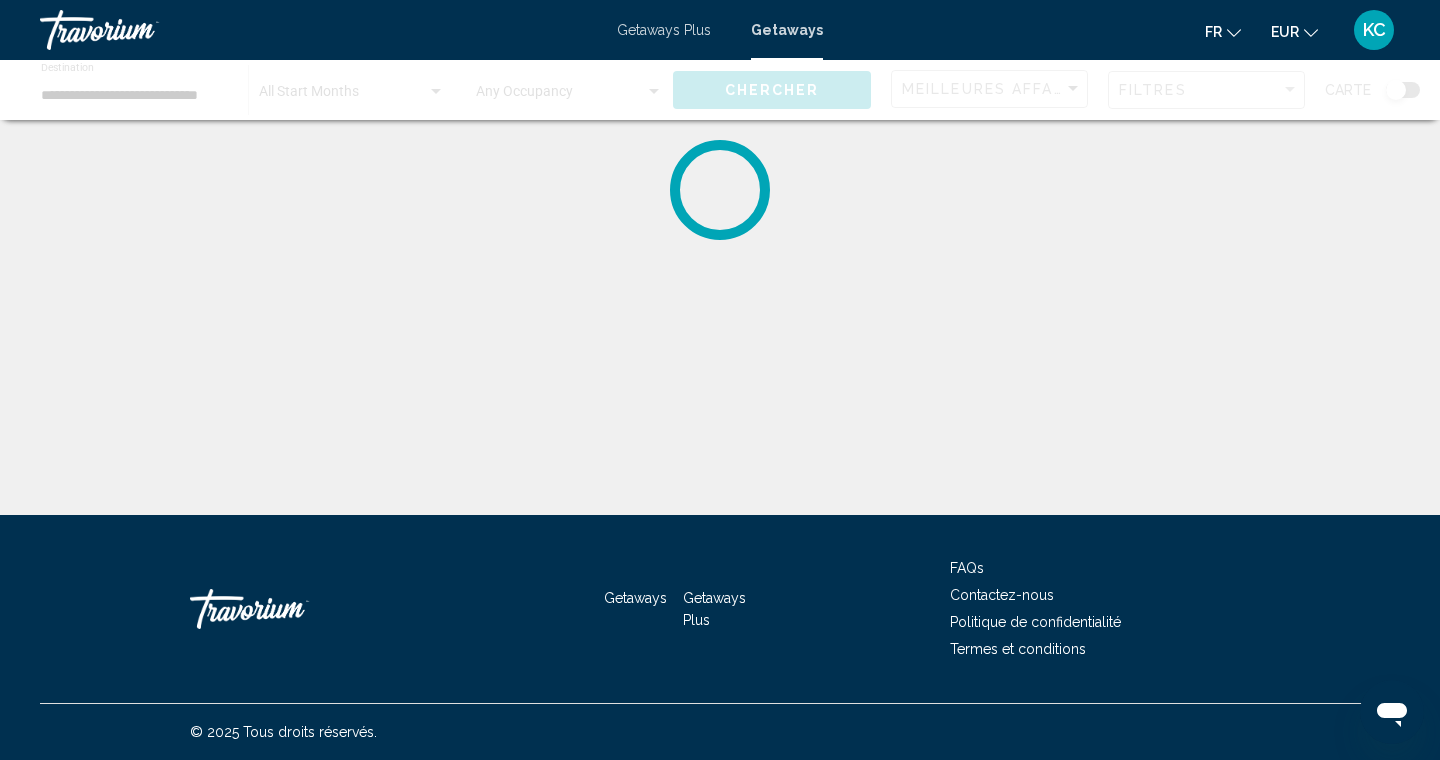 scroll, scrollTop: 0, scrollLeft: 0, axis: both 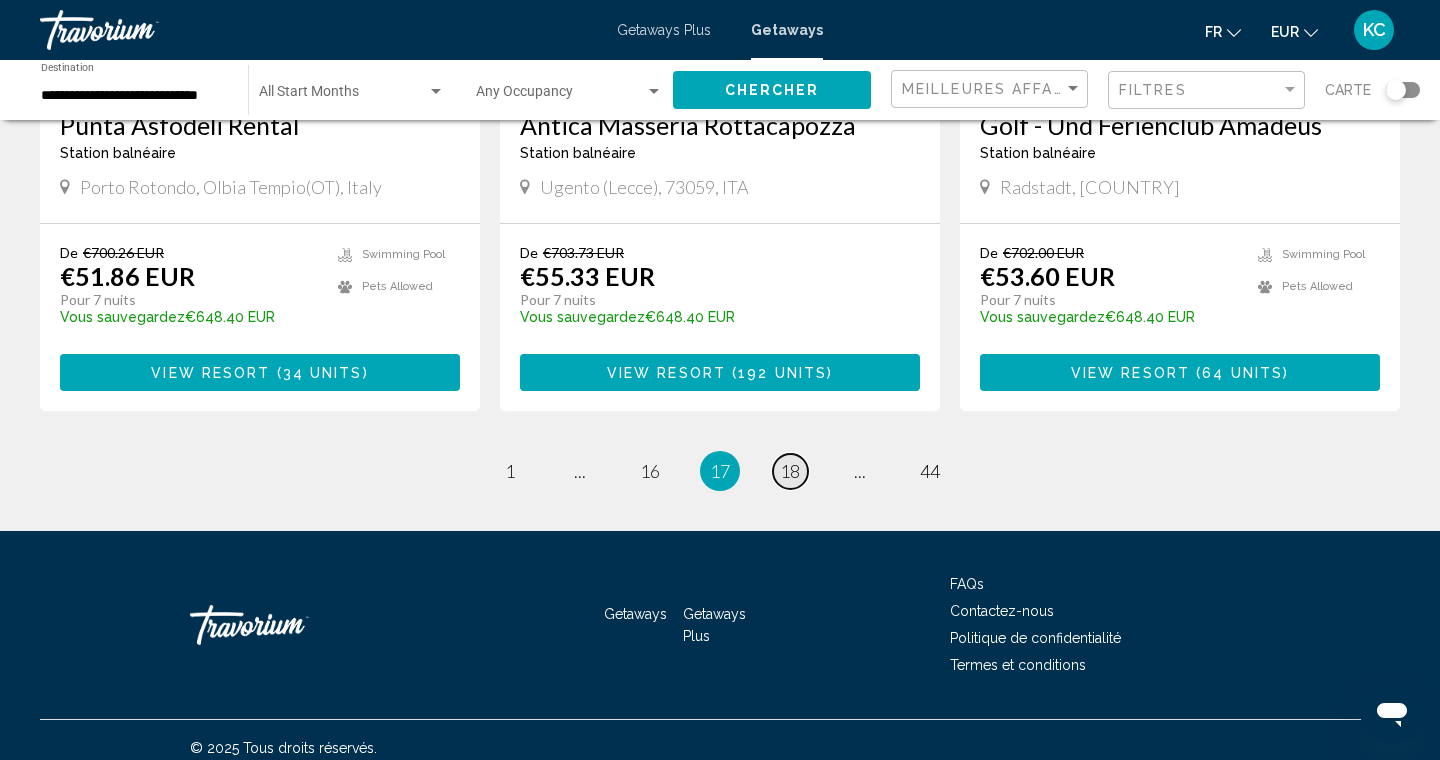 click on "18" at bounding box center (790, 471) 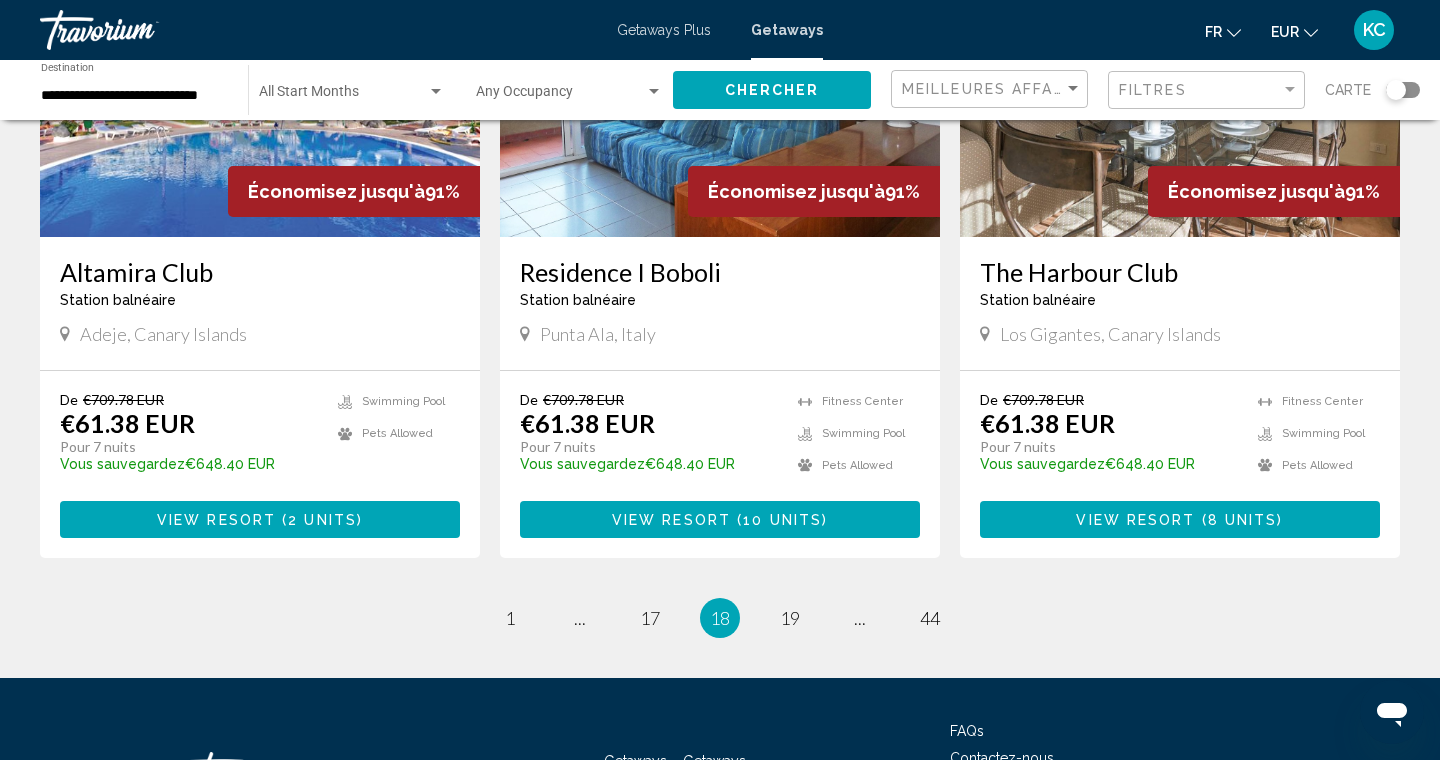 scroll, scrollTop: 2416, scrollLeft: 0, axis: vertical 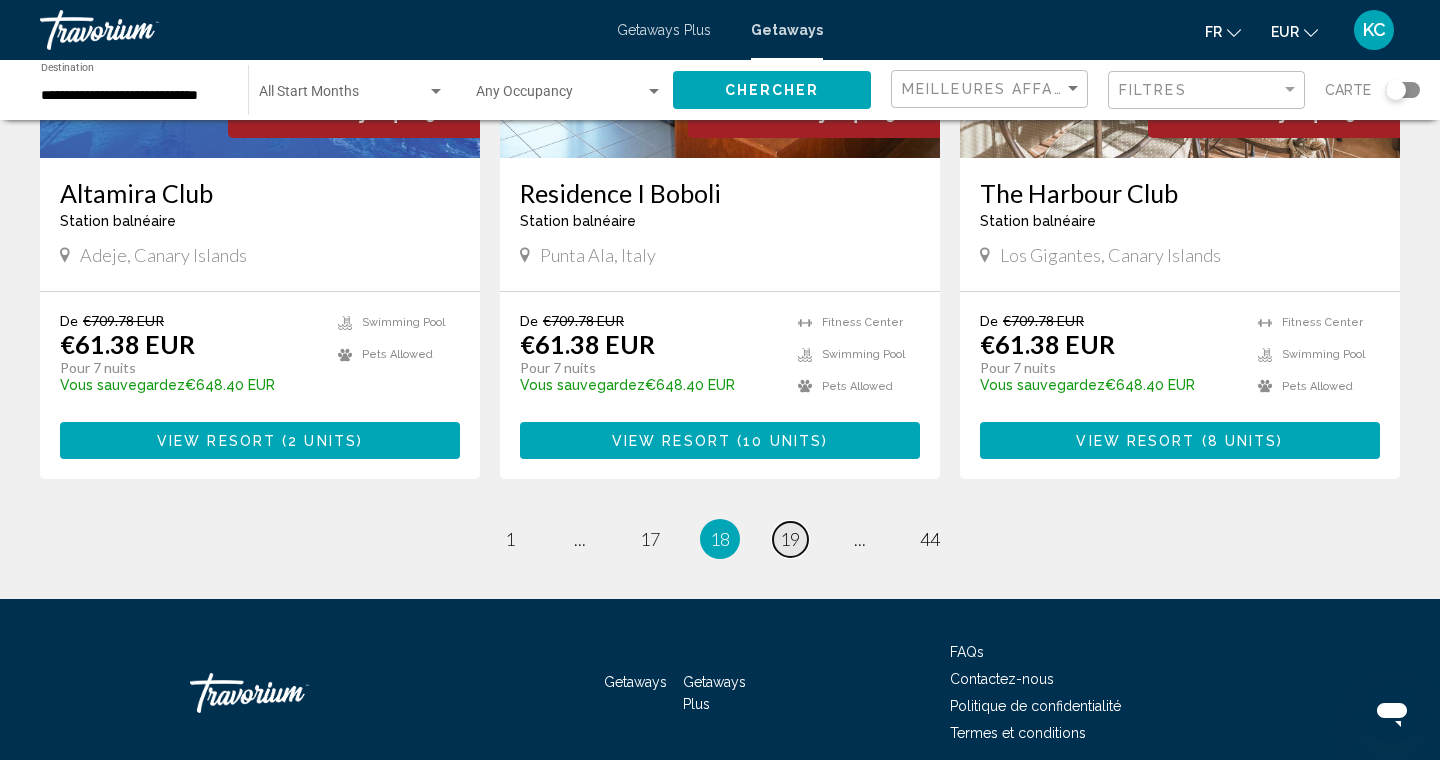 click on "19" at bounding box center (790, 539) 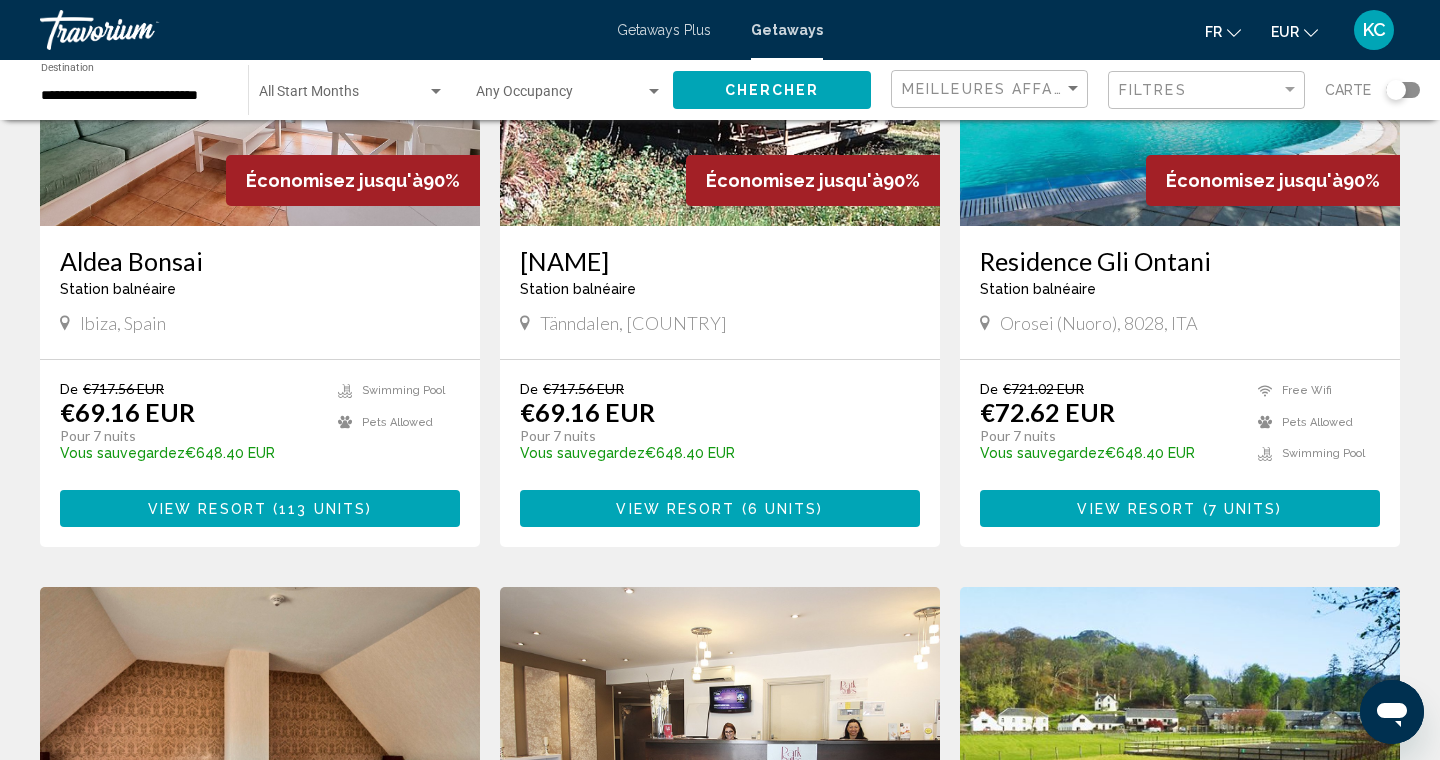 scroll, scrollTop: 1671, scrollLeft: 0, axis: vertical 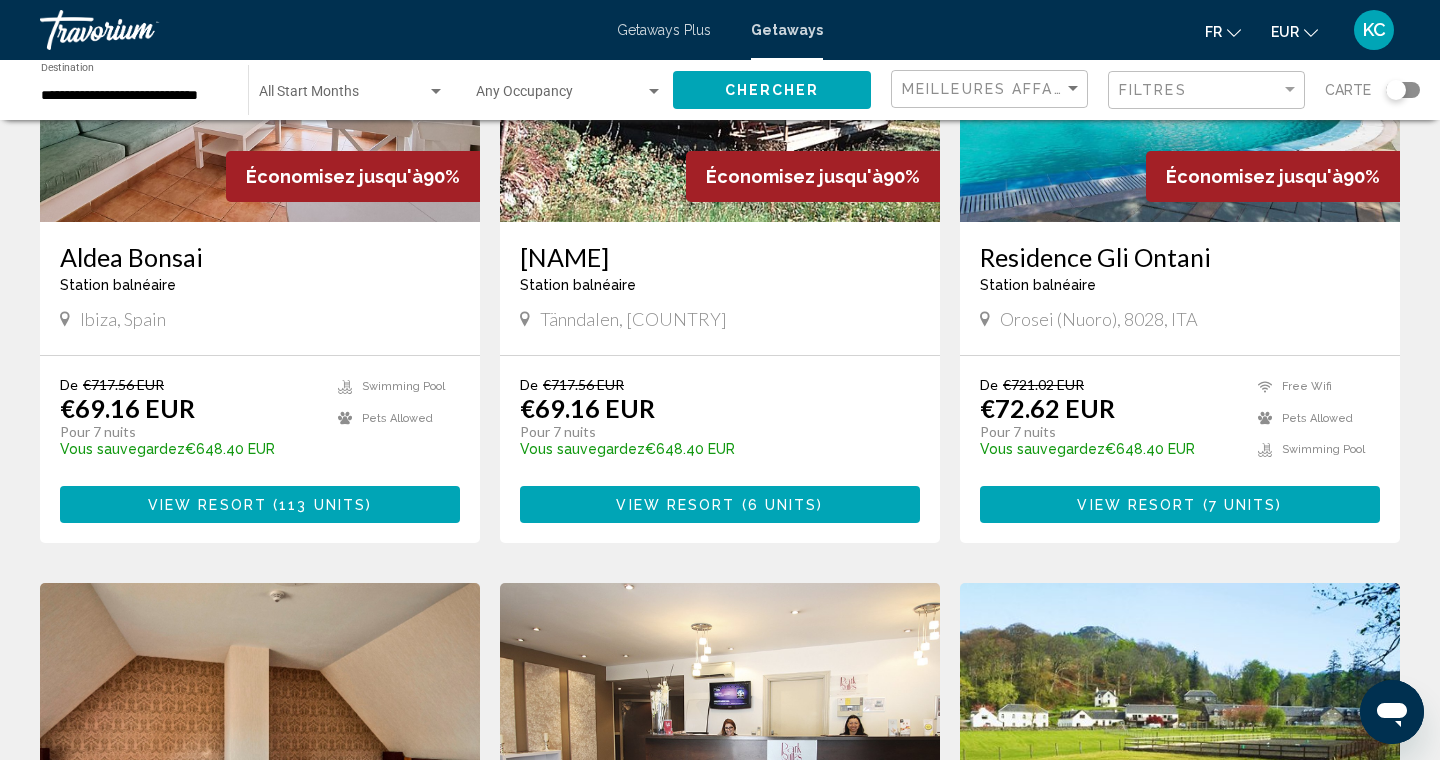 click on "View Resort    ( [NUMBER] units )" at bounding box center (260, 504) 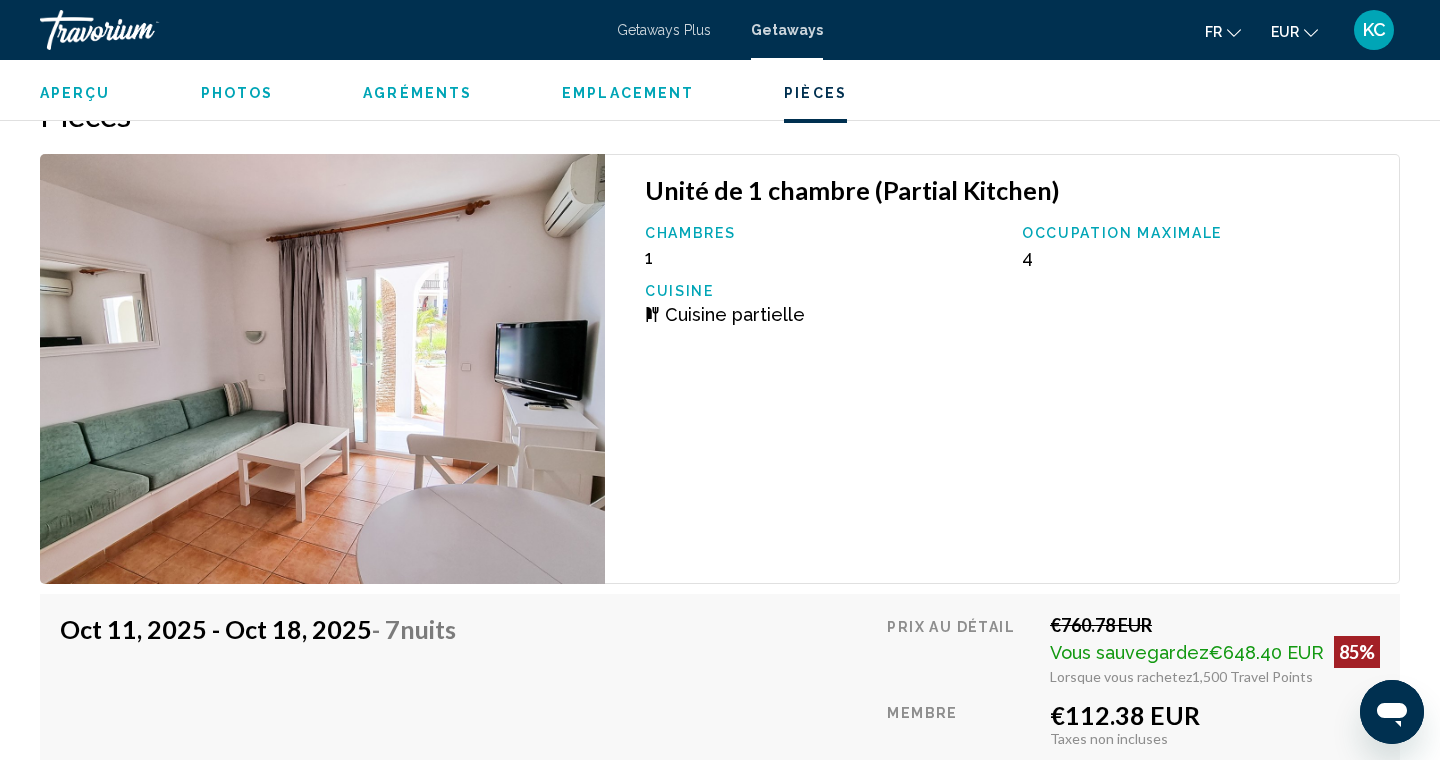 scroll, scrollTop: 3050, scrollLeft: 0, axis: vertical 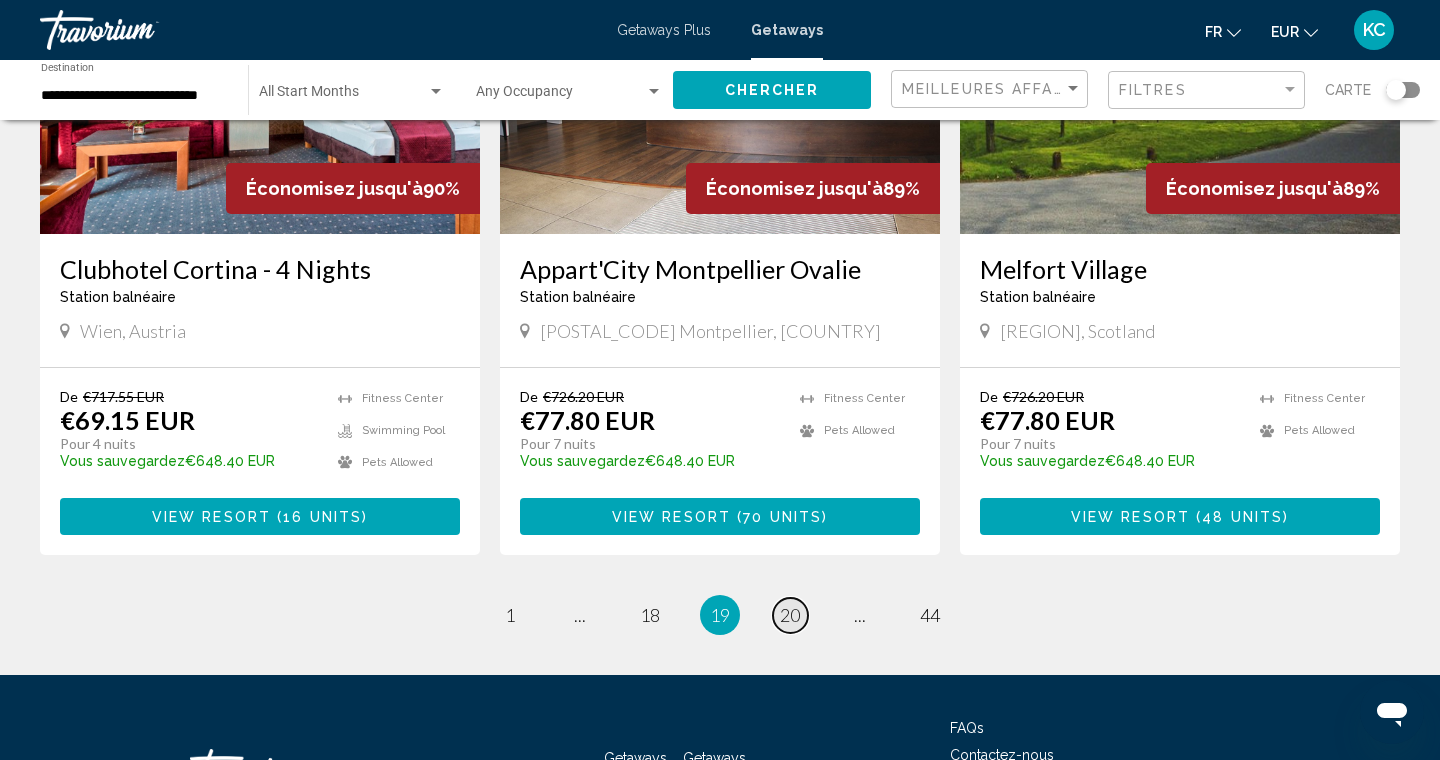 click on "page  20" at bounding box center [790, 615] 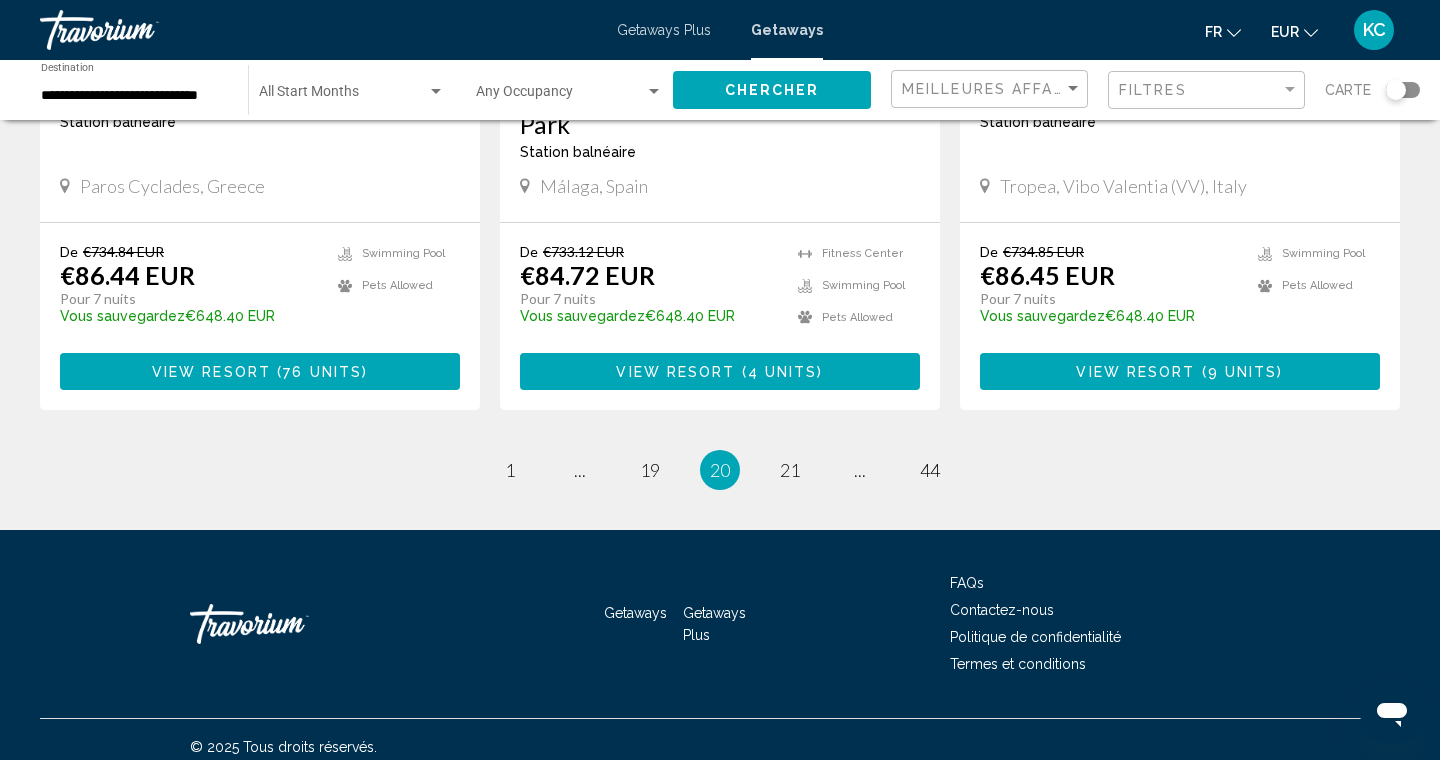 scroll, scrollTop: 2515, scrollLeft: 0, axis: vertical 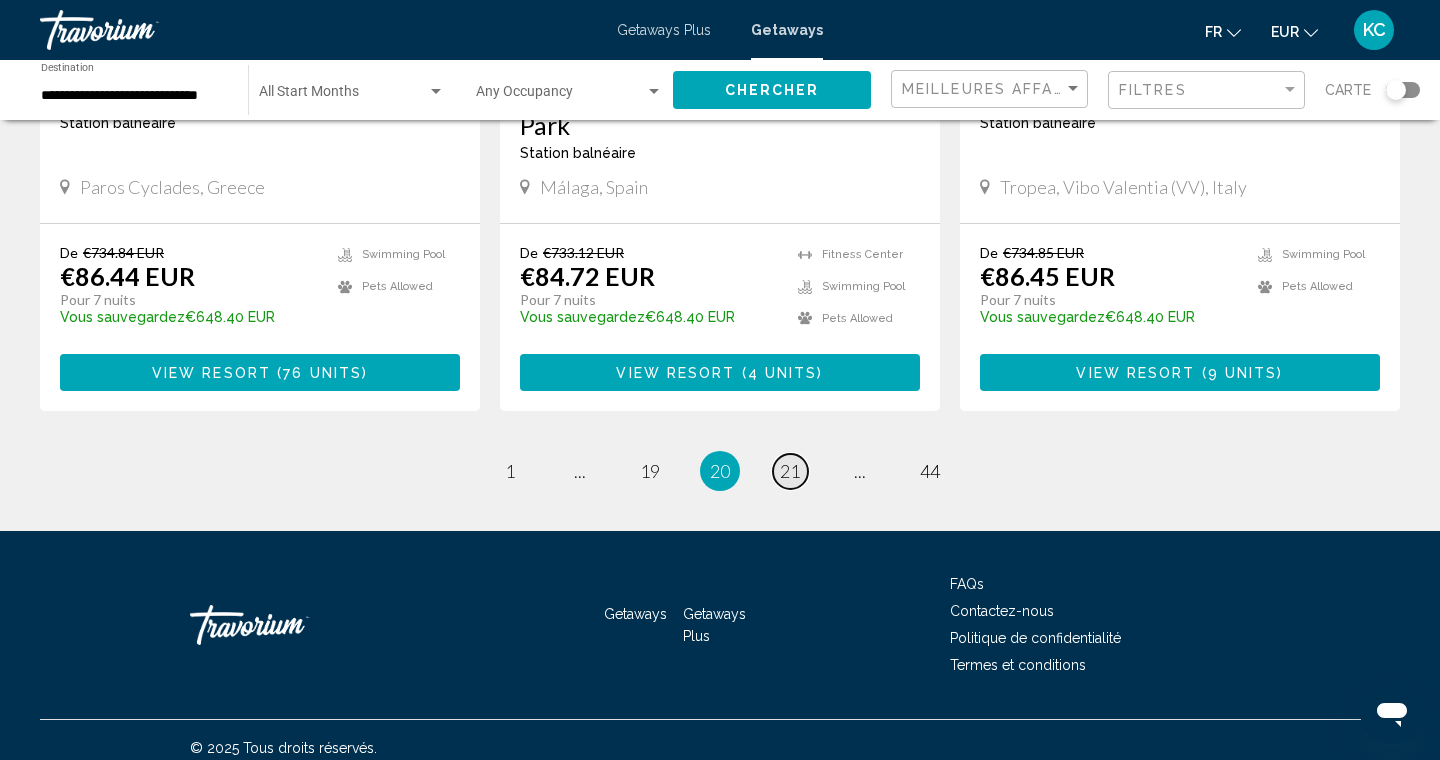 click on "21" at bounding box center (790, 471) 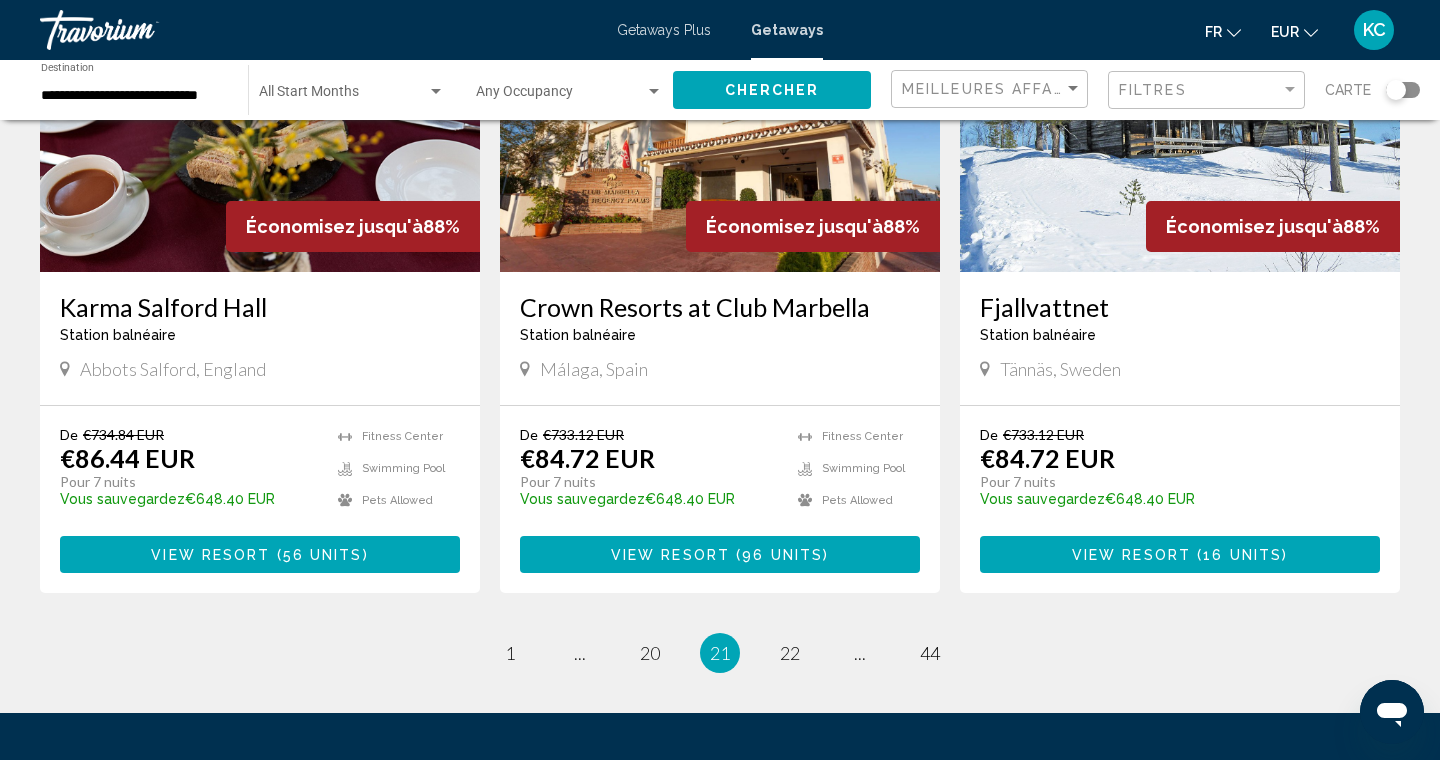 scroll, scrollTop: 2372, scrollLeft: 0, axis: vertical 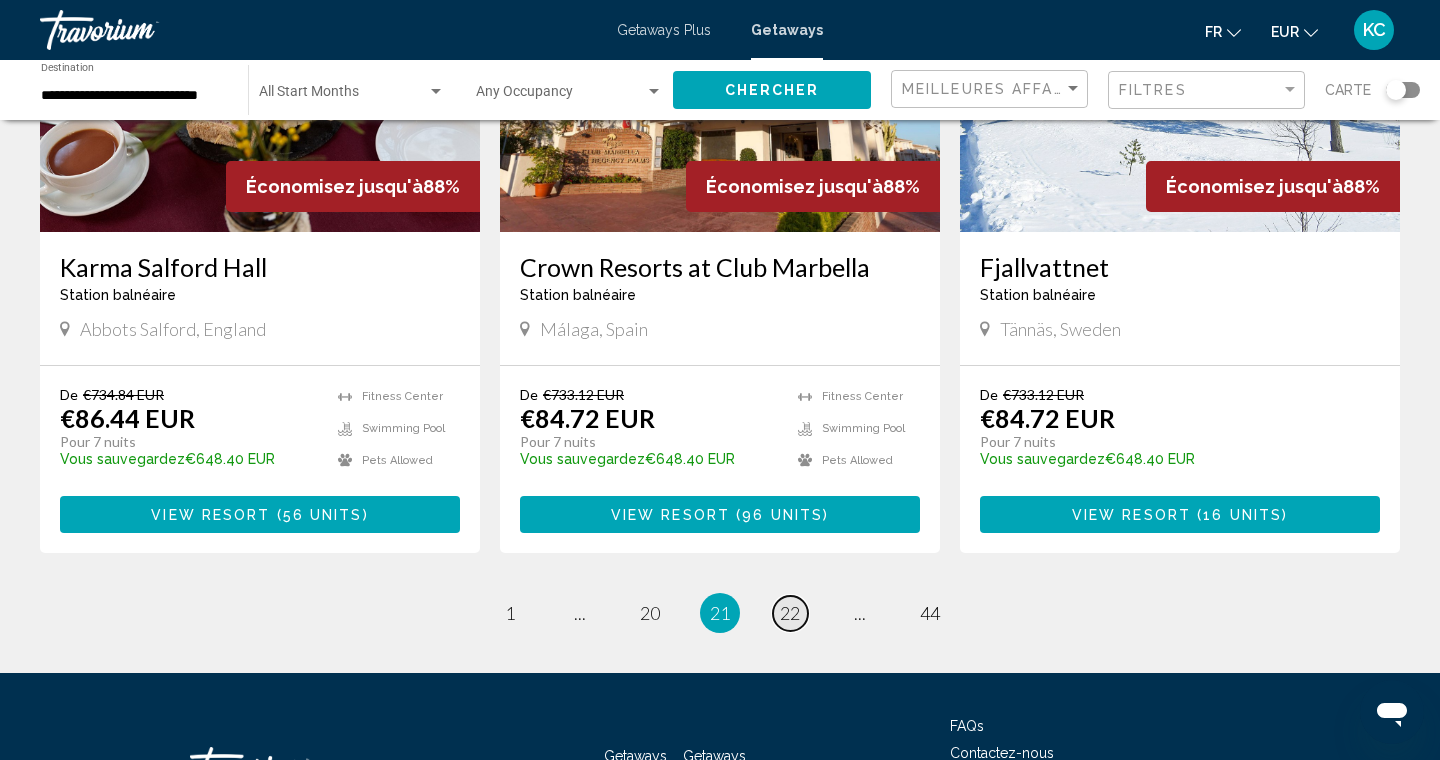 click on "22" at bounding box center [790, 613] 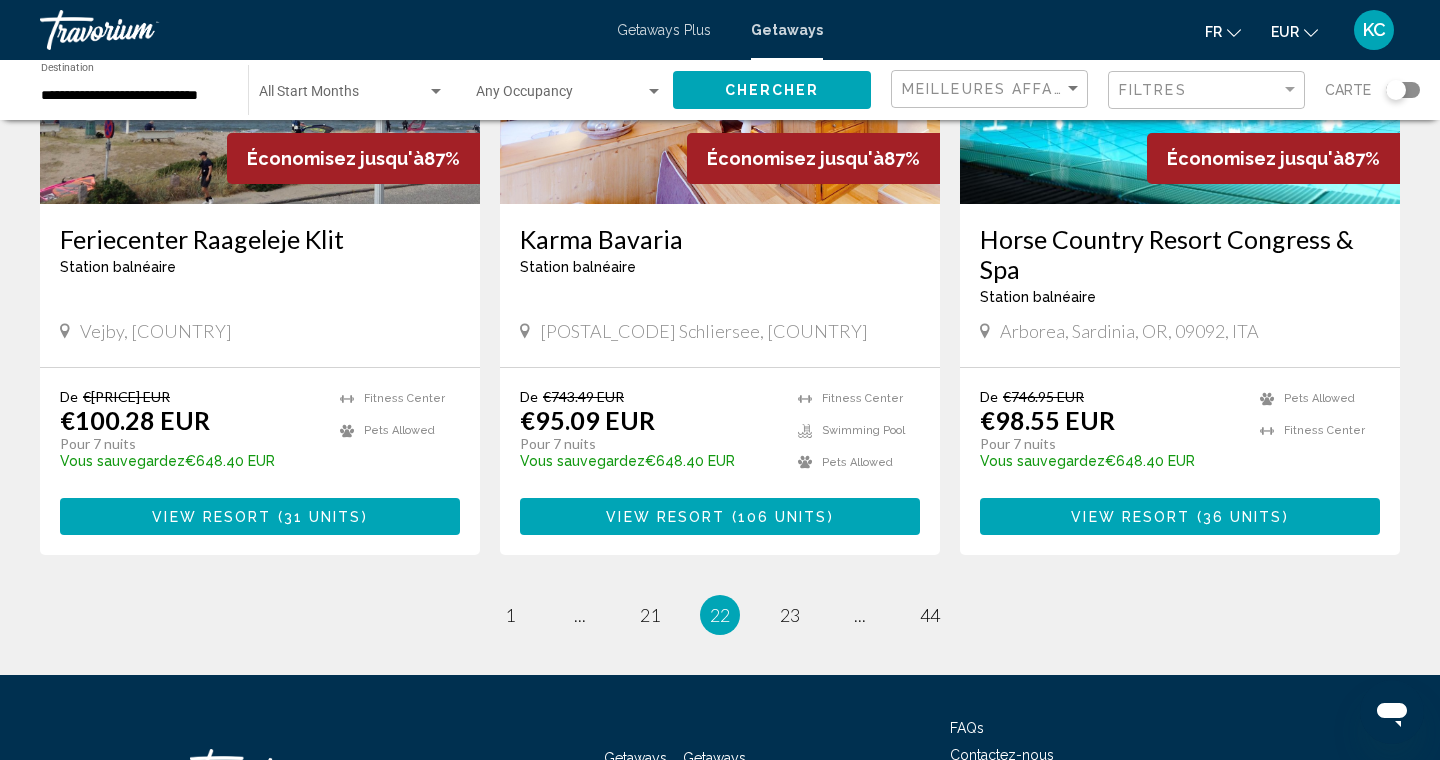 scroll, scrollTop: 2431, scrollLeft: 0, axis: vertical 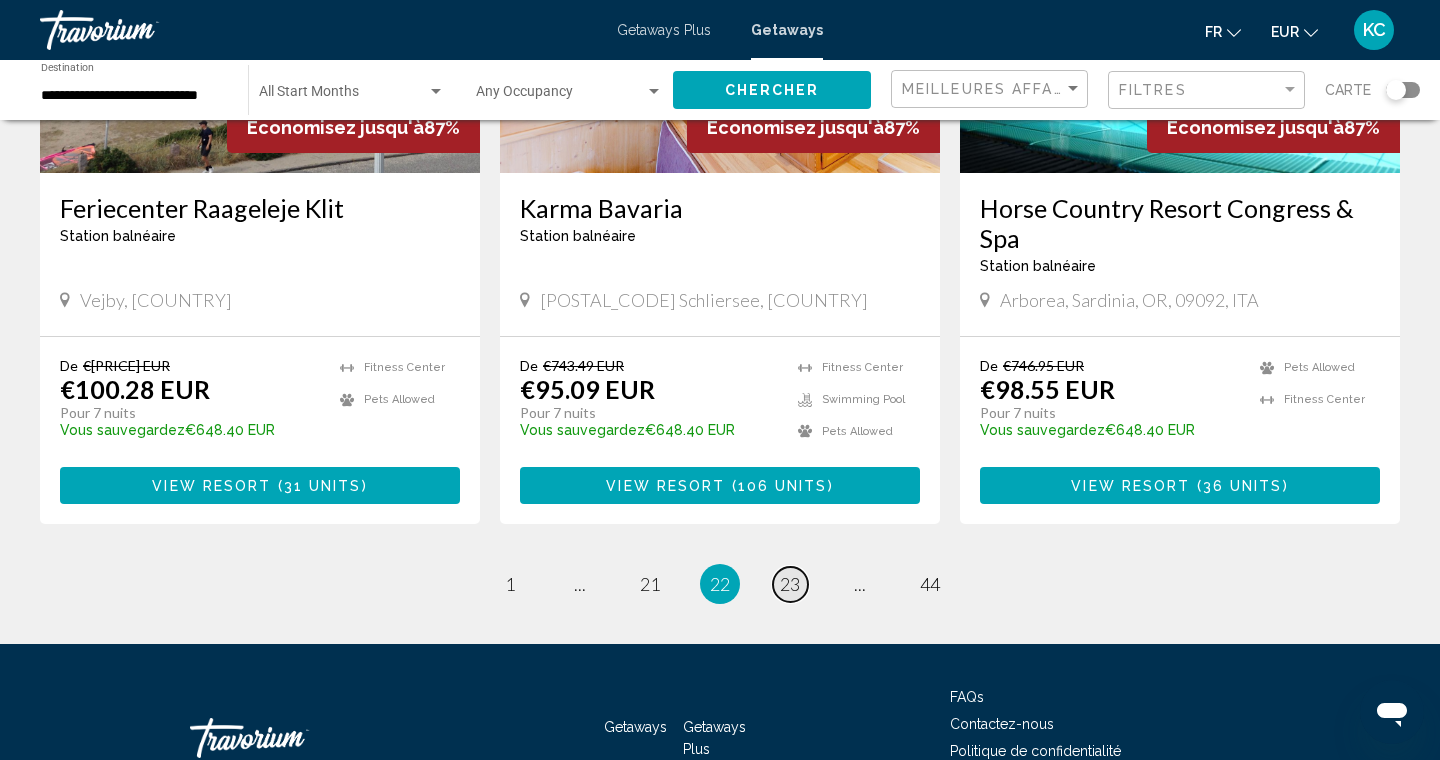 click on "23" at bounding box center [790, 584] 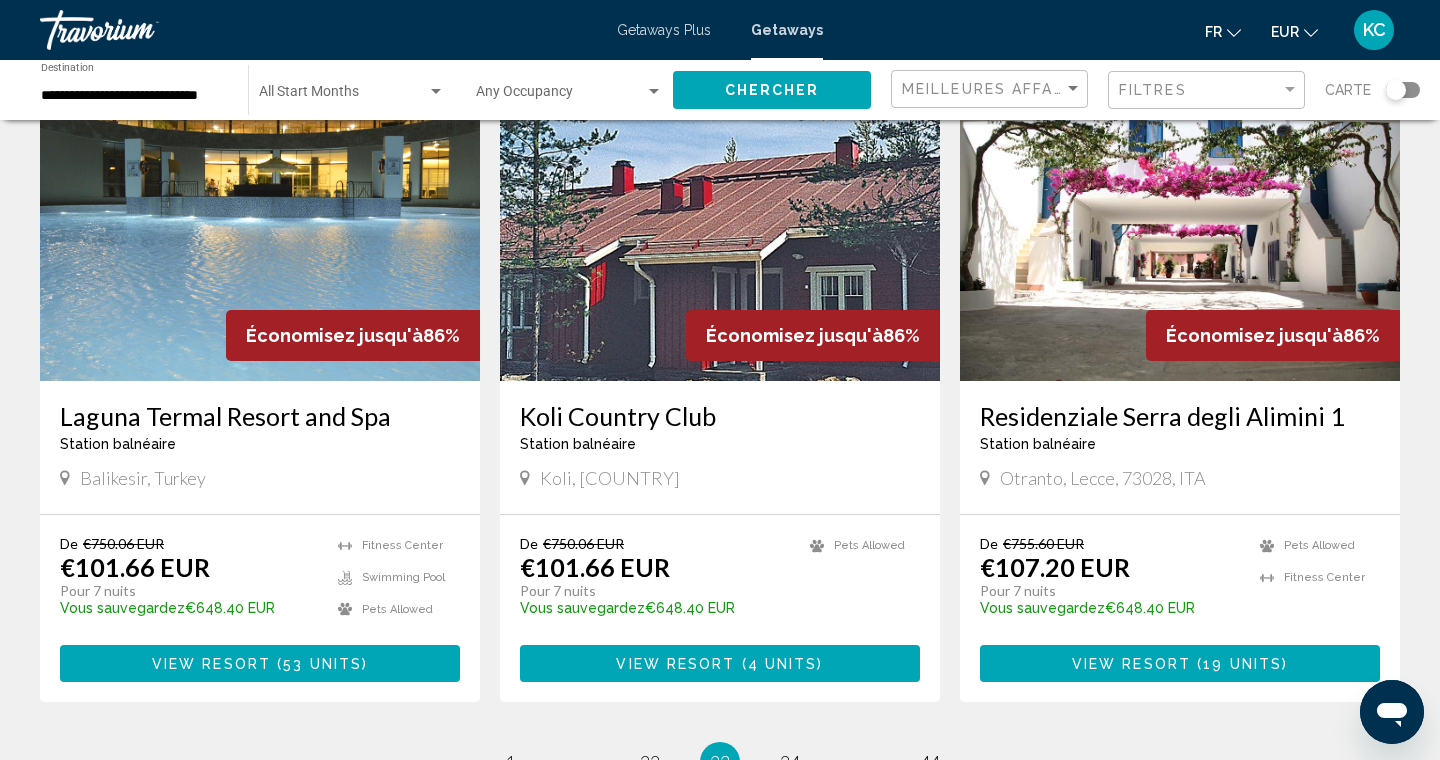 scroll, scrollTop: 2296, scrollLeft: 0, axis: vertical 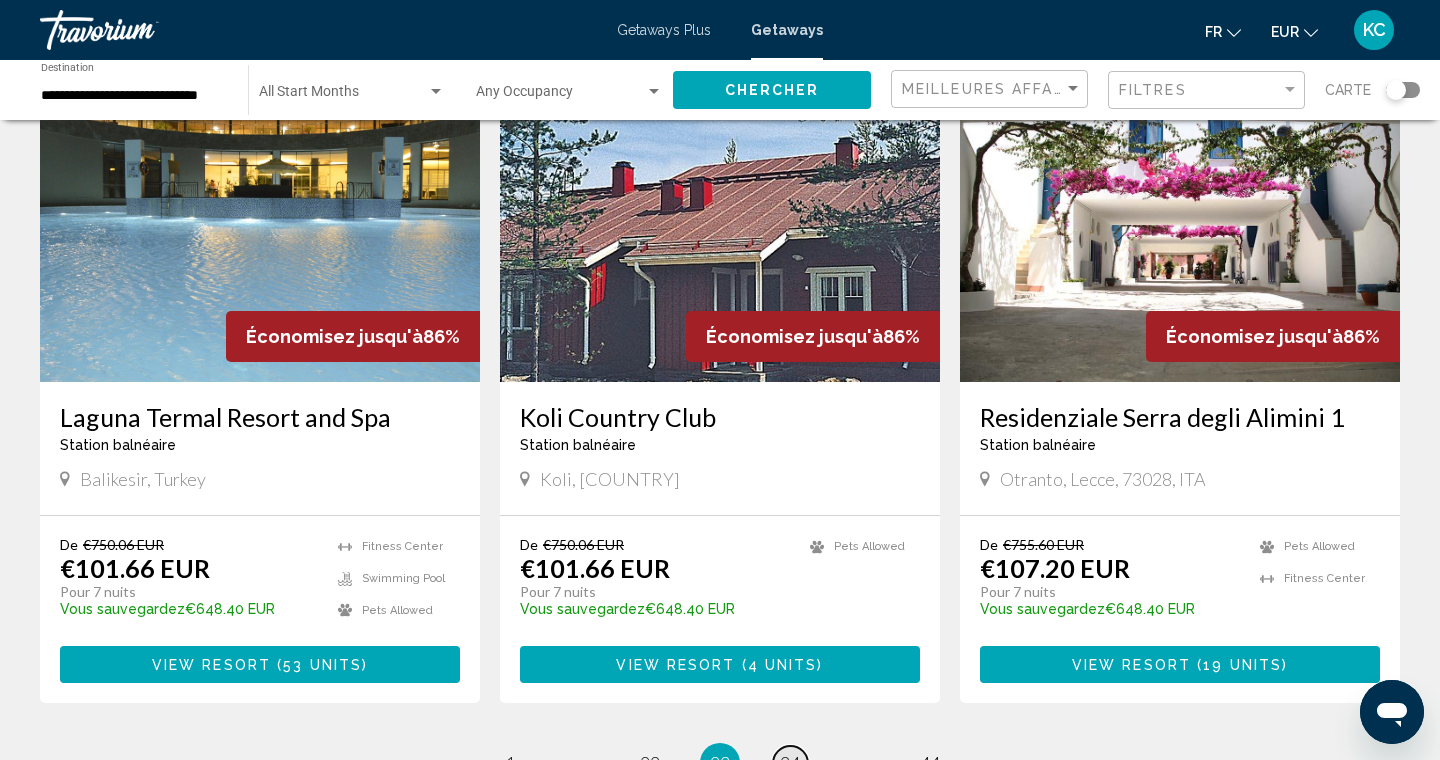 click on "24" at bounding box center (790, 763) 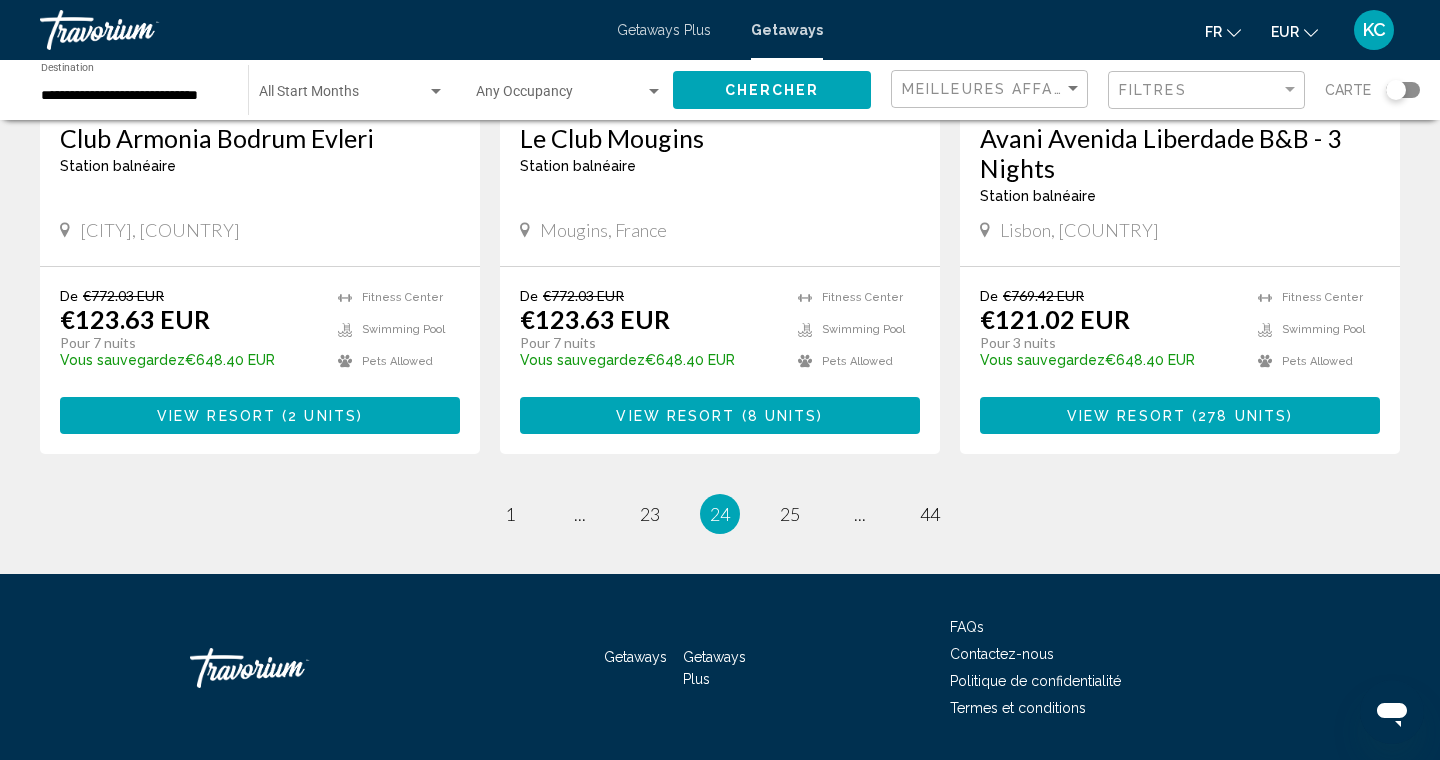 scroll, scrollTop: 2514, scrollLeft: 0, axis: vertical 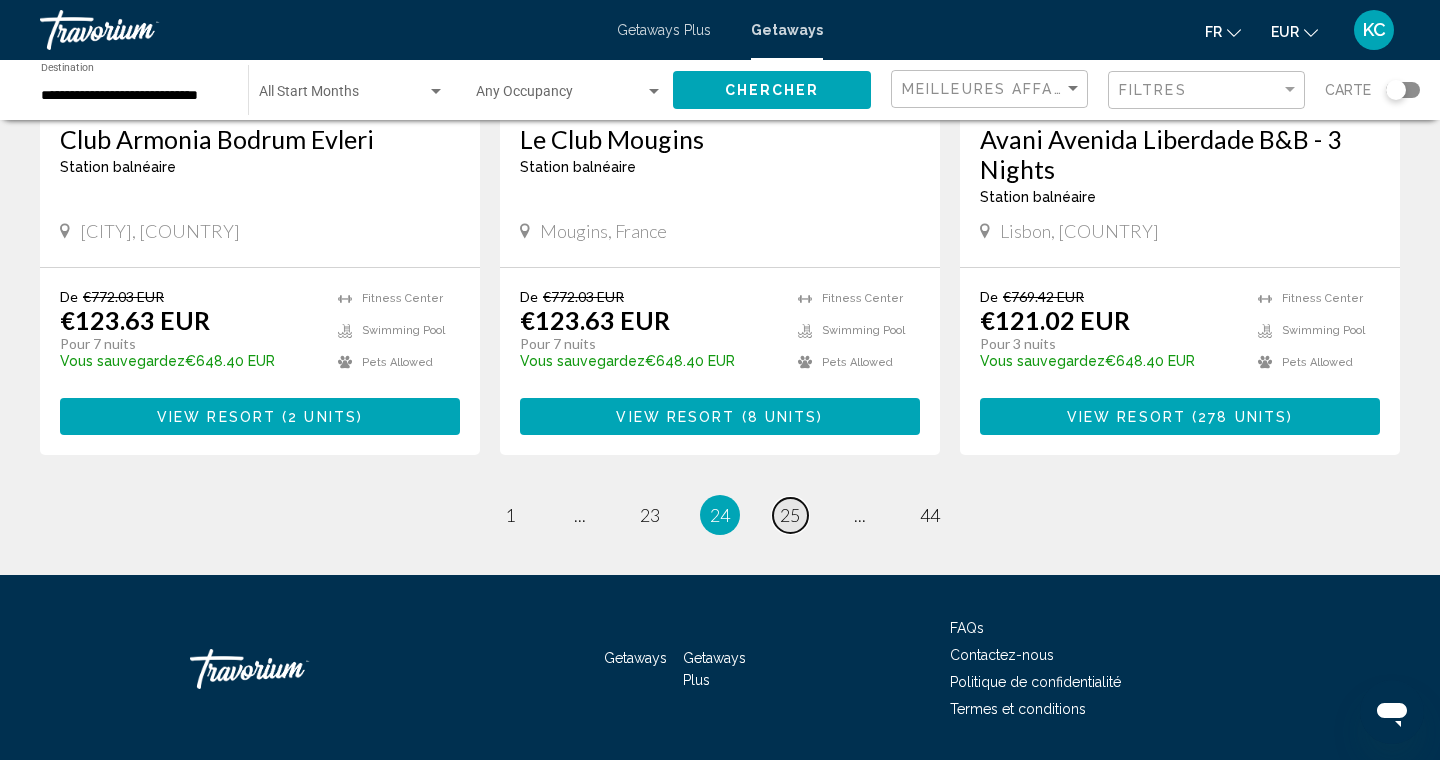 click on "25" at bounding box center [790, 515] 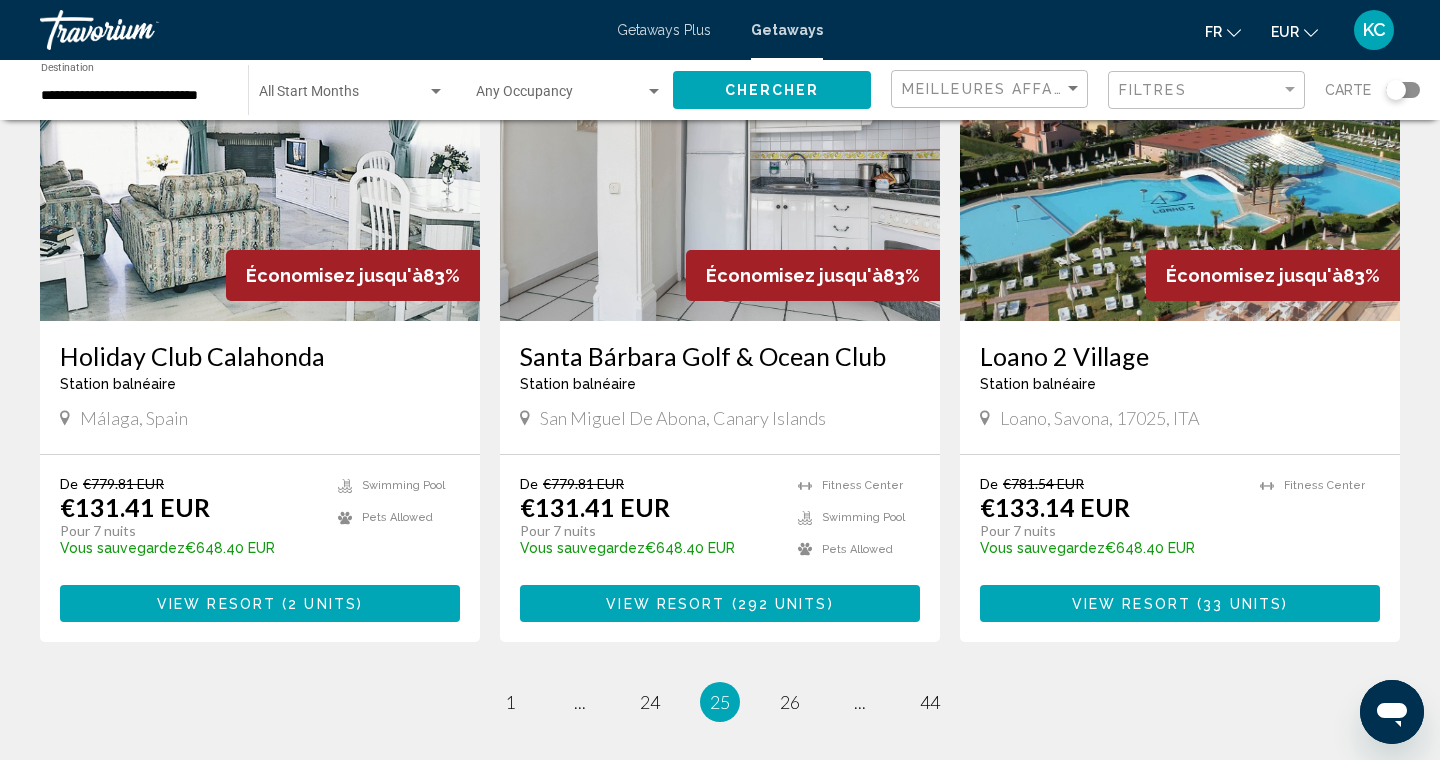 scroll, scrollTop: 2451, scrollLeft: 0, axis: vertical 